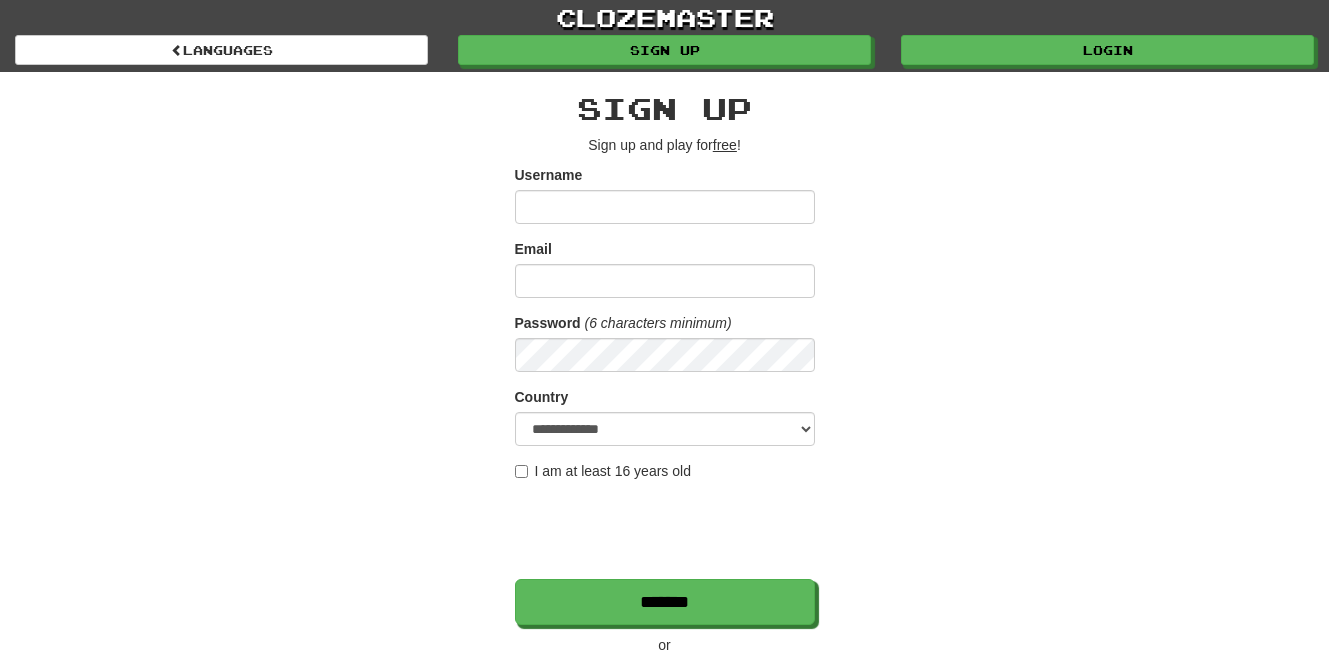 scroll, scrollTop: 0, scrollLeft: 0, axis: both 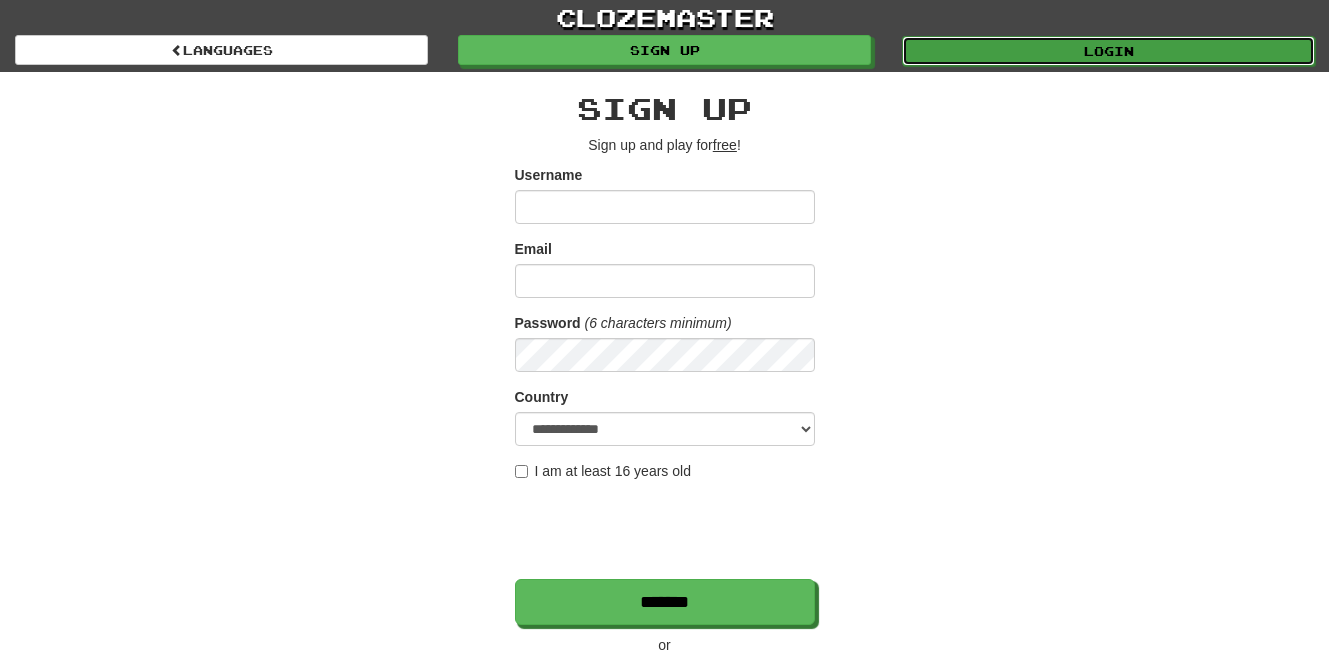 click on "Login" at bounding box center [1108, 51] 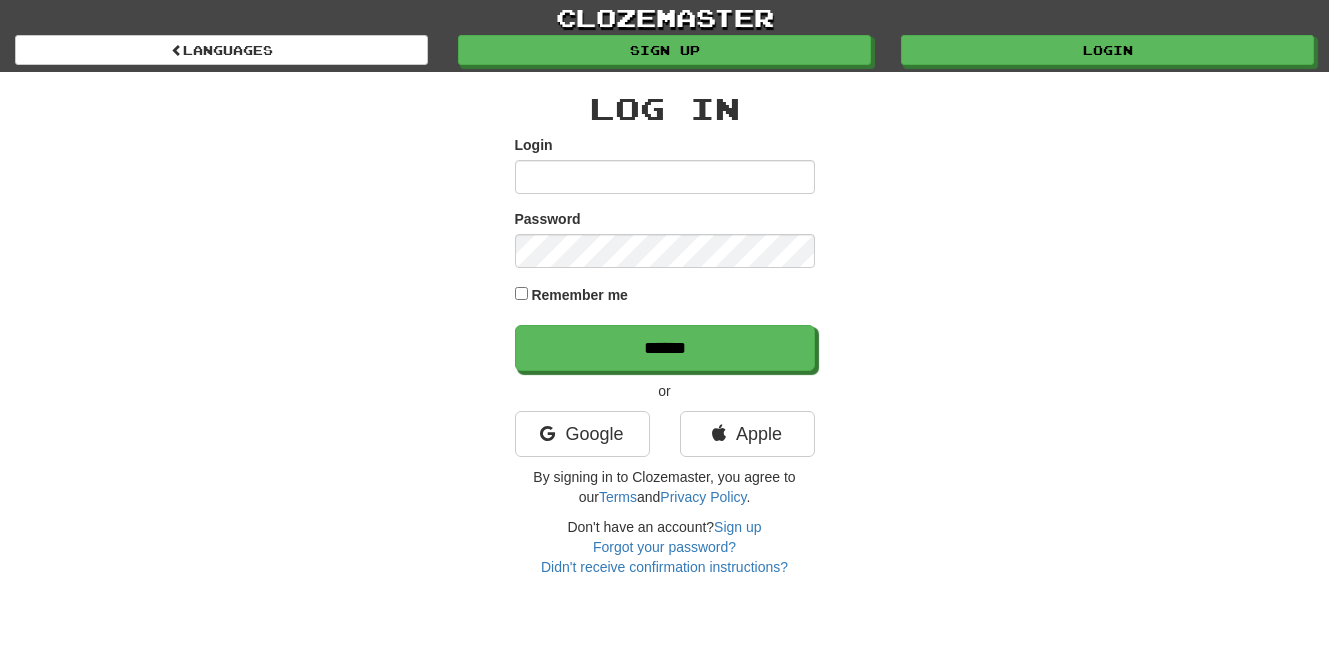 scroll, scrollTop: 0, scrollLeft: 0, axis: both 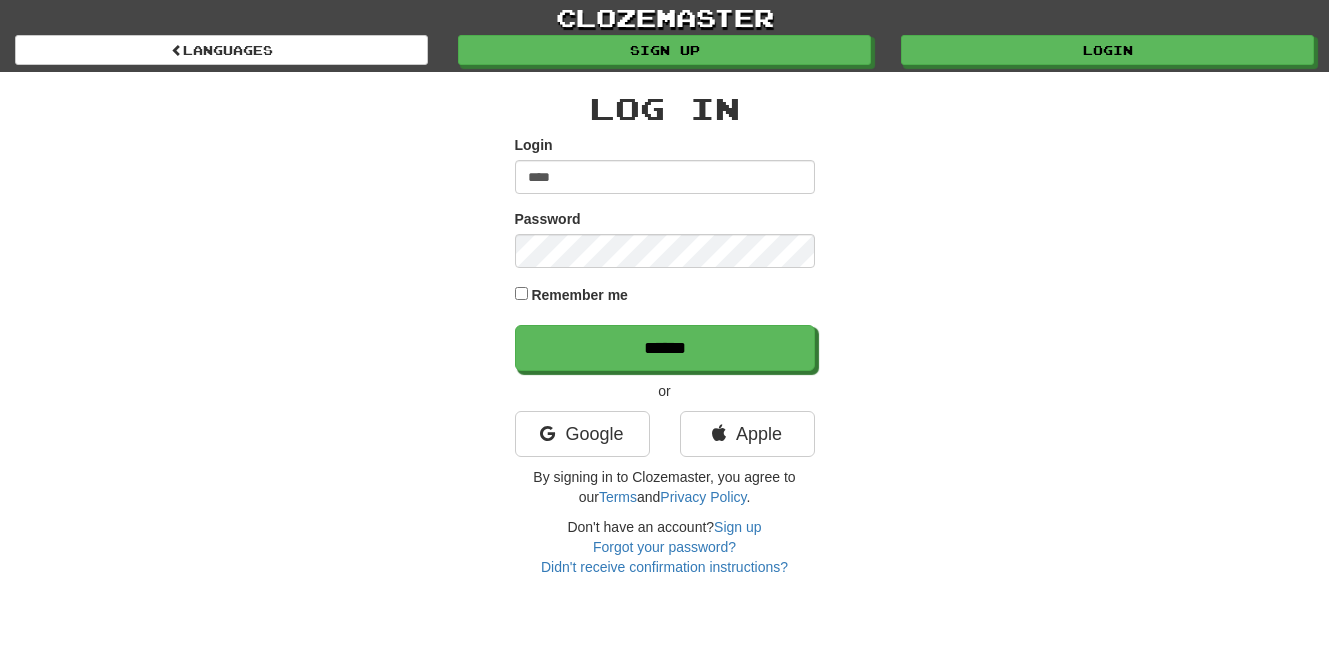type on "**********" 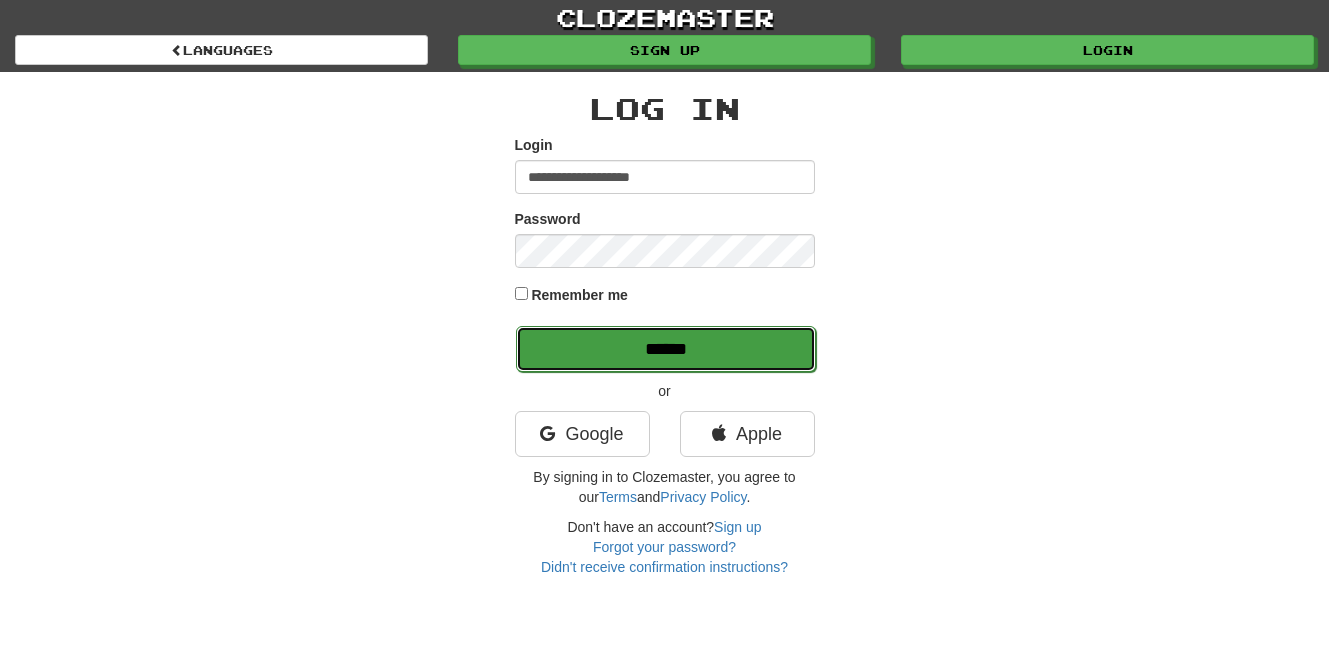 click on "******" at bounding box center [666, 349] 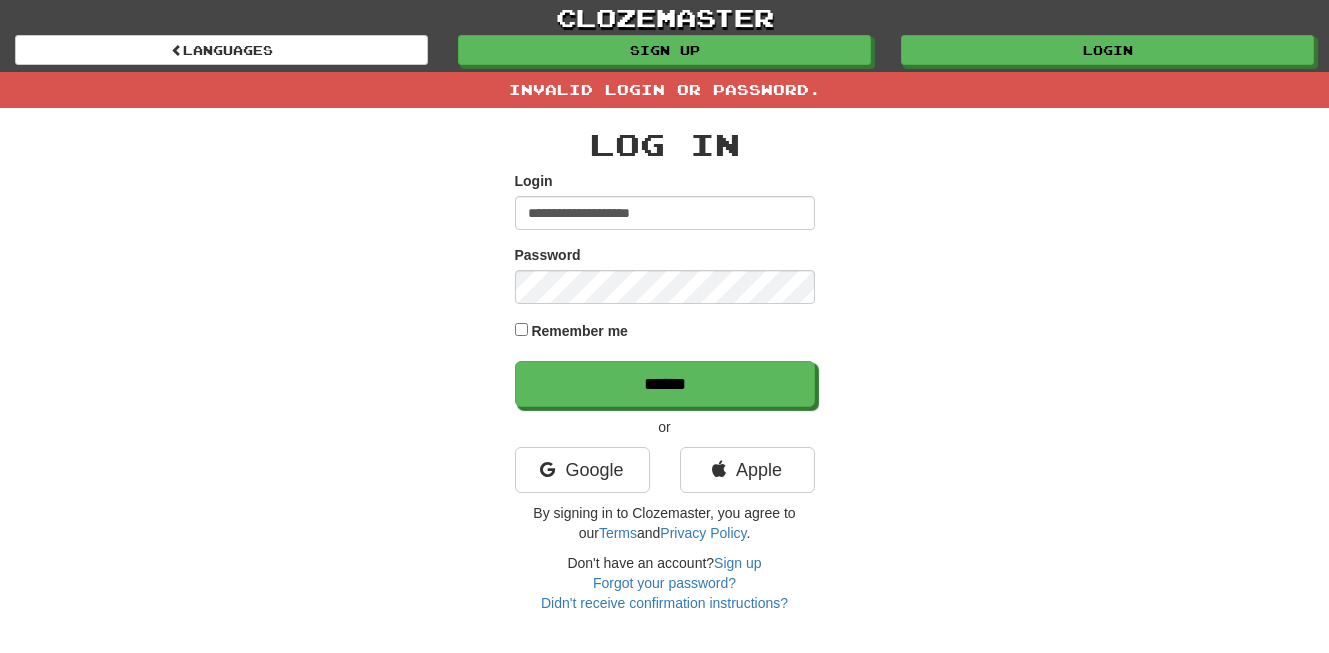 scroll, scrollTop: 0, scrollLeft: 0, axis: both 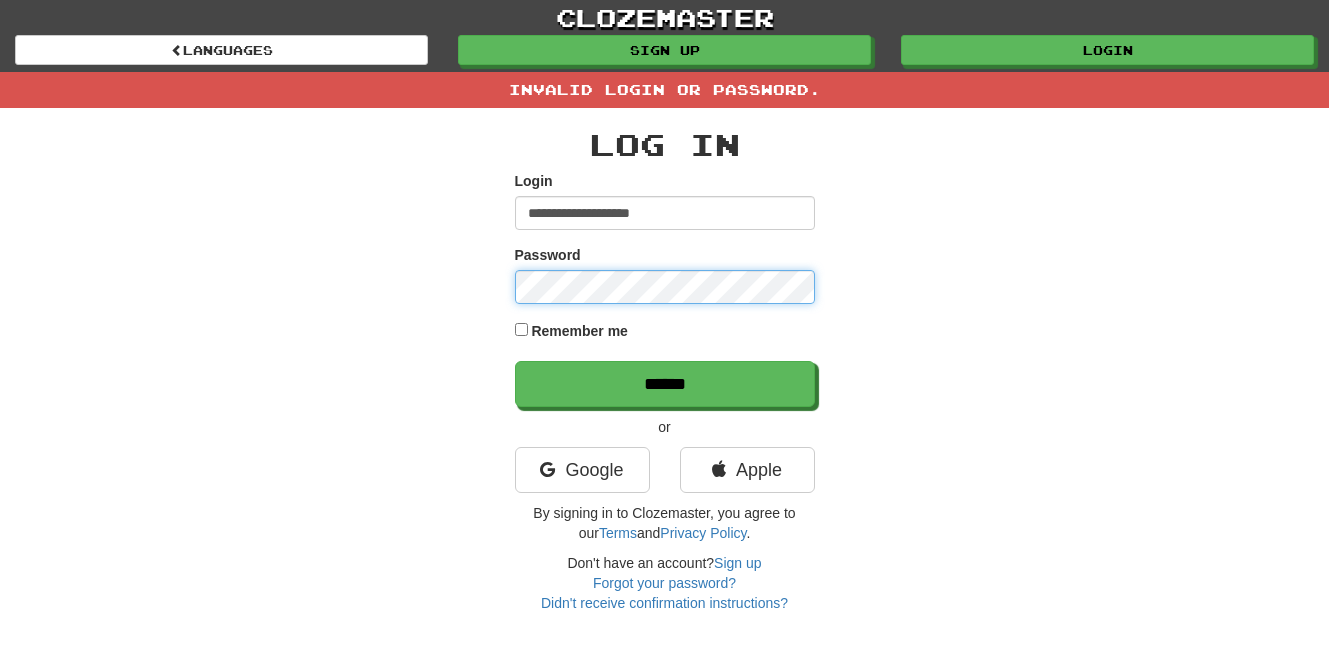 click on "******" at bounding box center (665, 384) 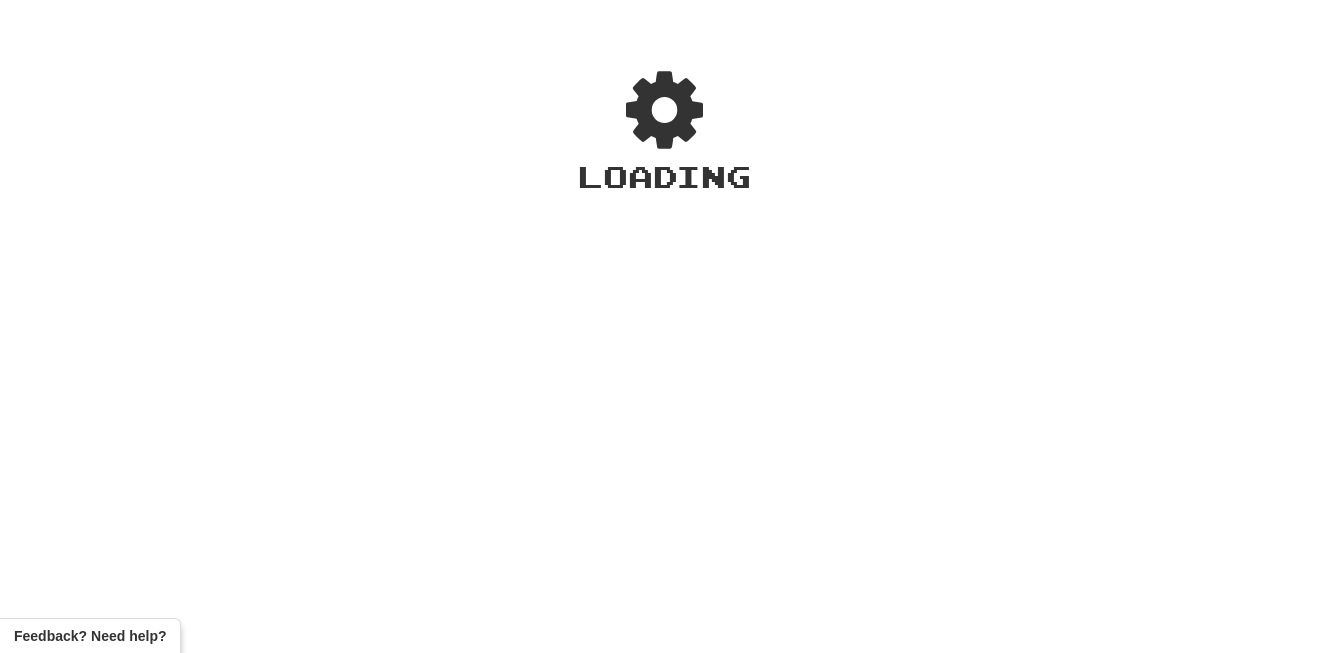 scroll, scrollTop: 0, scrollLeft: 0, axis: both 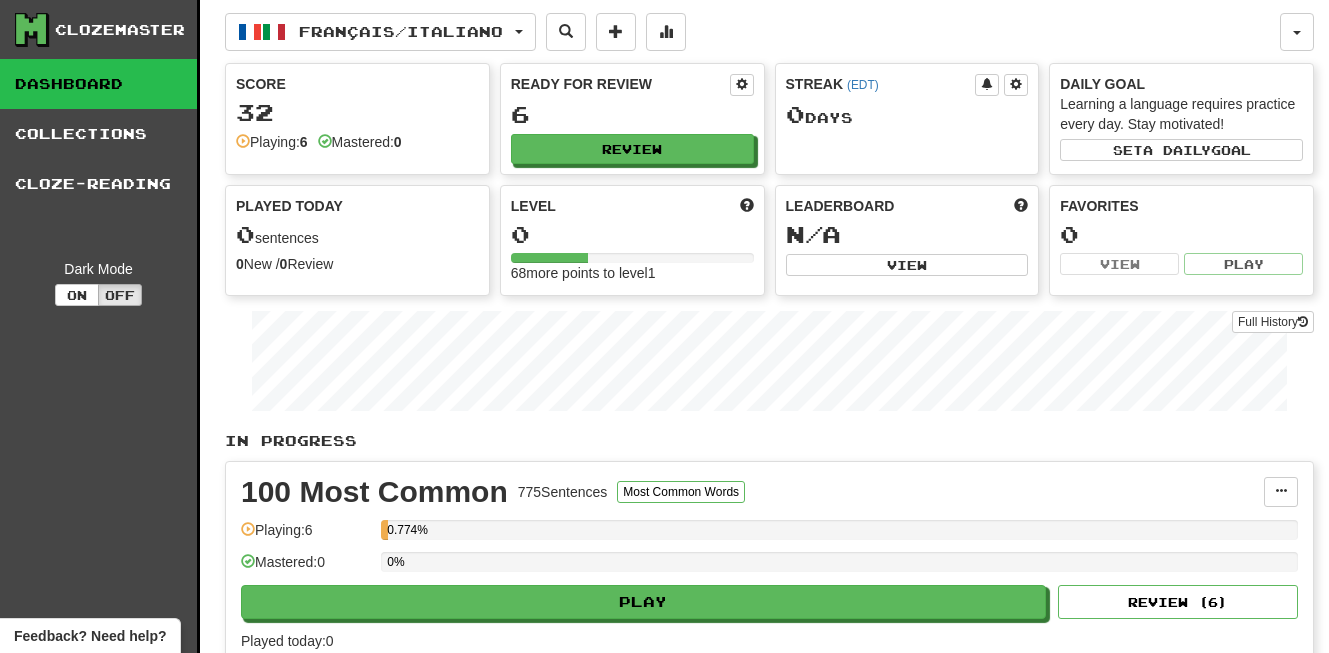 click on "Français  /  Italiano Français  /  Italiano Streak:  0   Review:  6 Points today:  0 Français  /  English Streak:  0   Review:  10 Points today:  0 Italiano  /  English Streak:  8   Review:  4,278 Daily Goal:  0  /  500  Language Pairing" at bounding box center (752, 32) 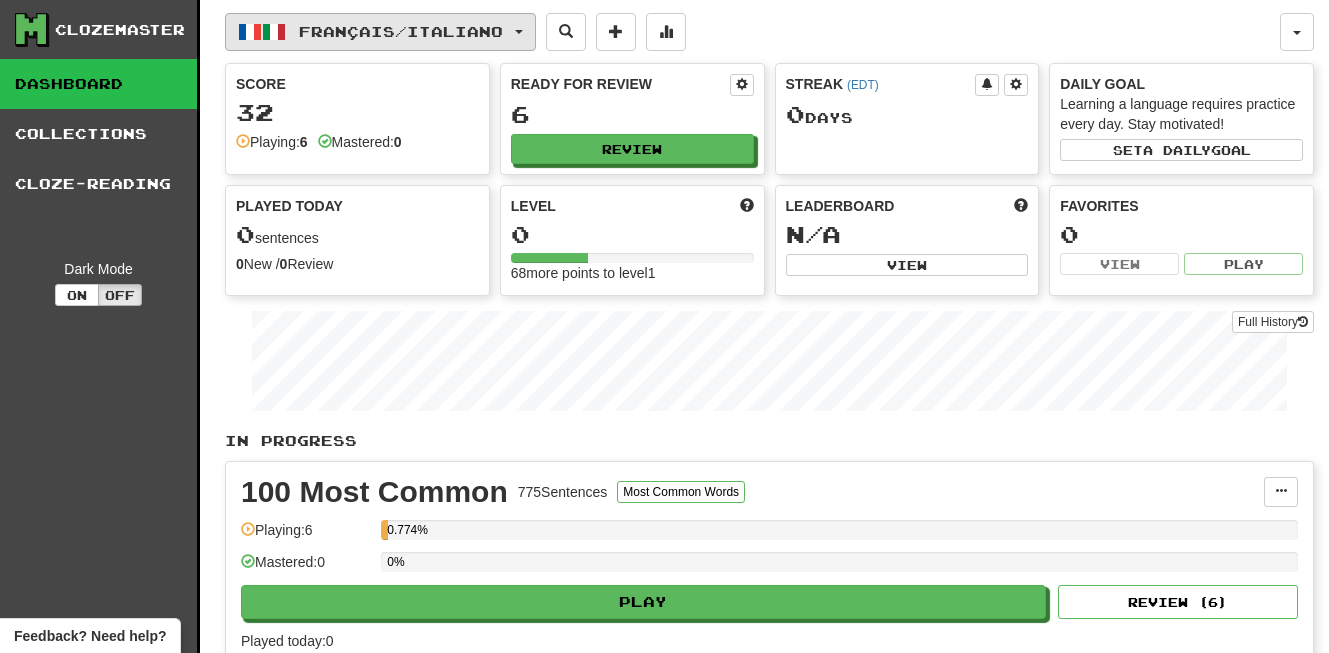 click on "Français  /  Italiano" at bounding box center [401, 31] 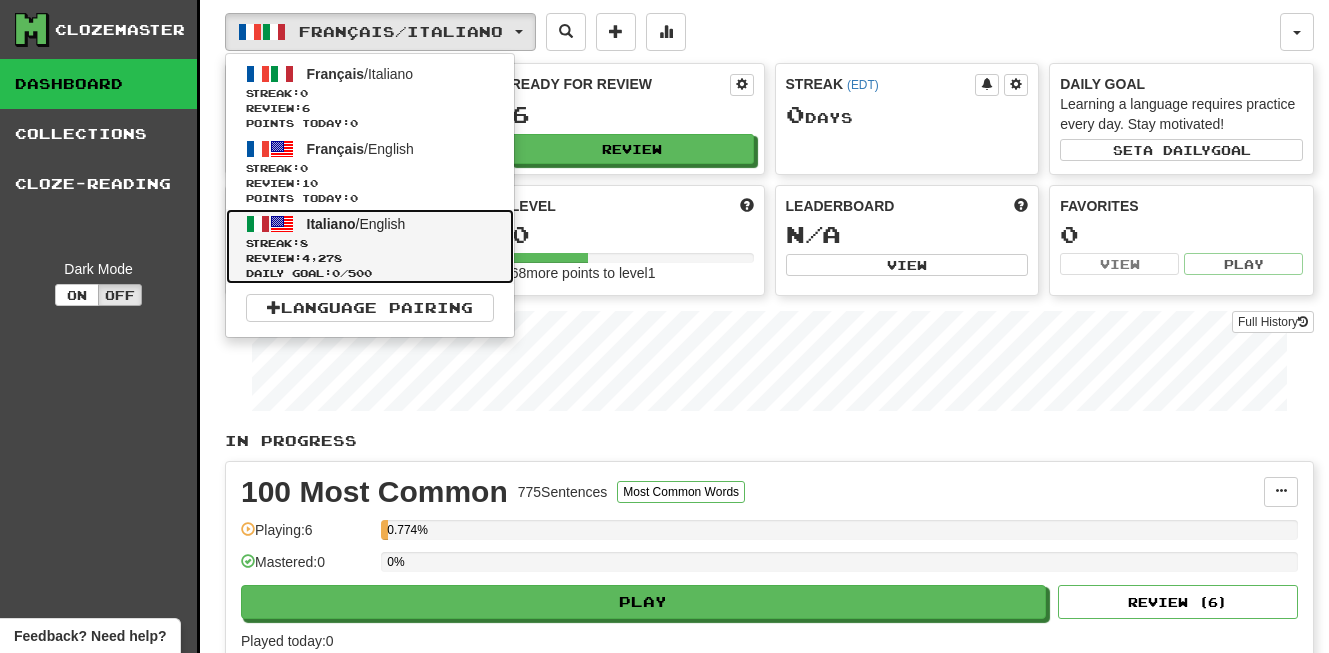 click on "Review:  4,278" at bounding box center [370, 258] 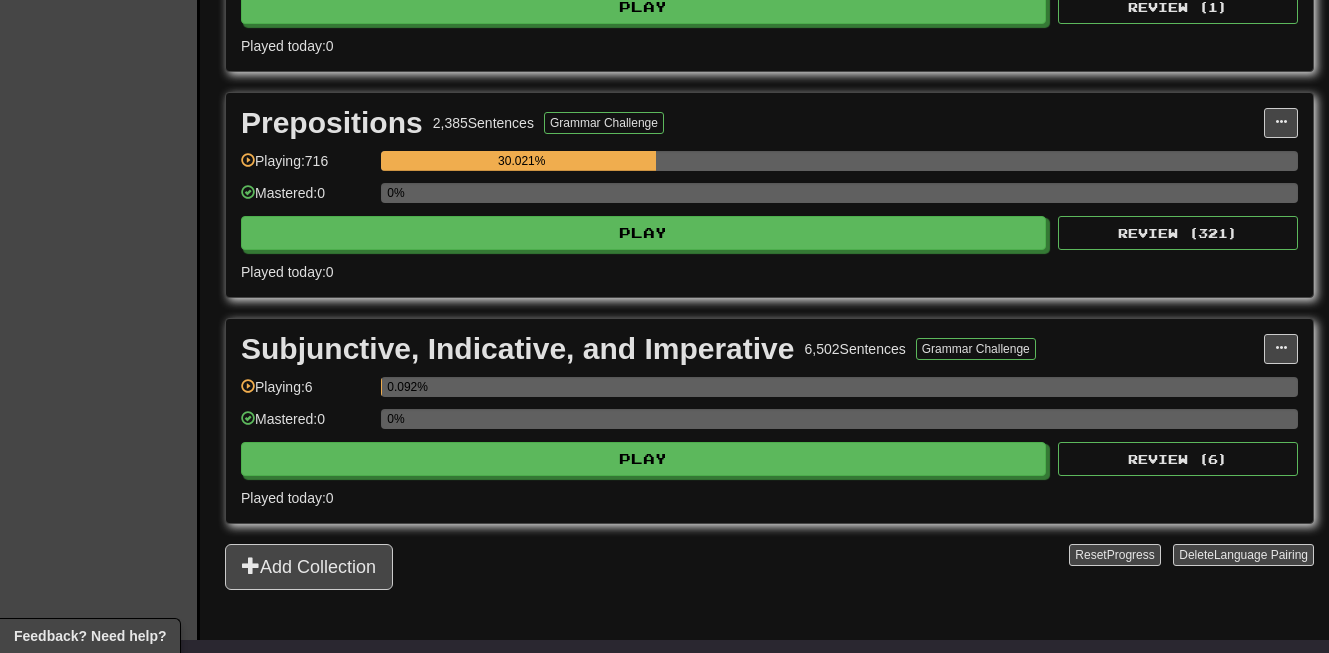 scroll, scrollTop: 600, scrollLeft: 0, axis: vertical 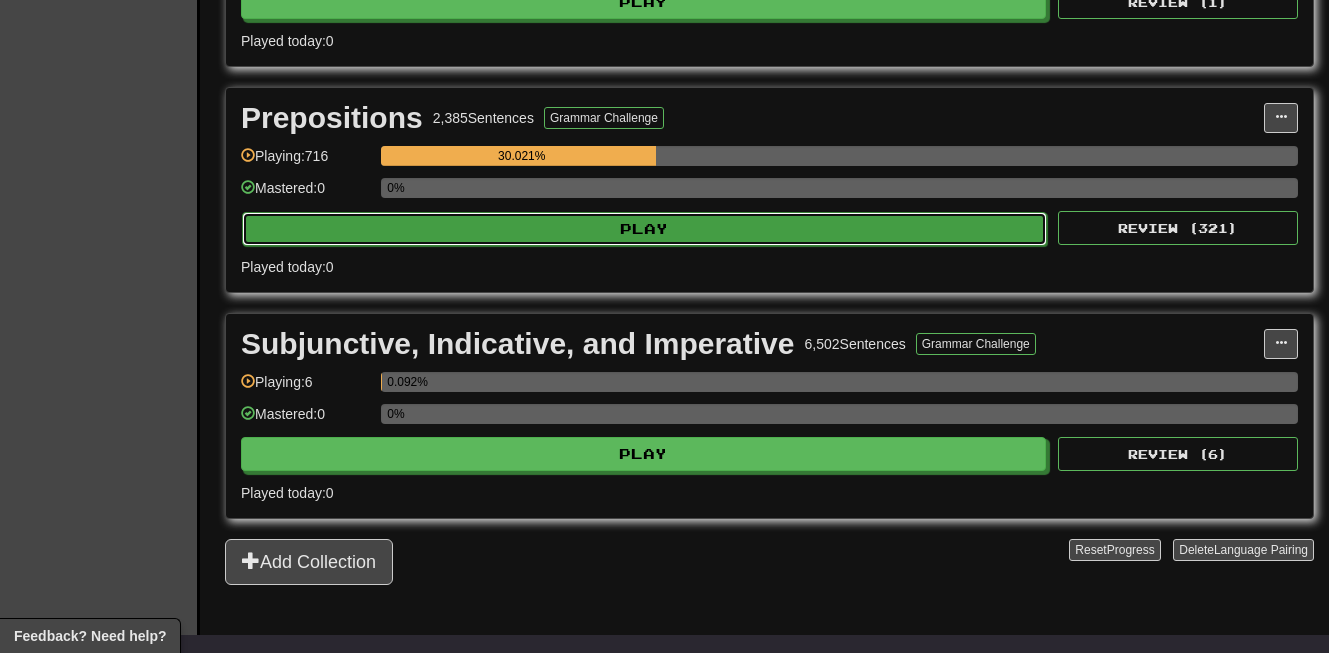 click on "Play" at bounding box center (644, 229) 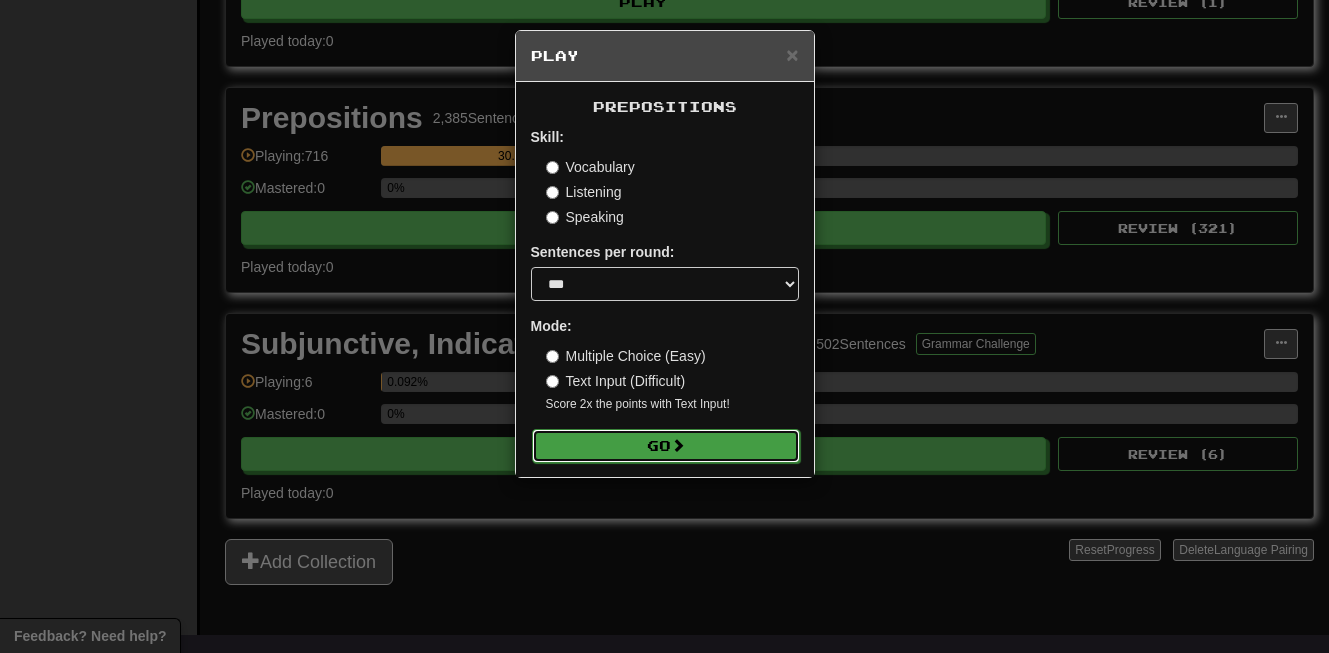 click on "Go" at bounding box center [666, 446] 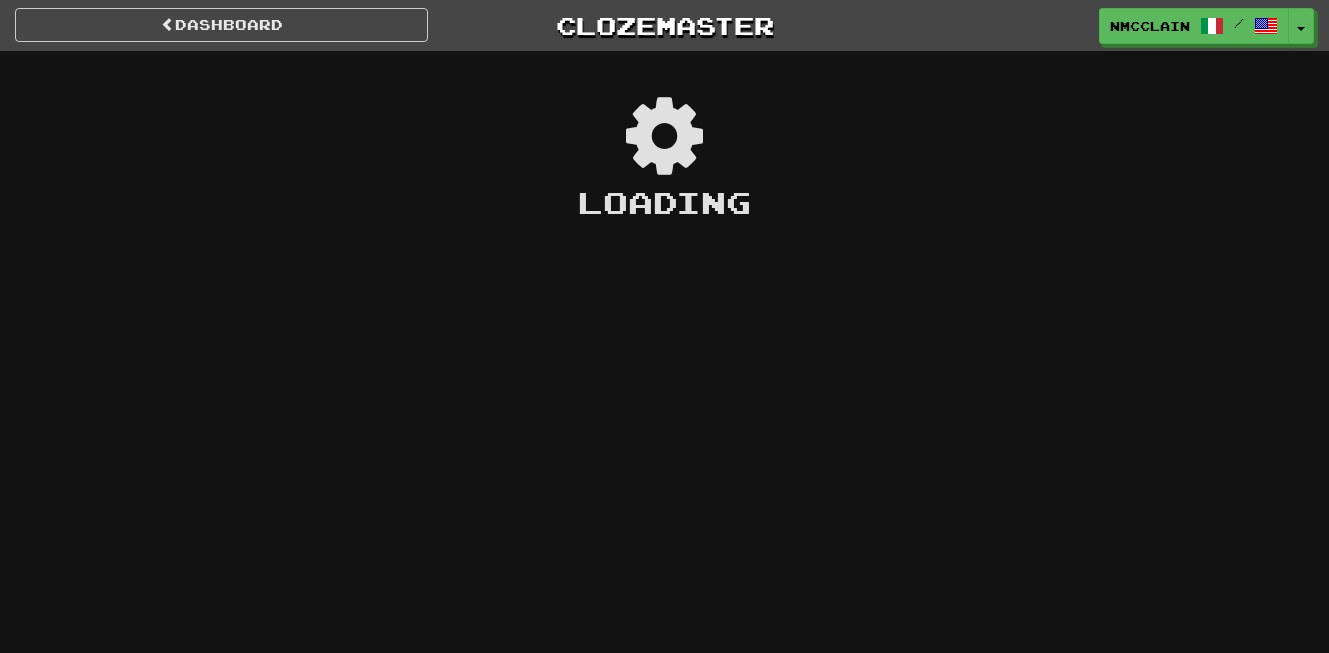 scroll, scrollTop: 0, scrollLeft: 0, axis: both 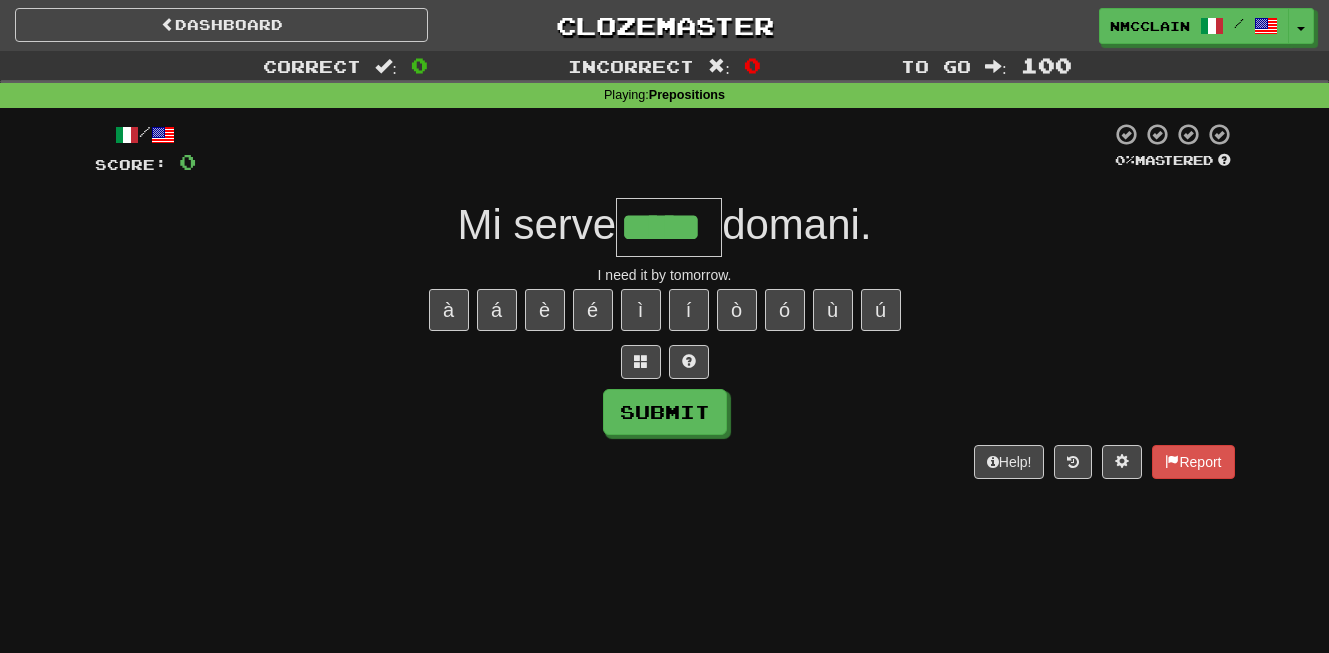 type on "*****" 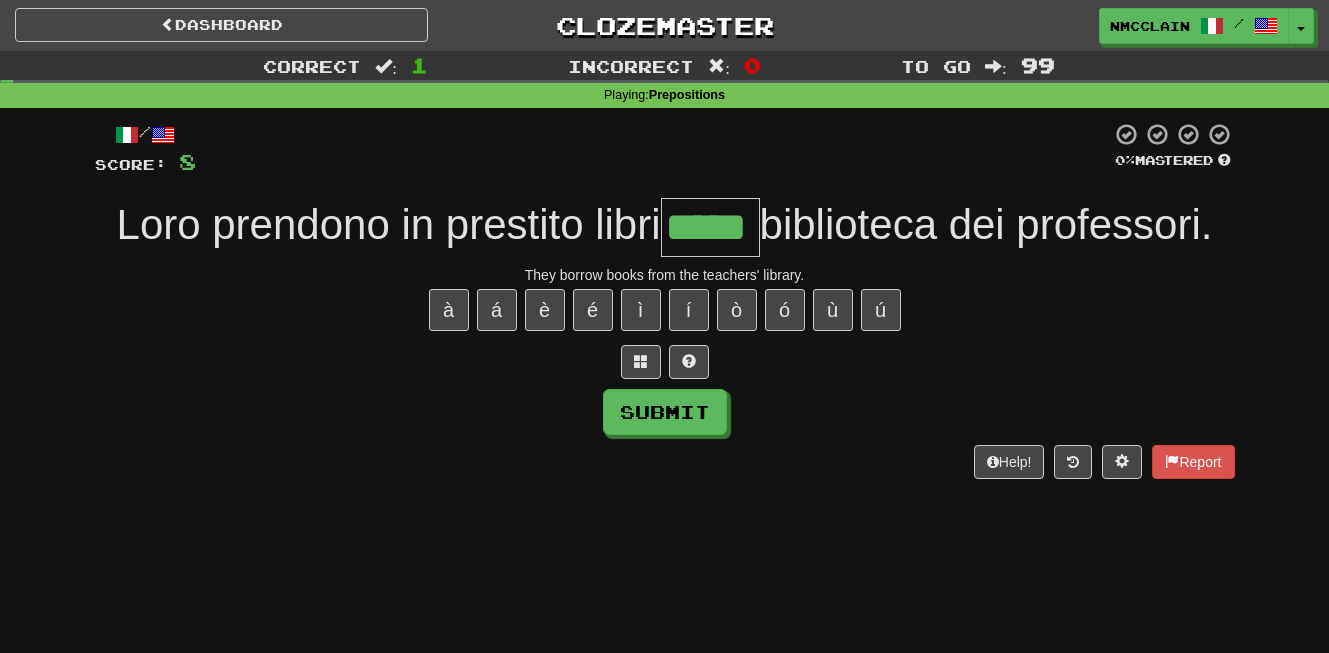 type on "*****" 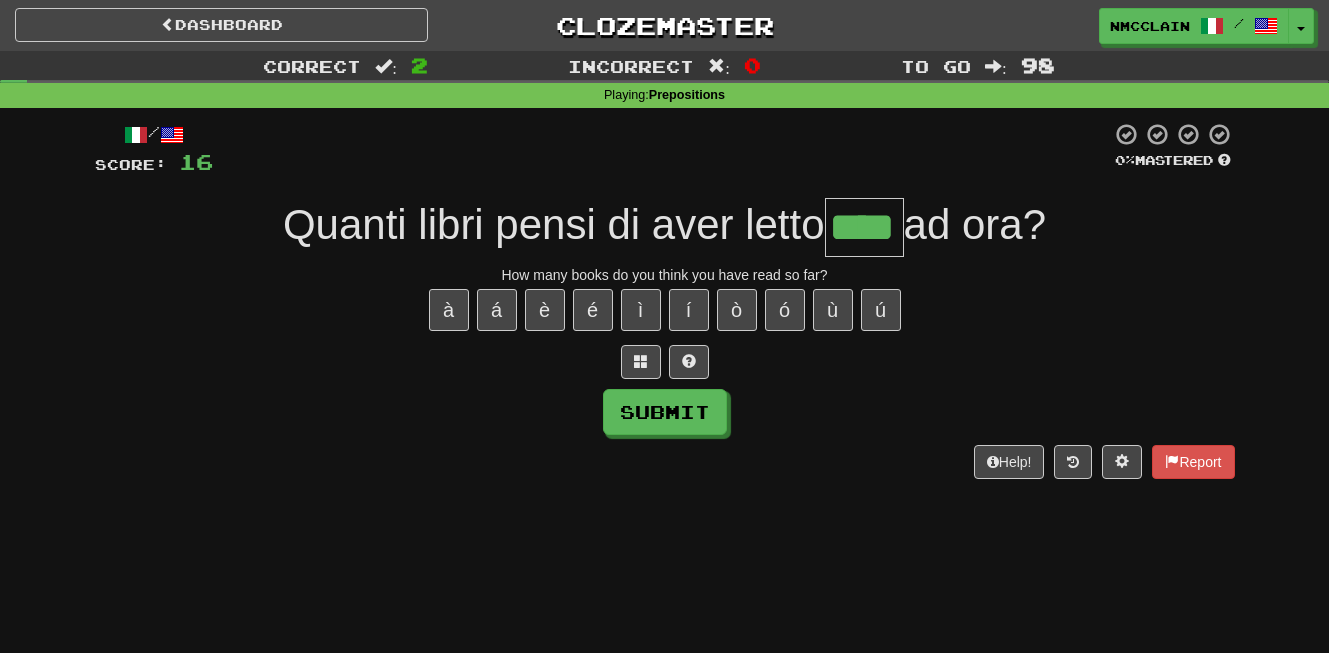 type on "****" 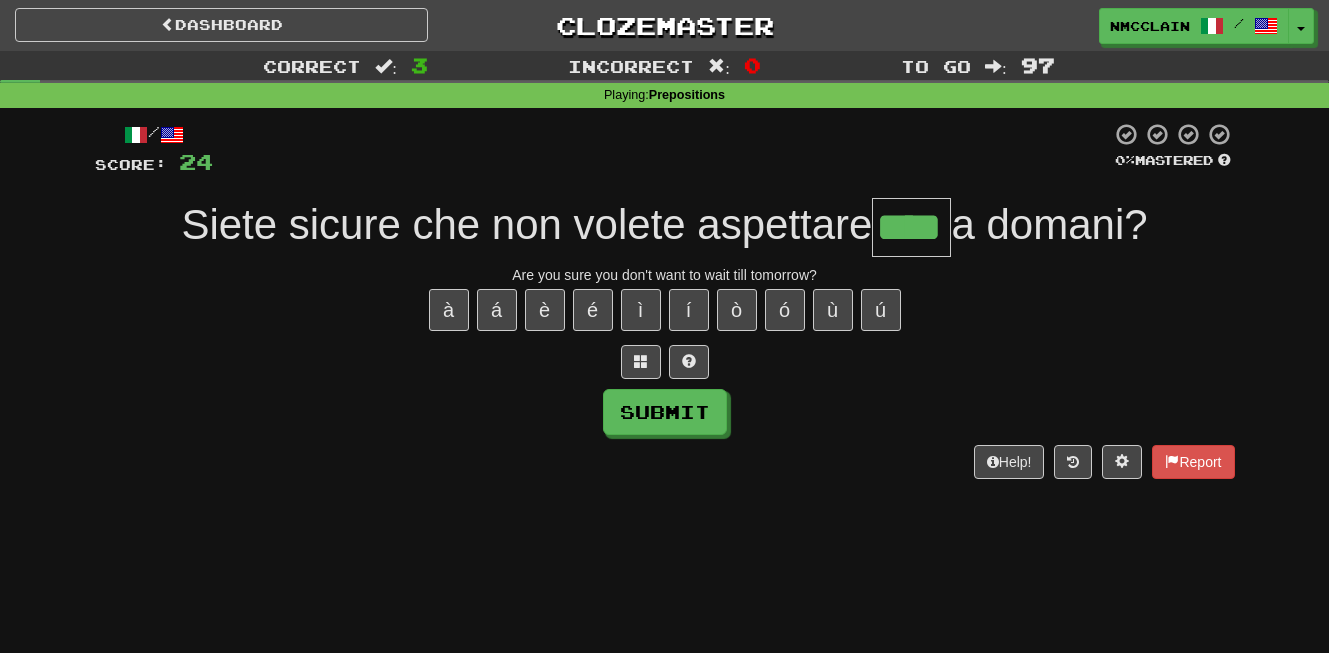 type on "****" 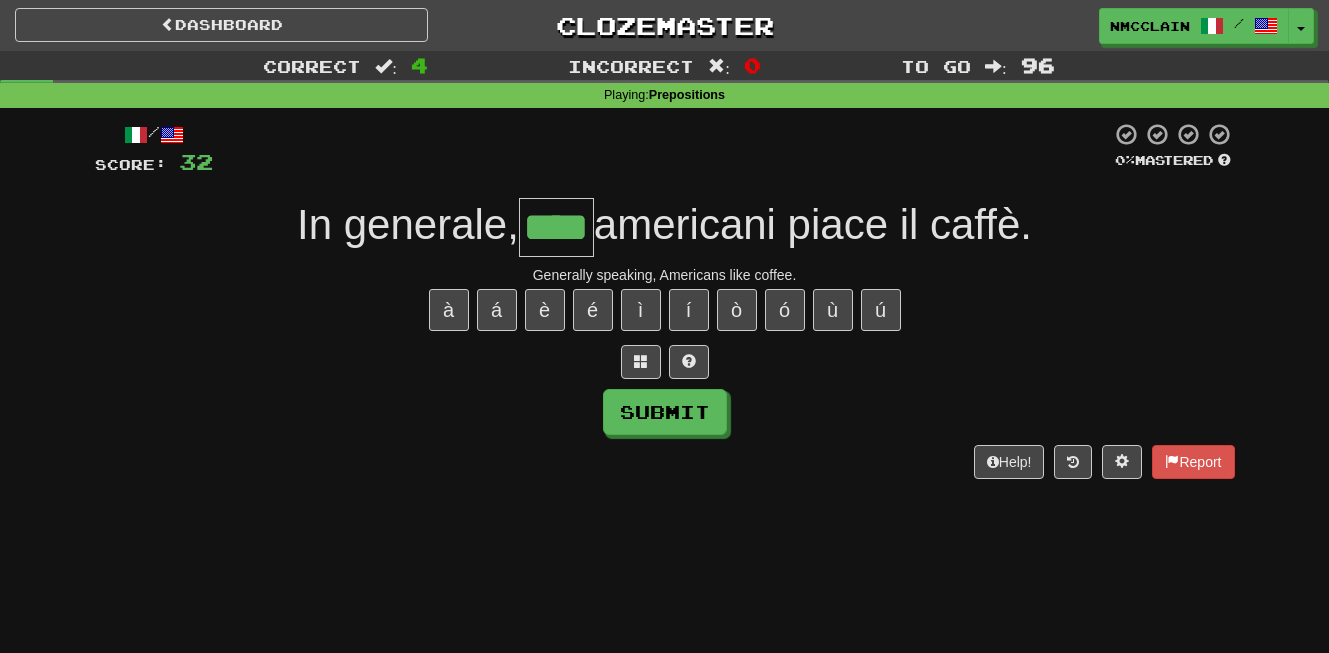 type on "****" 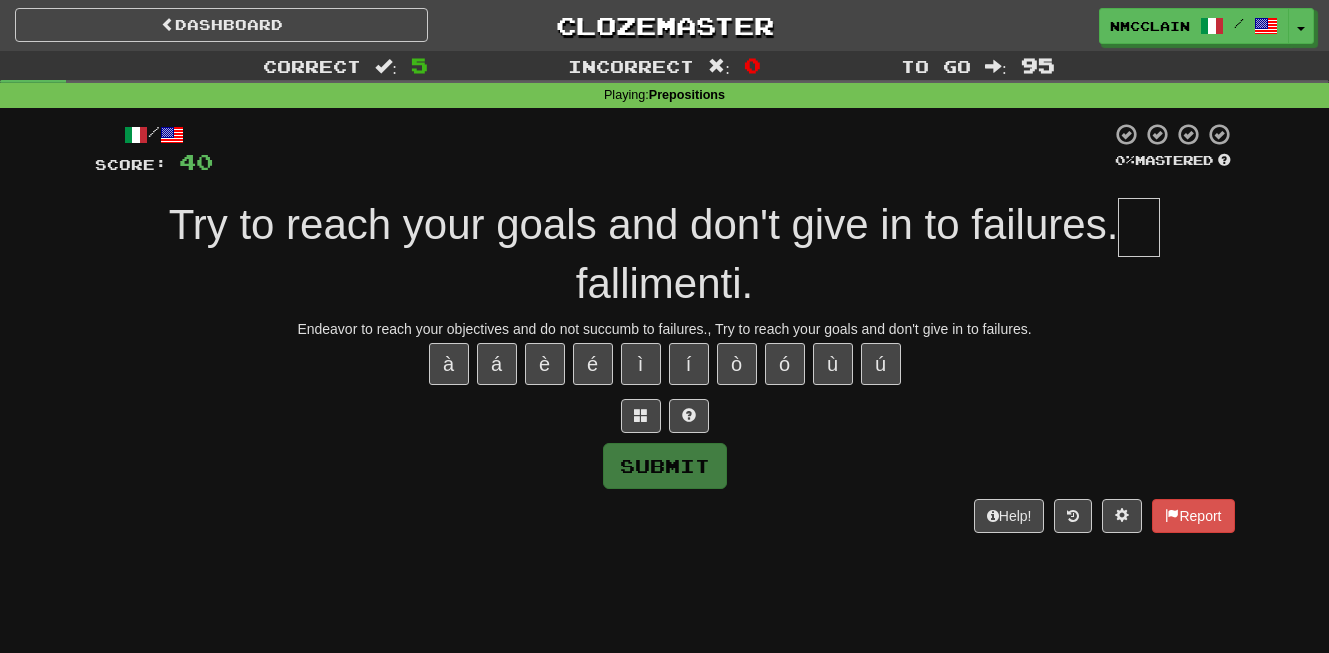 type on "*" 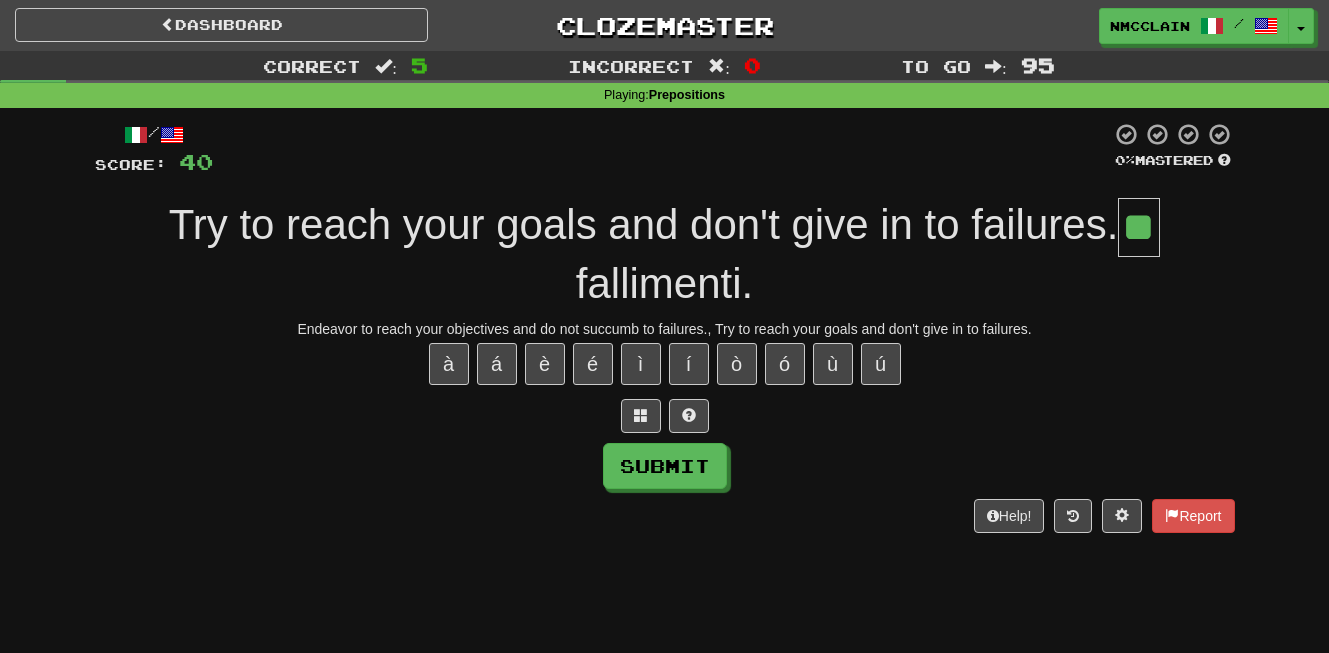 type on "**" 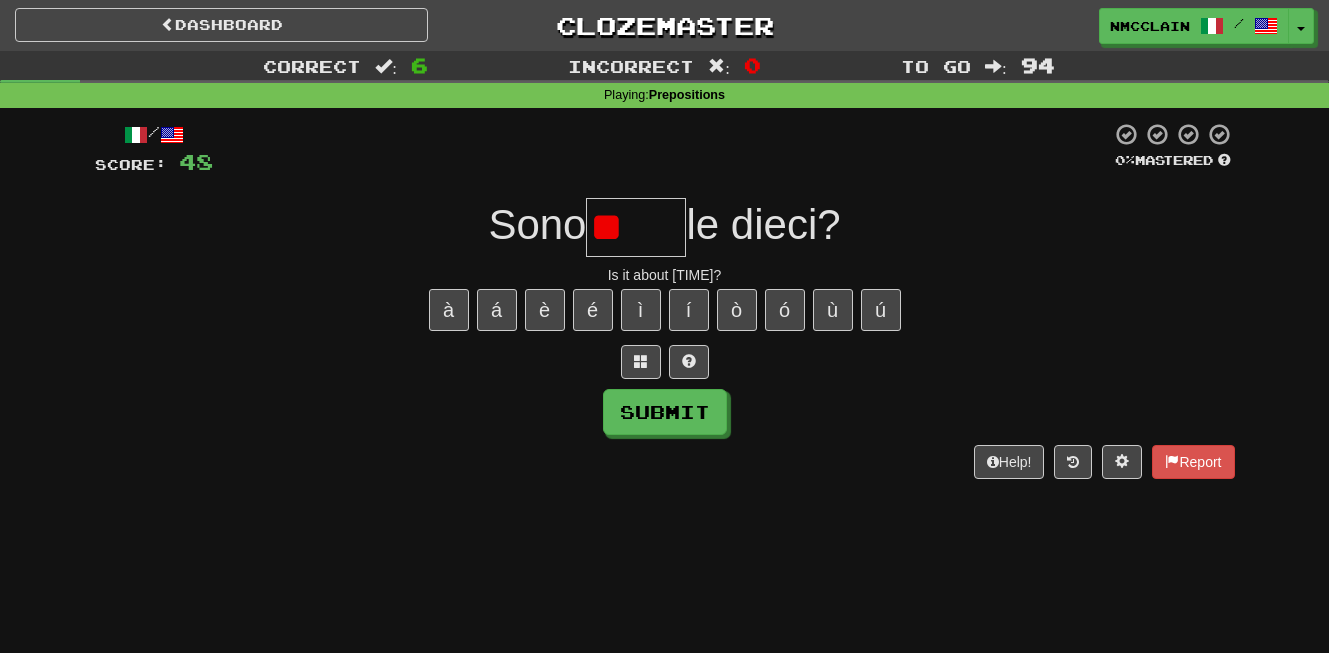 type on "*" 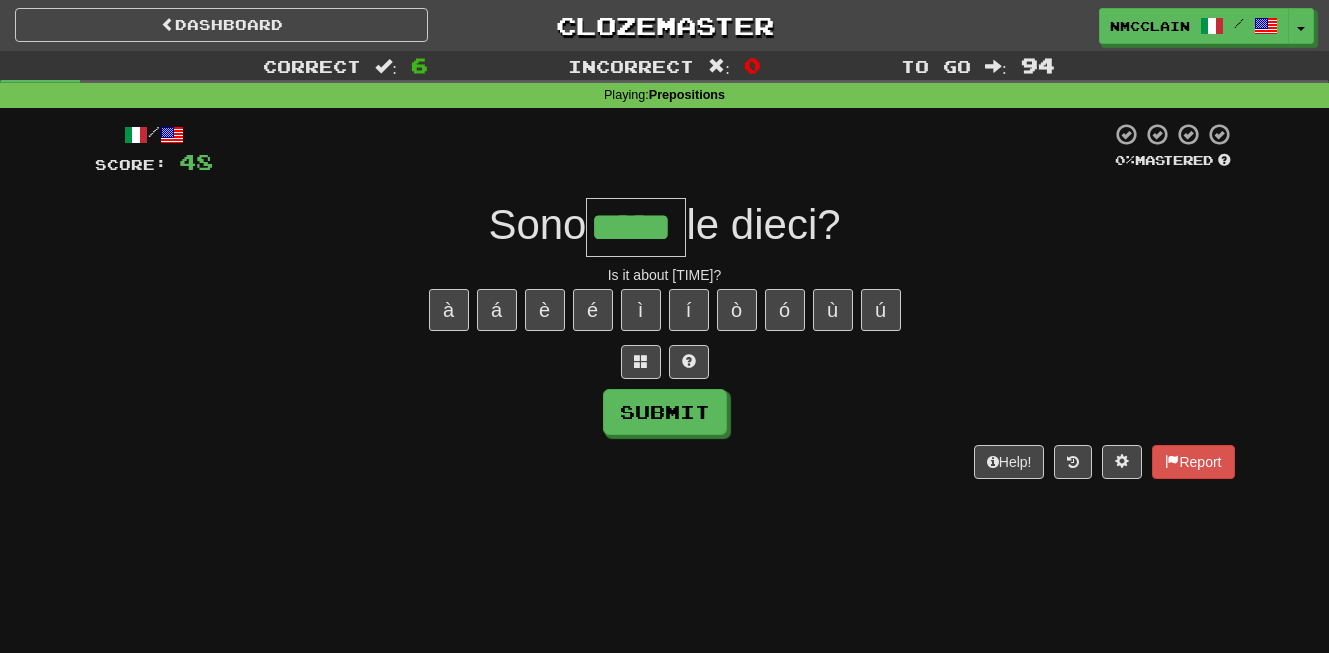 type on "*****" 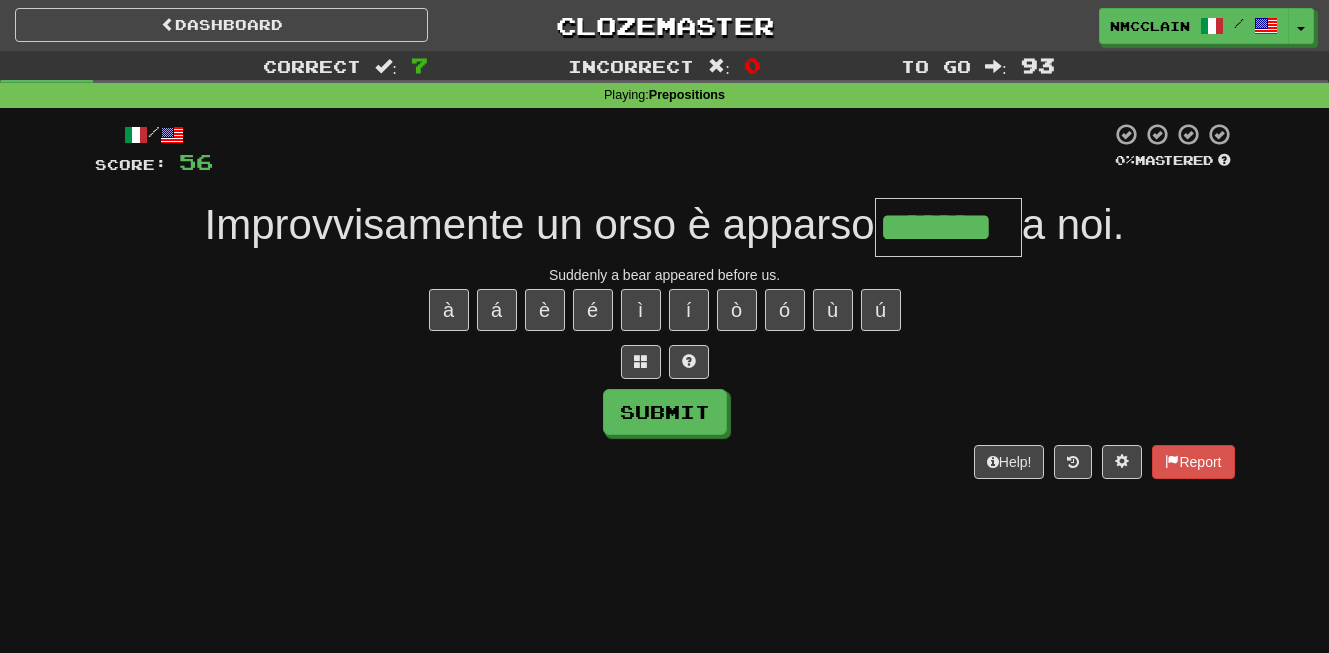 type on "*******" 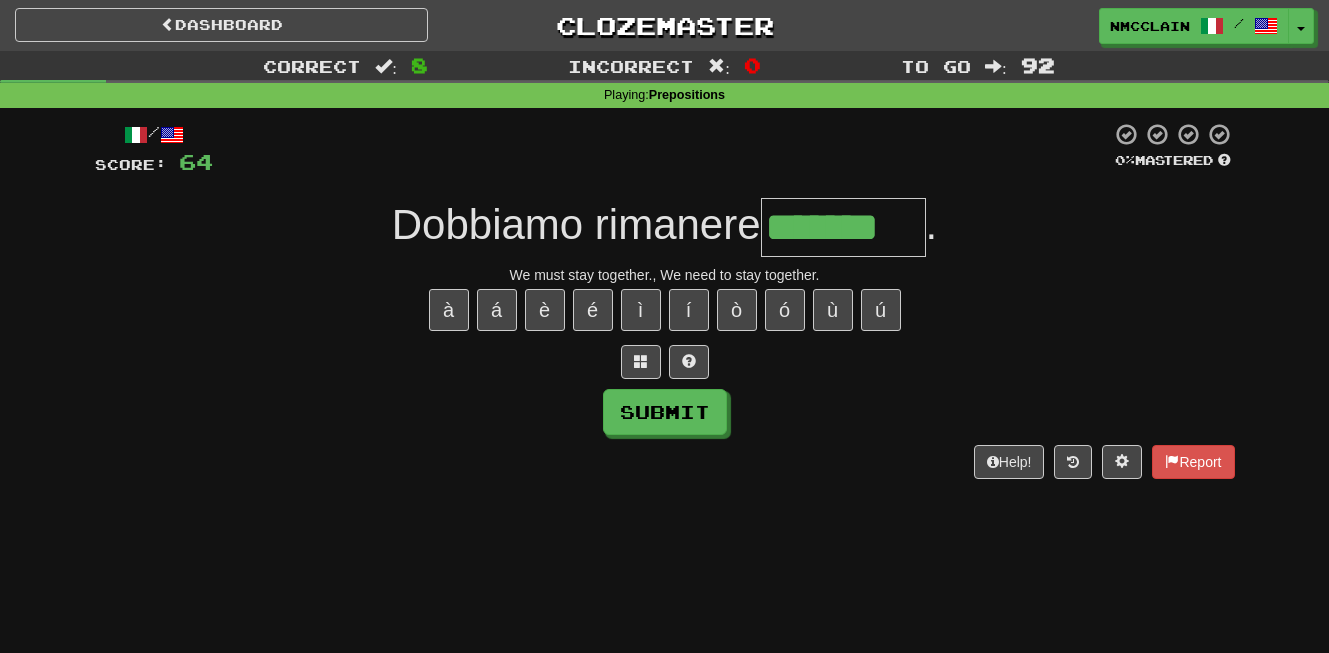 type on "*******" 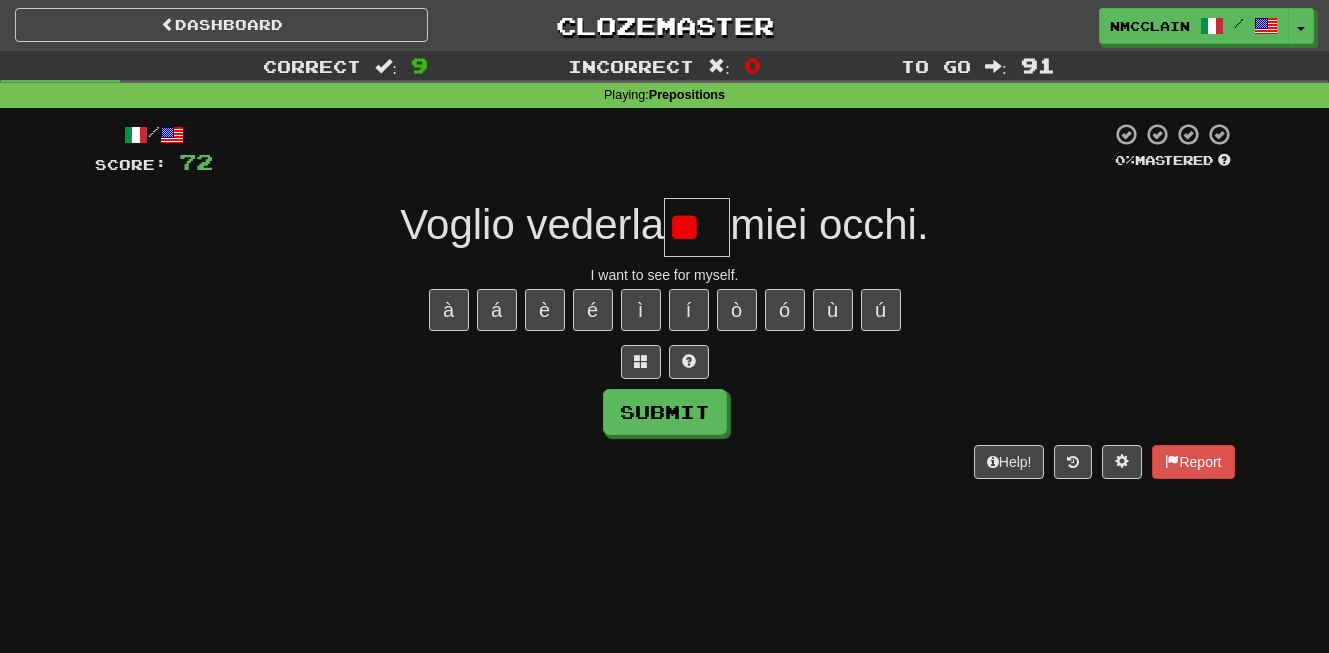 scroll, scrollTop: 0, scrollLeft: 0, axis: both 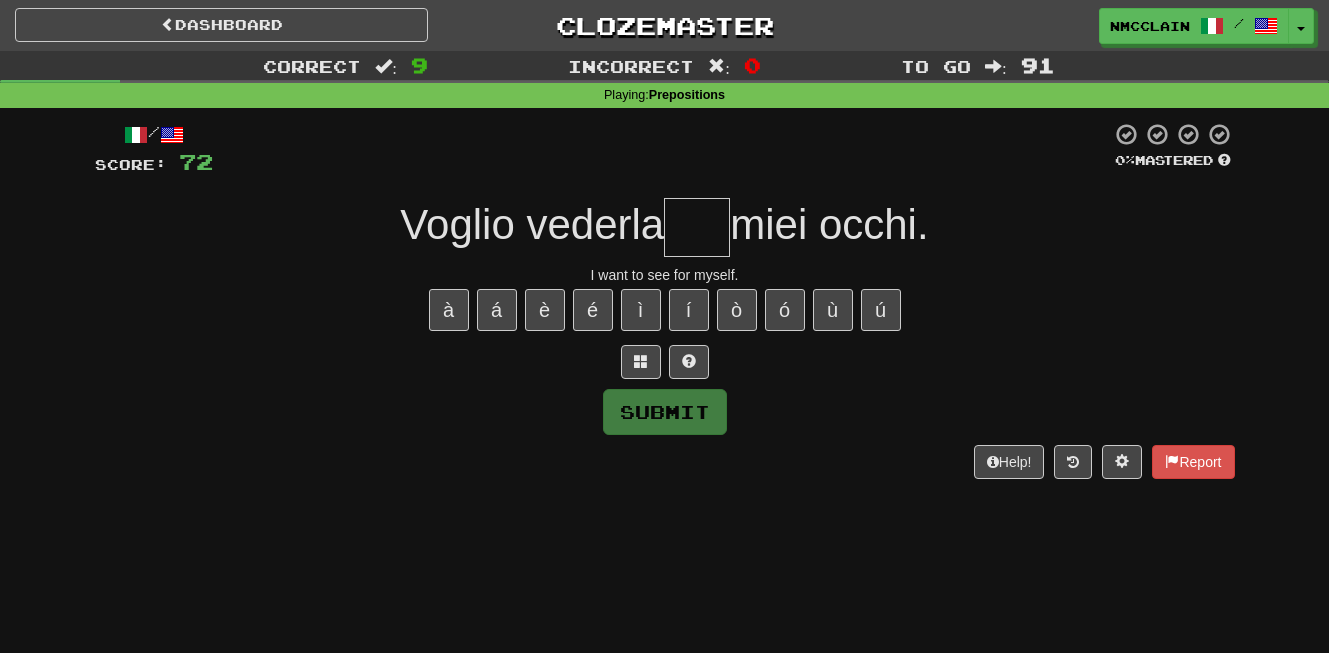type on "*" 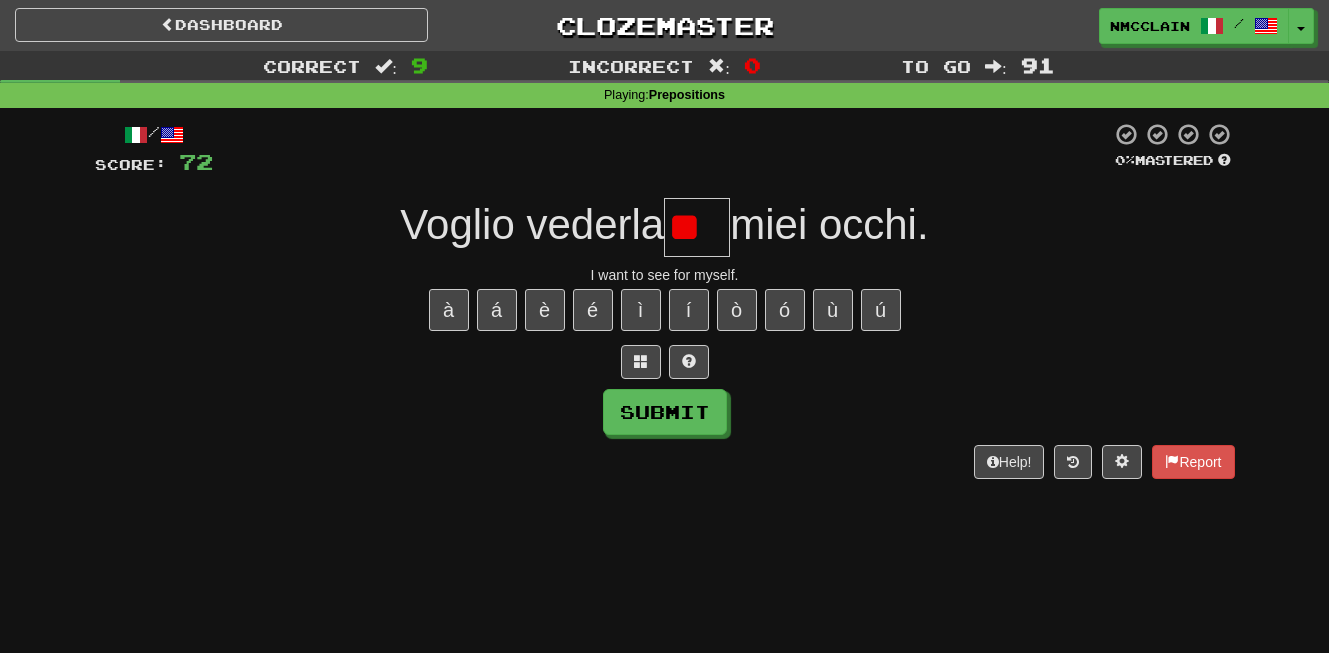 type on "*" 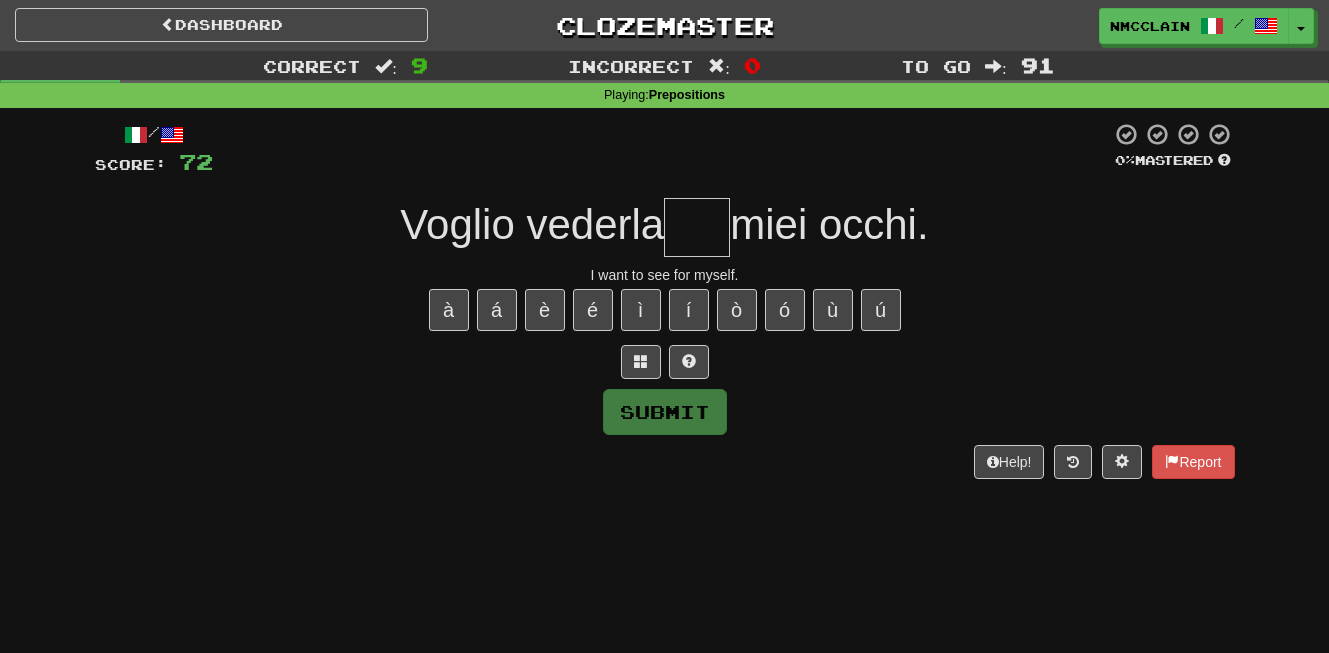 type on "*" 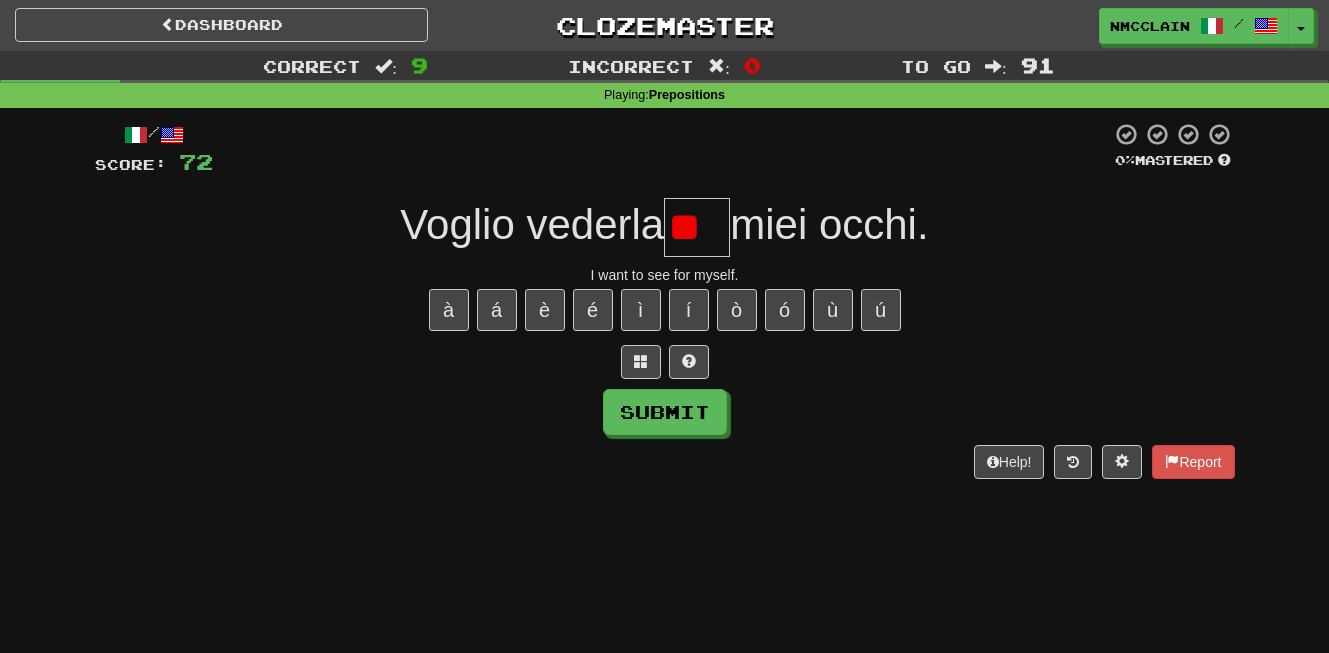 type on "*" 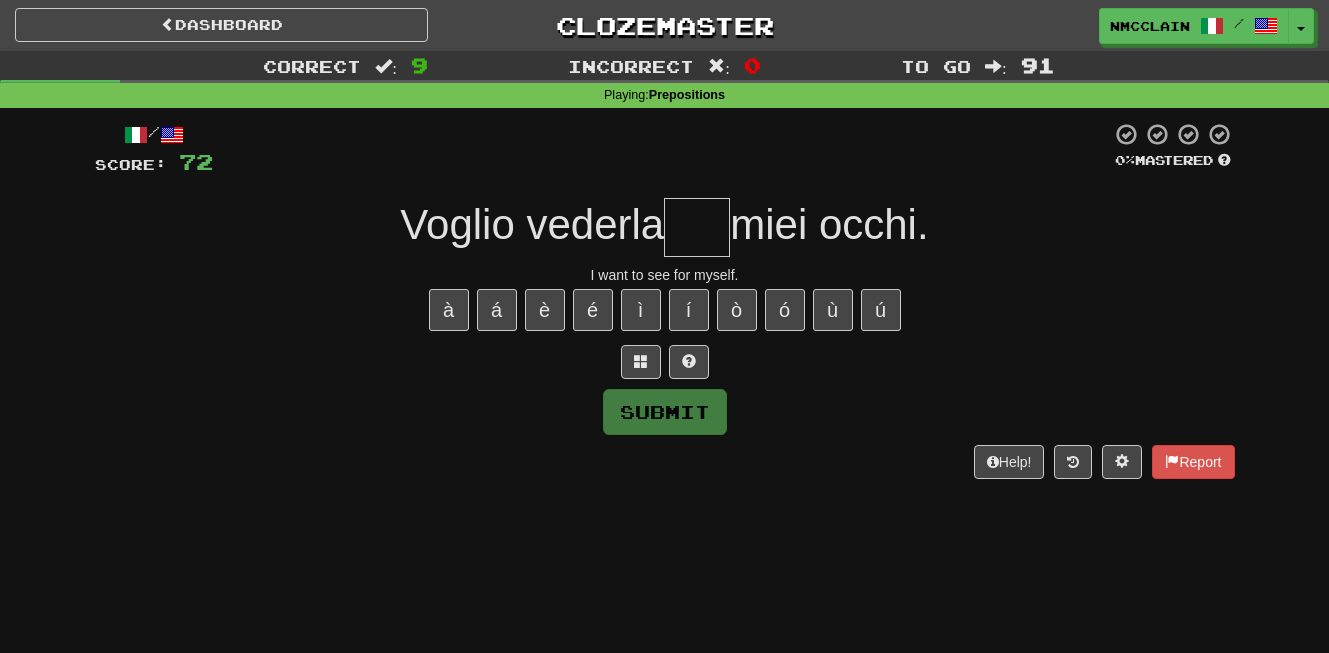type on "*" 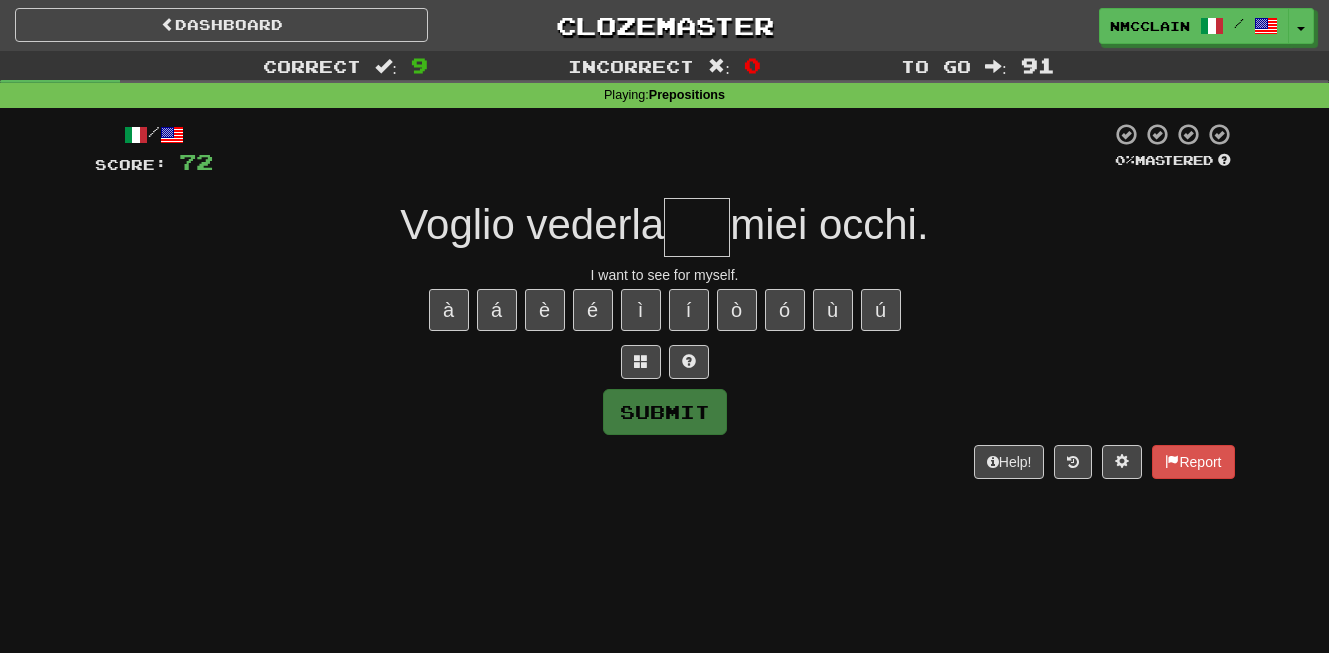 type on "*" 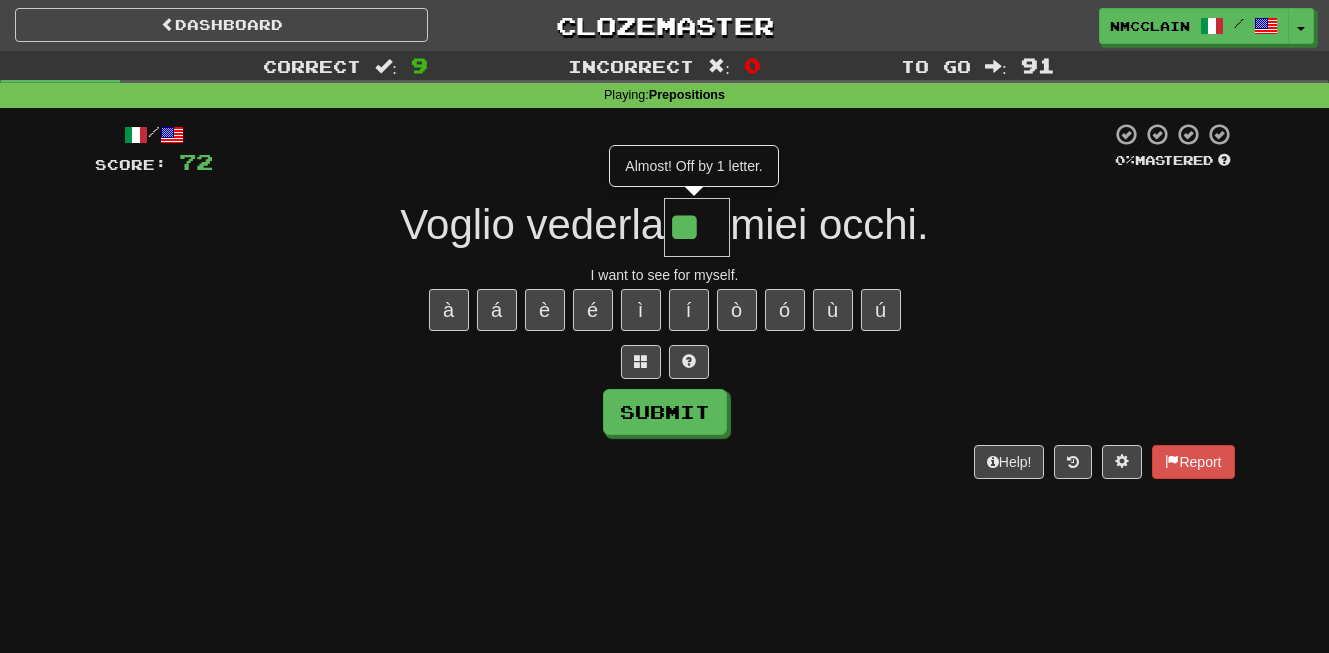 scroll, scrollTop: 0, scrollLeft: 0, axis: both 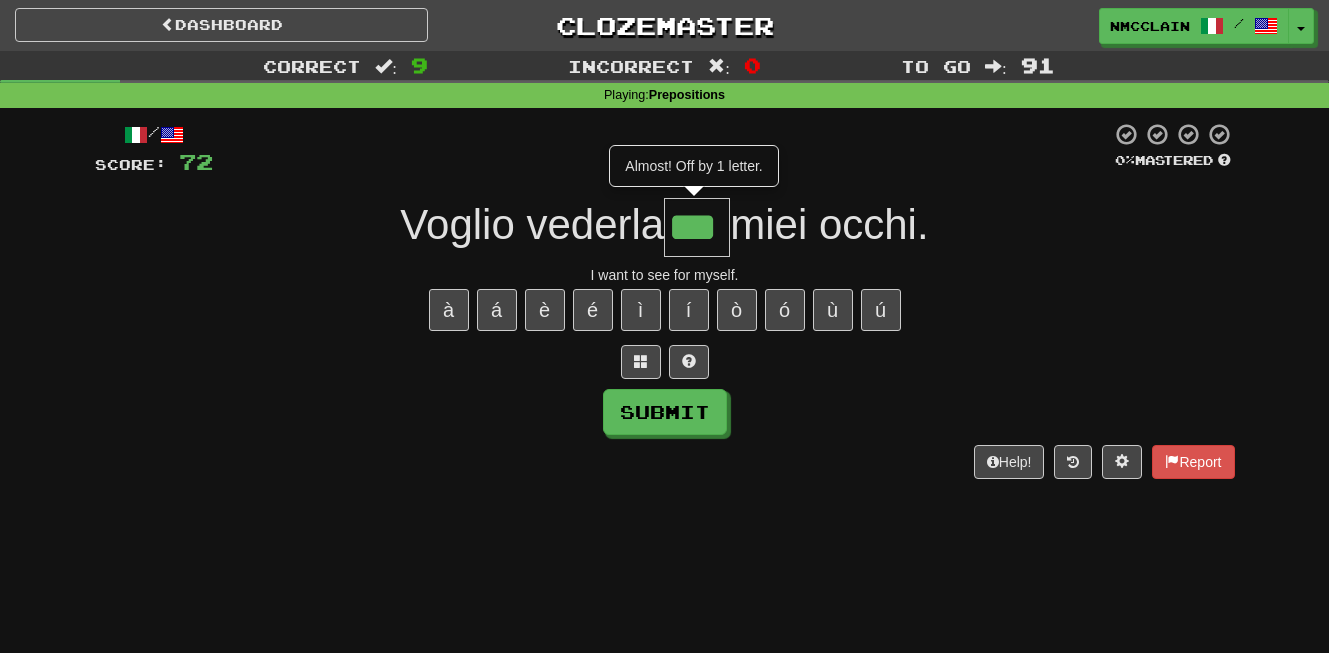 type on "***" 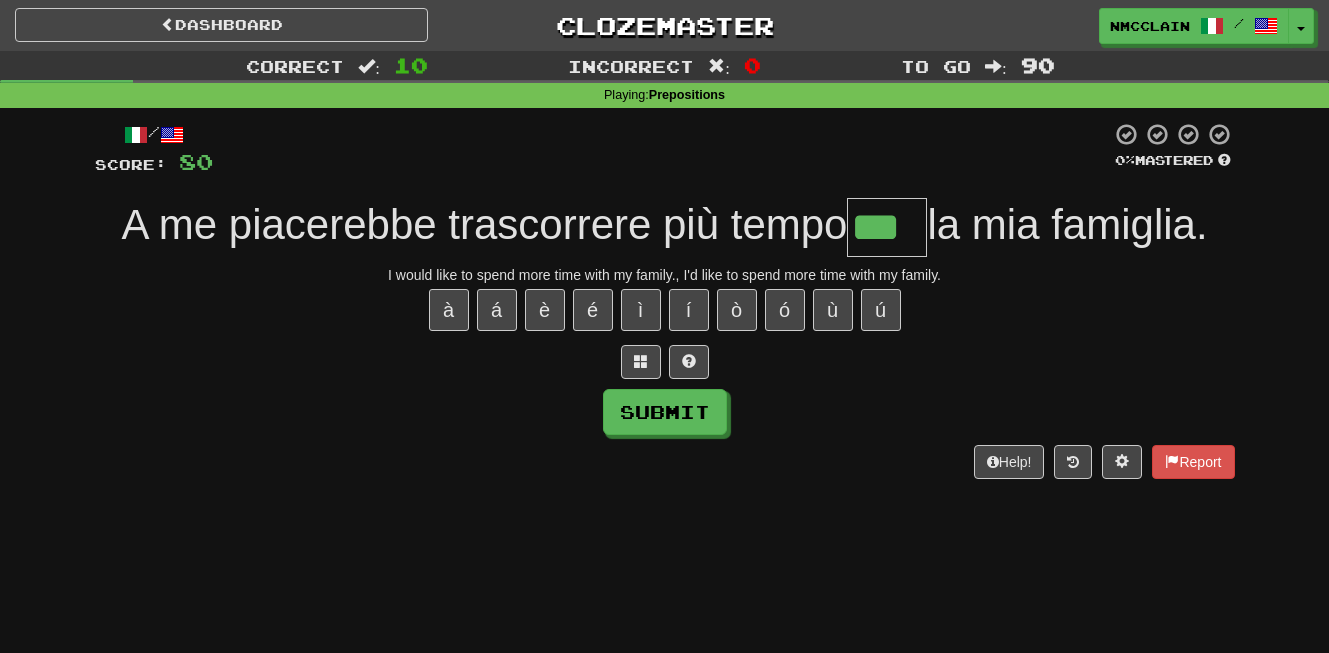 type on "***" 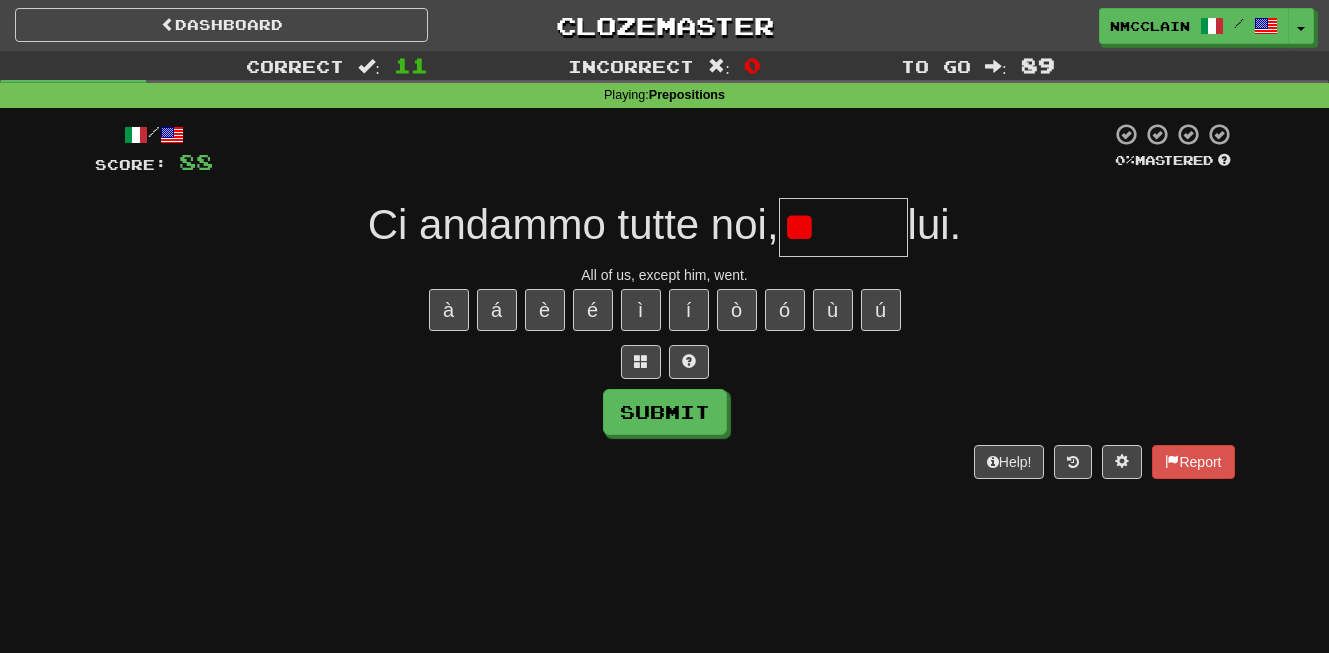 type on "*" 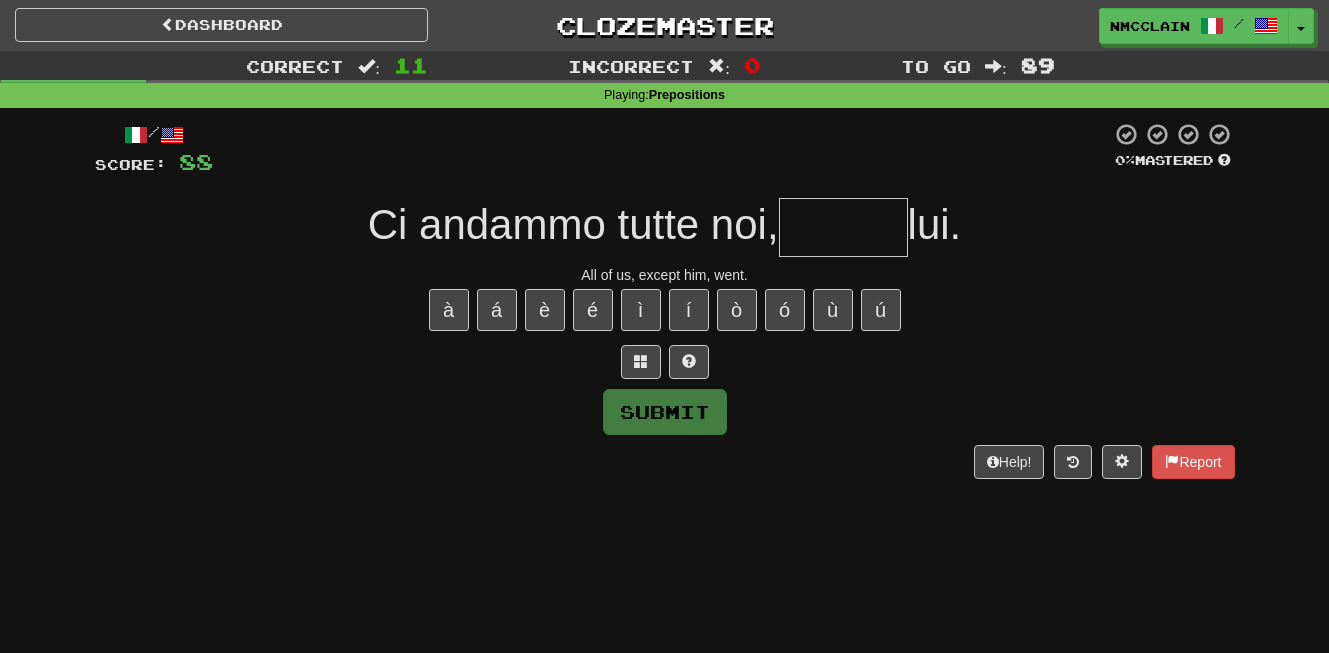 type on "*" 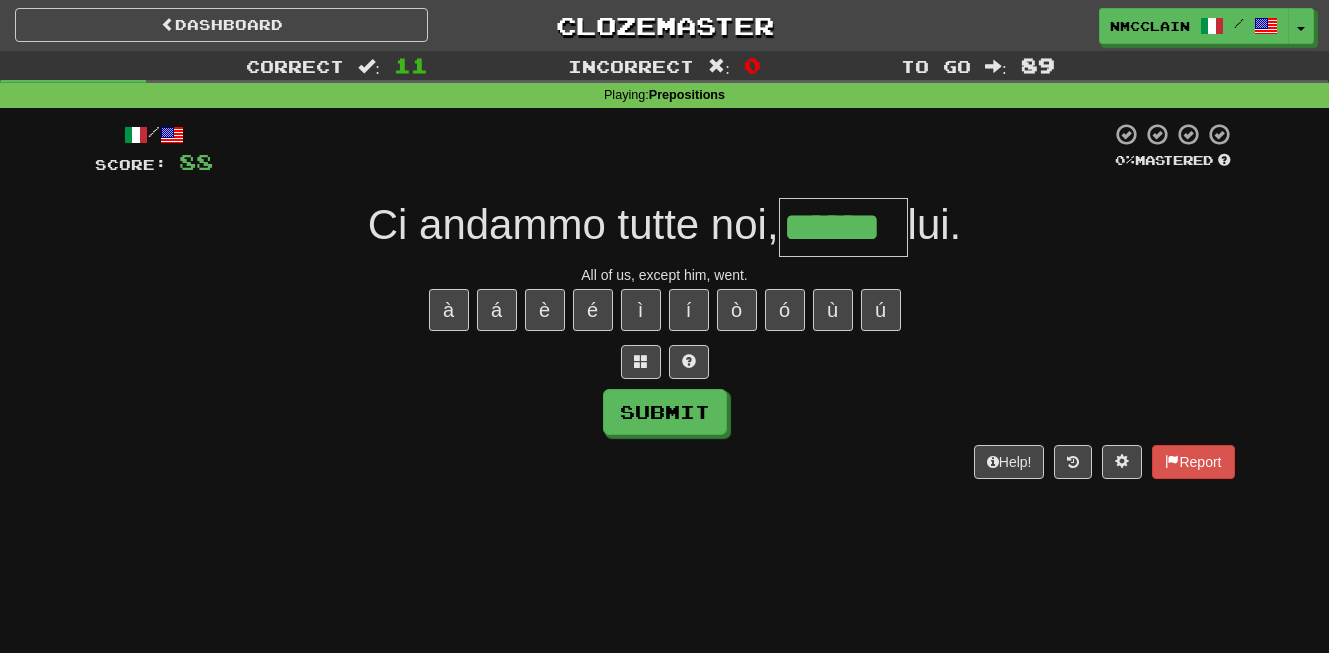 type on "******" 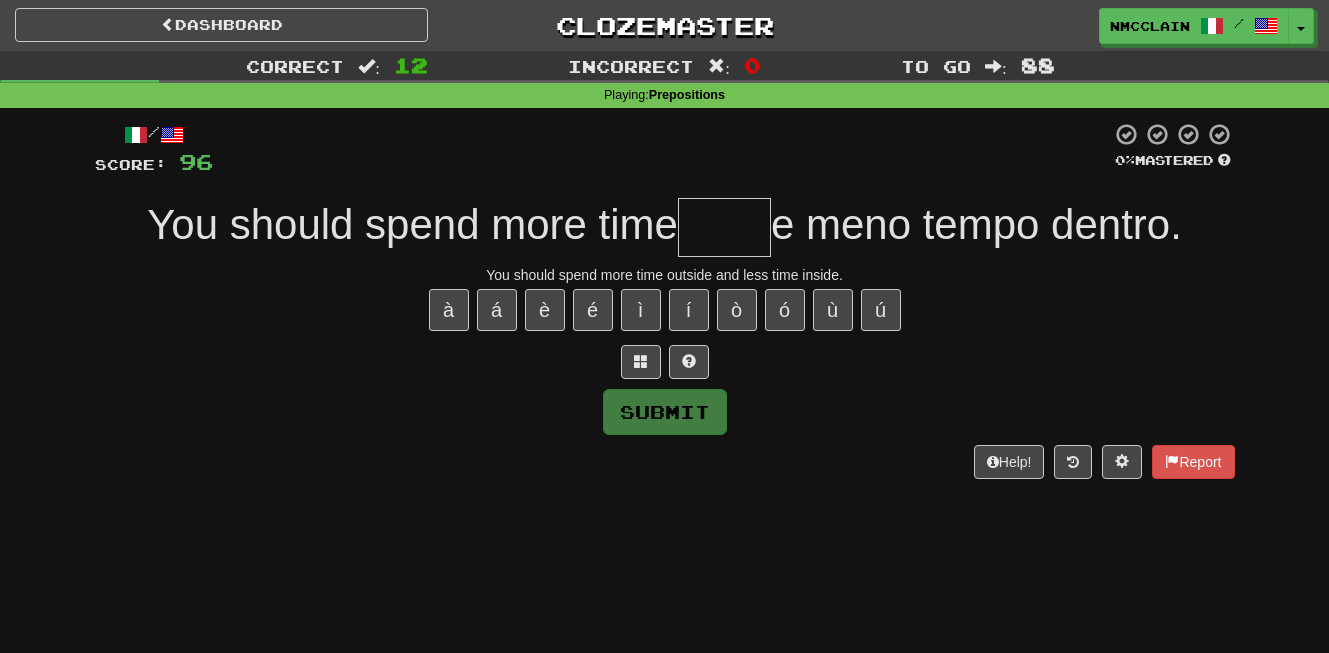 type on "*" 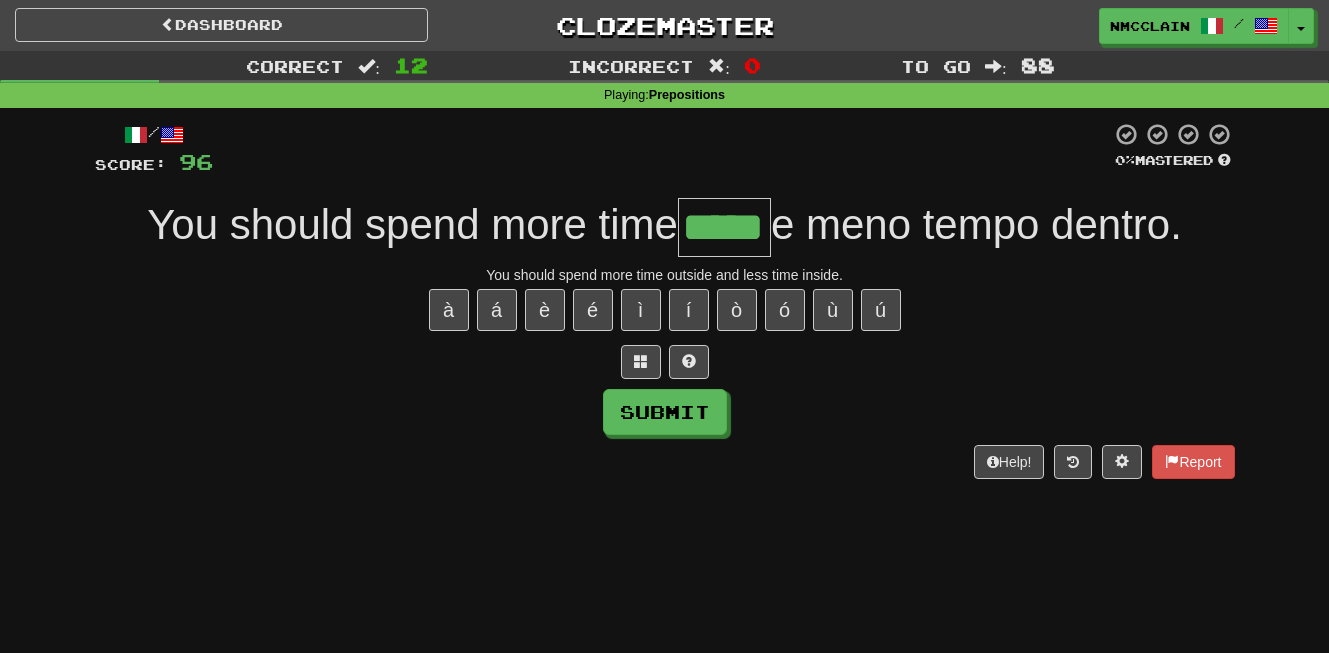 type on "*****" 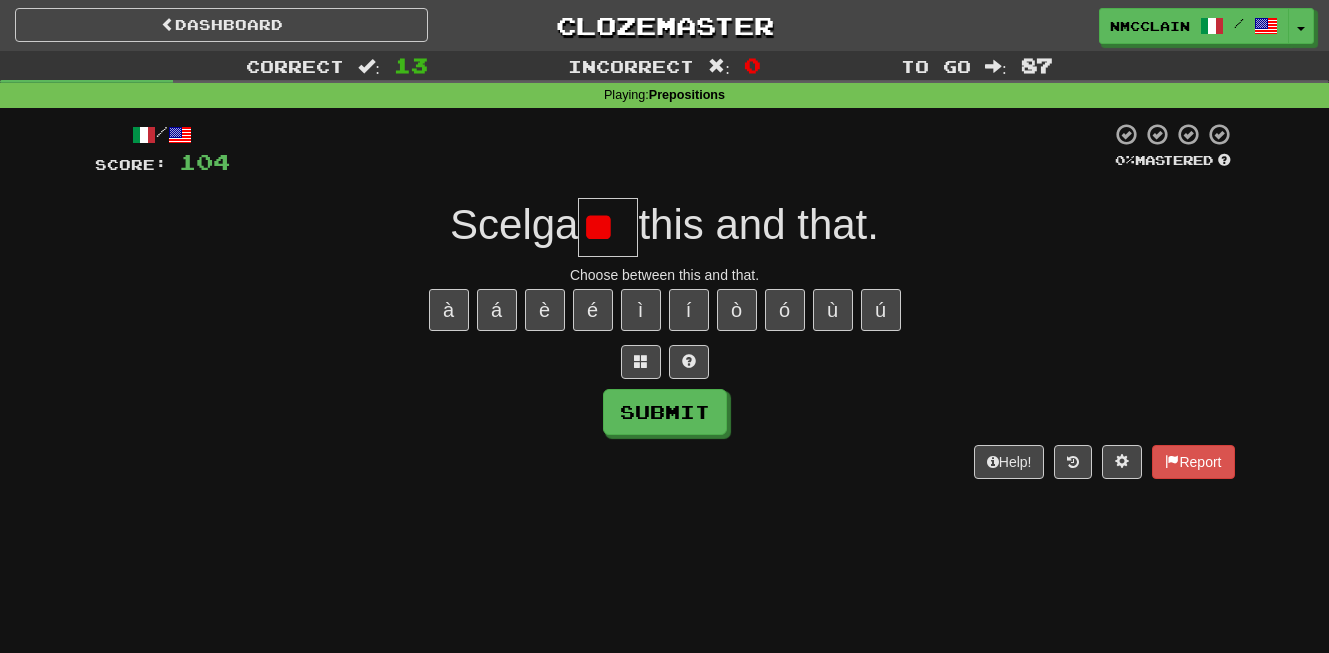 type on "*" 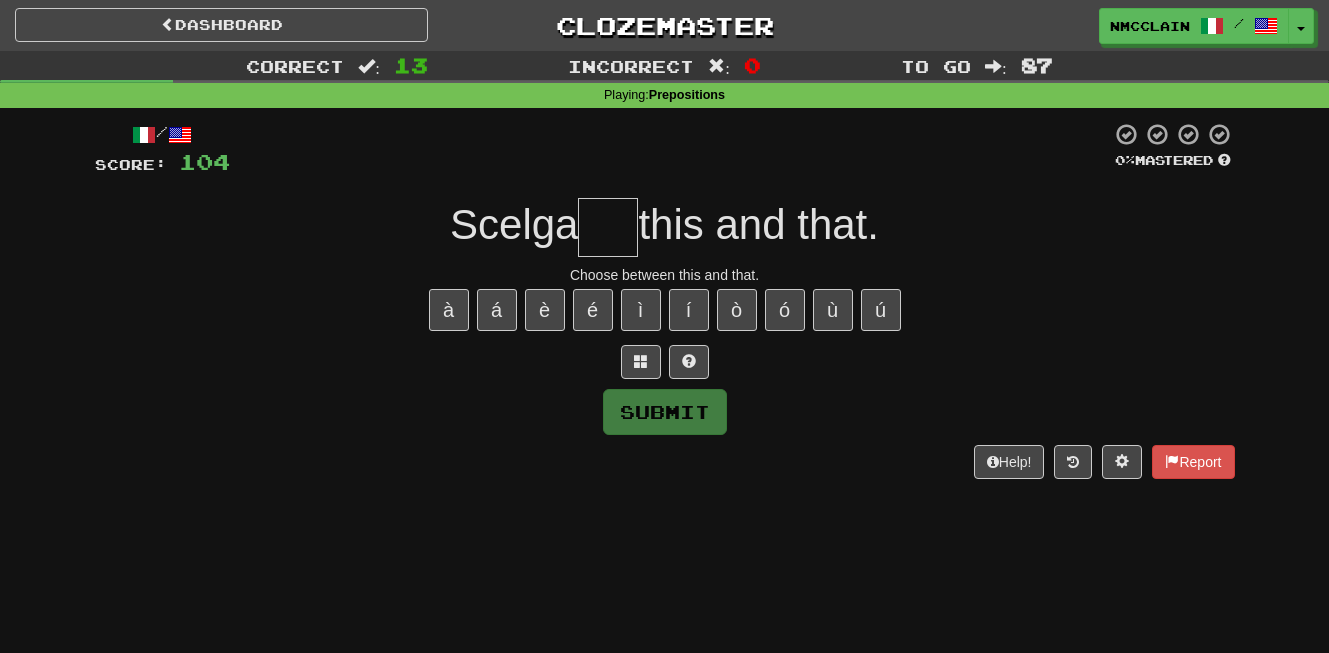 type on "*" 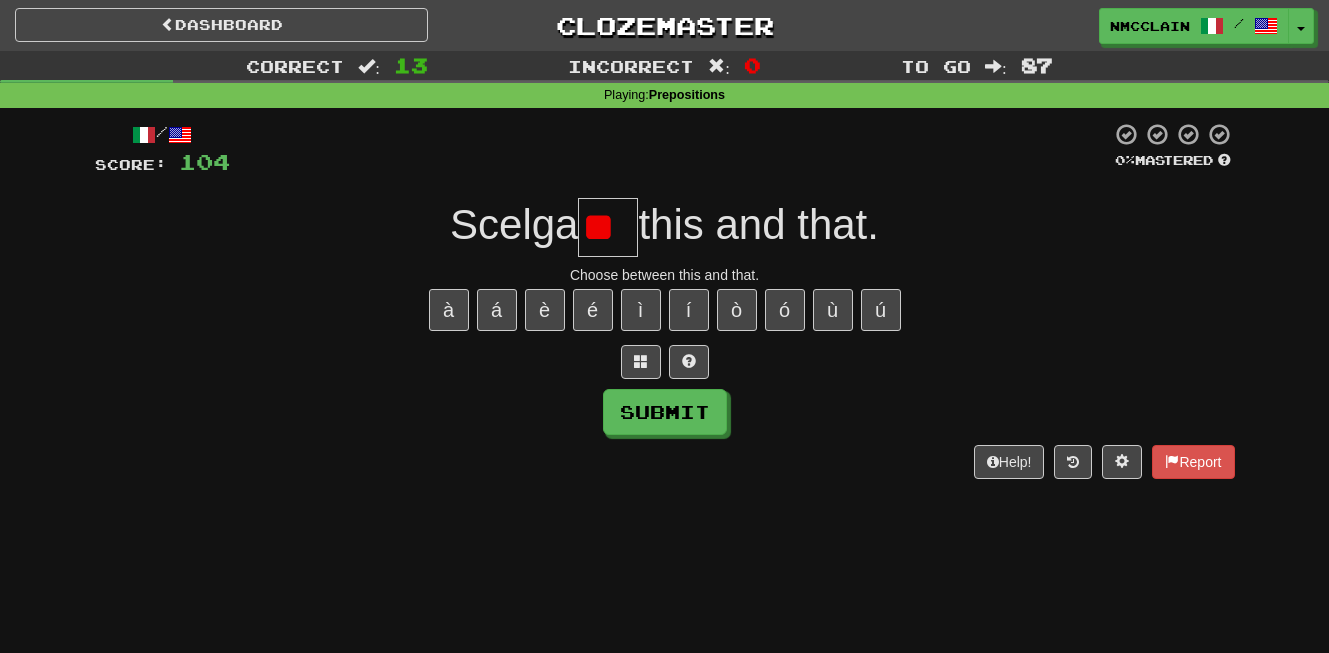 type on "*" 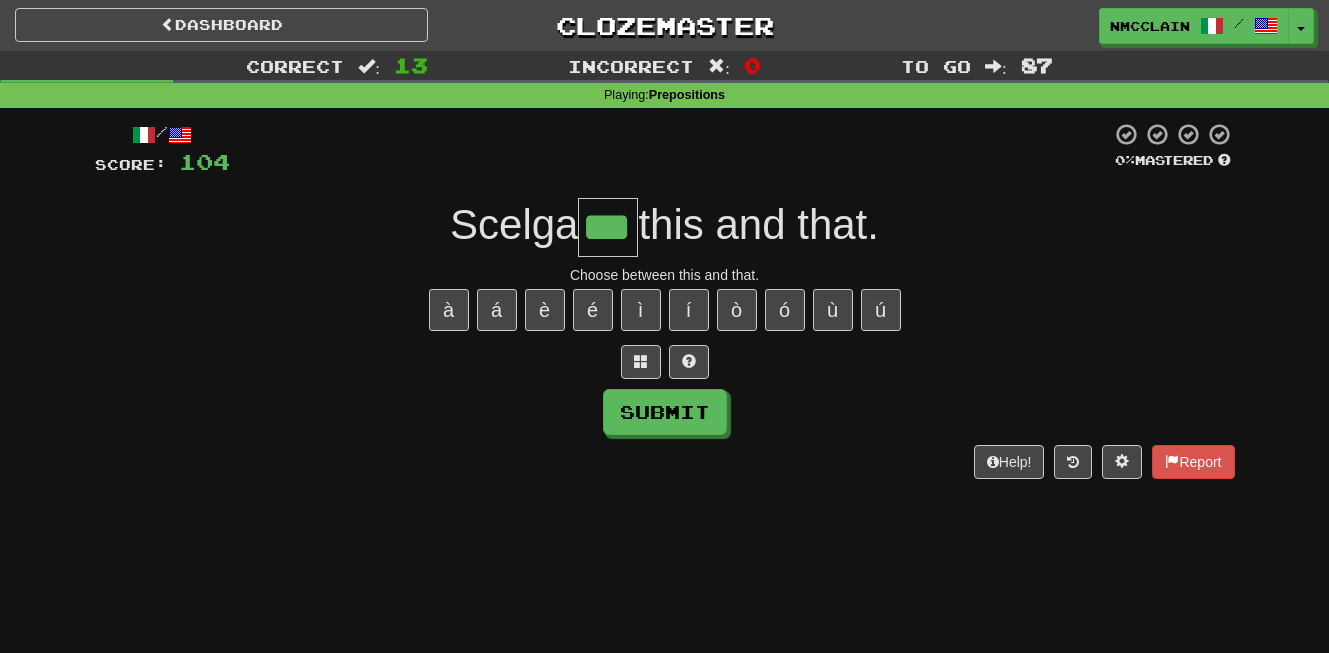 type on "***" 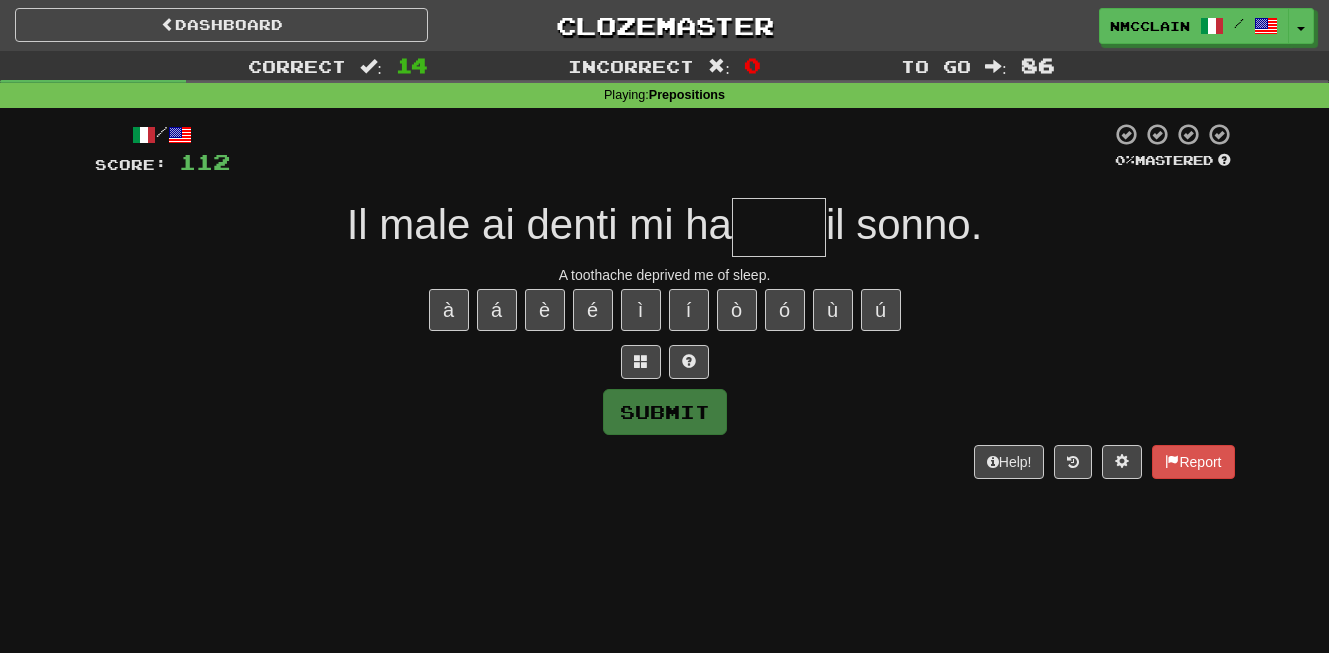 type on "*" 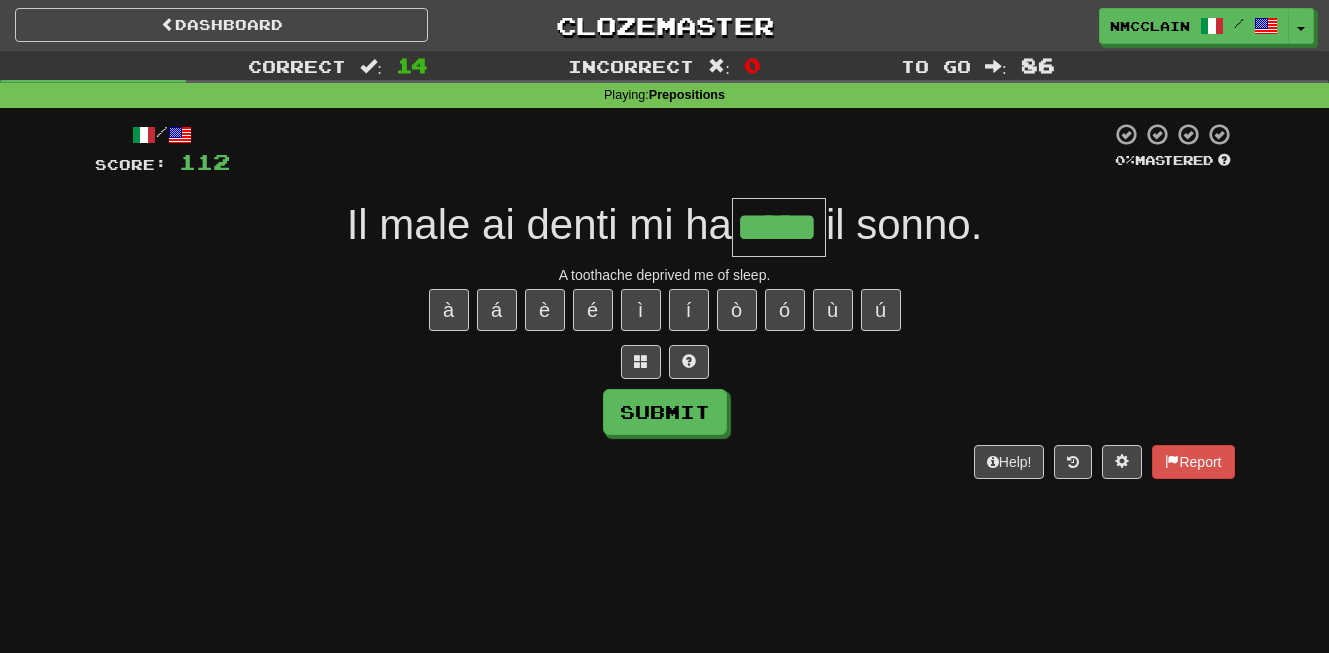 type on "*****" 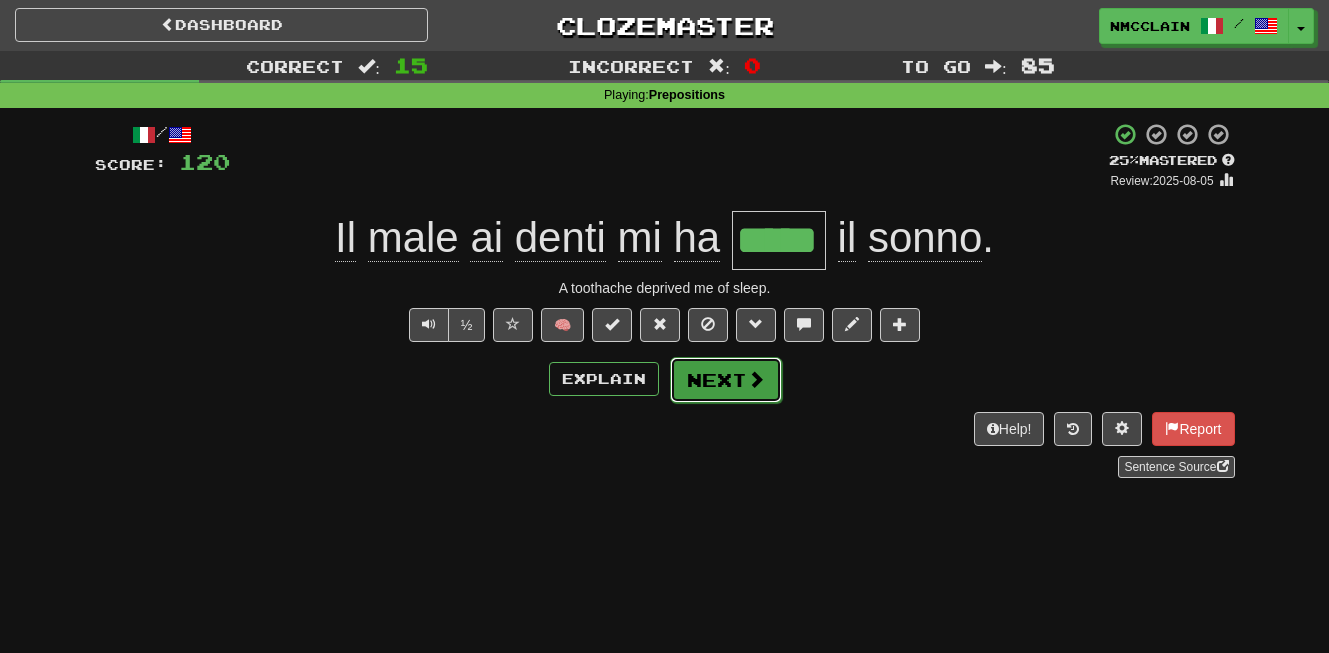 click on "Next" at bounding box center [726, 380] 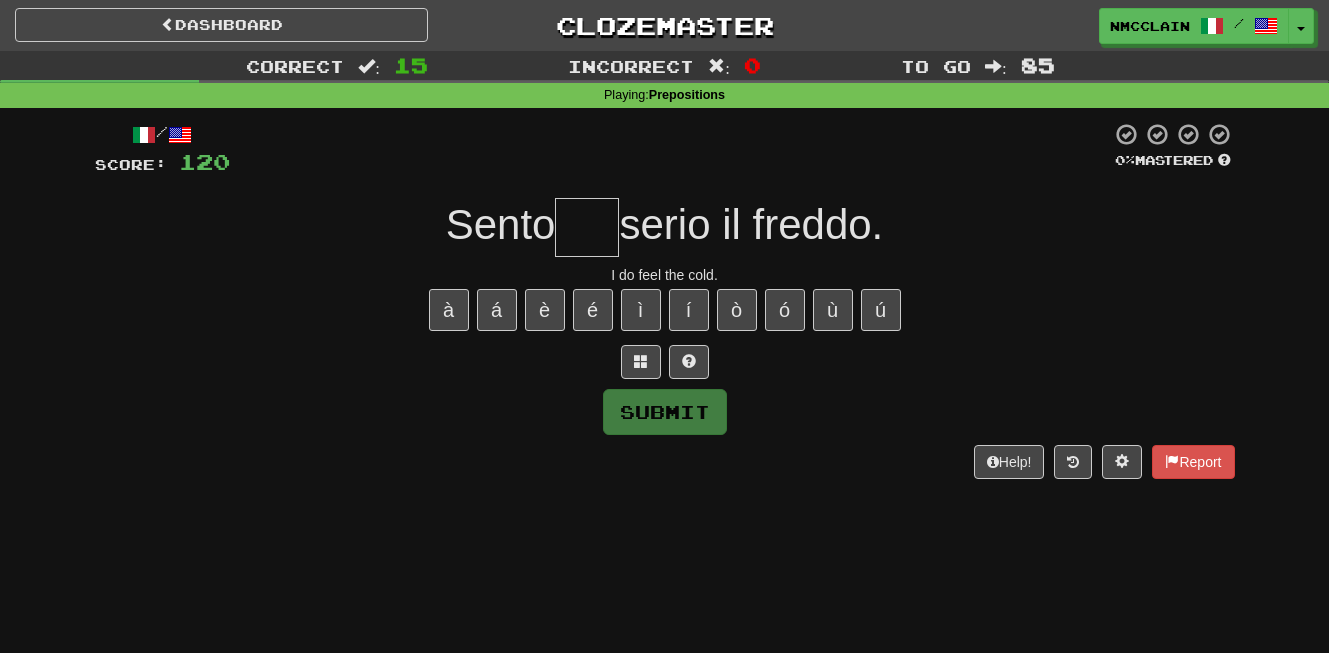 type on "*" 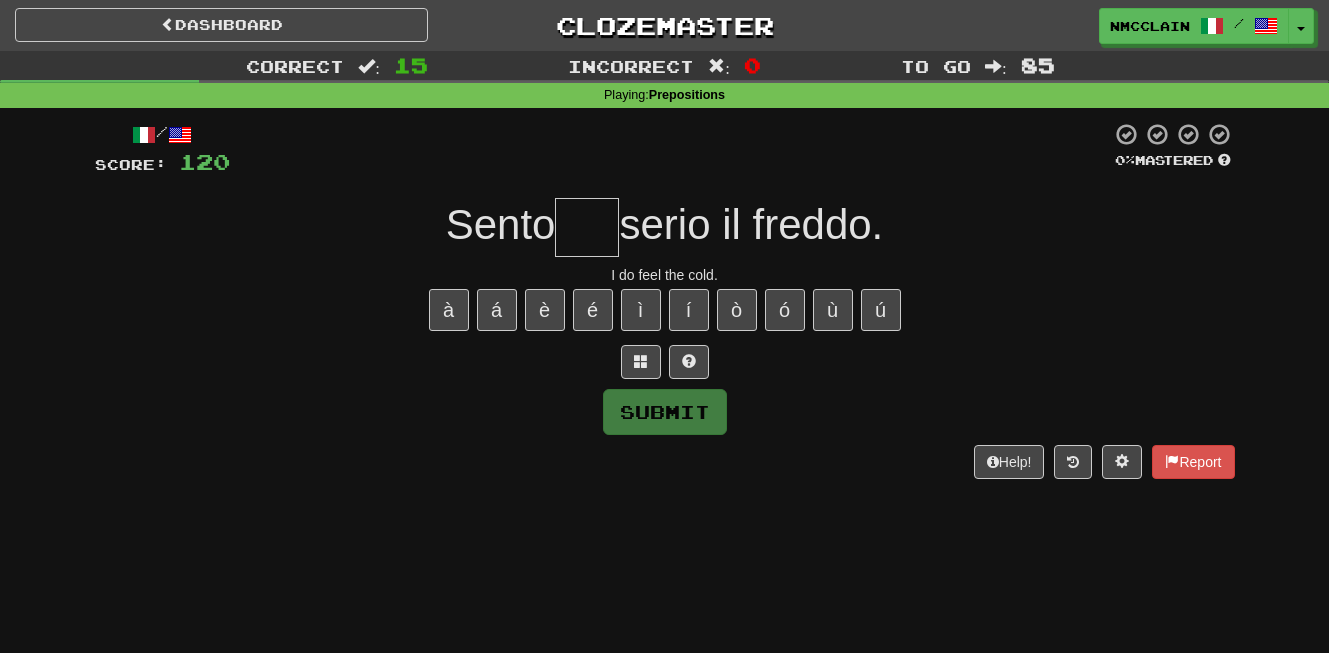 type on "*" 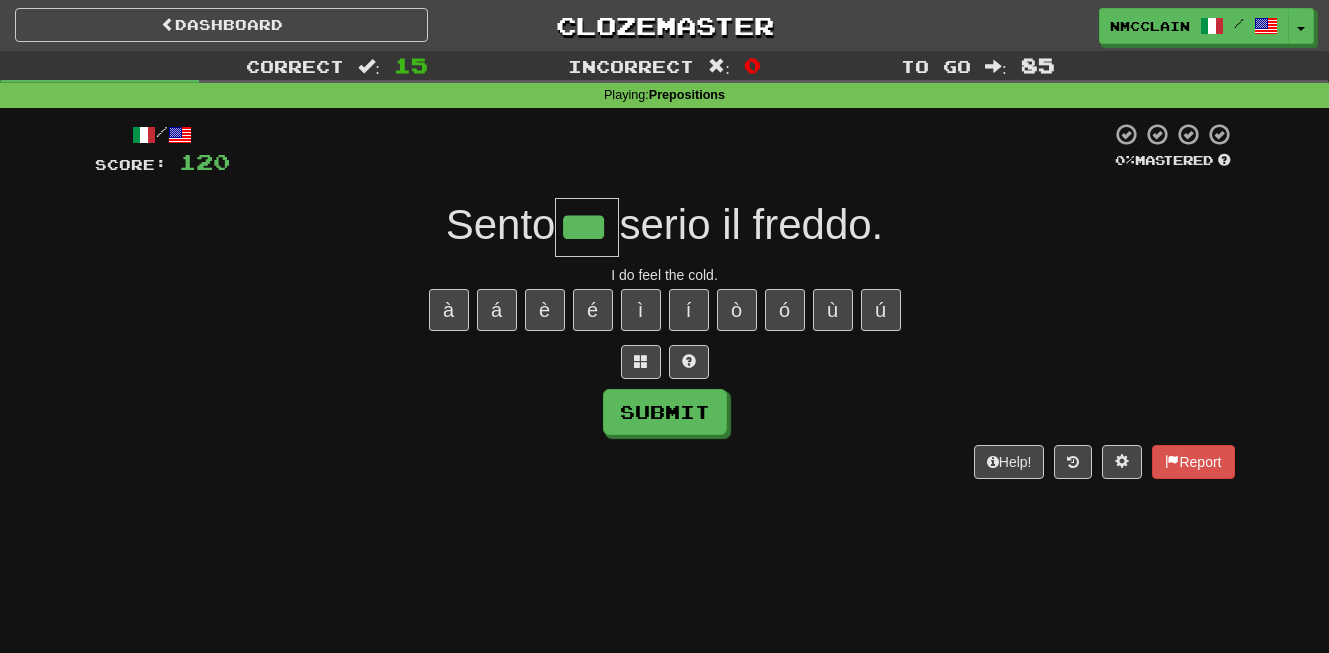 type on "***" 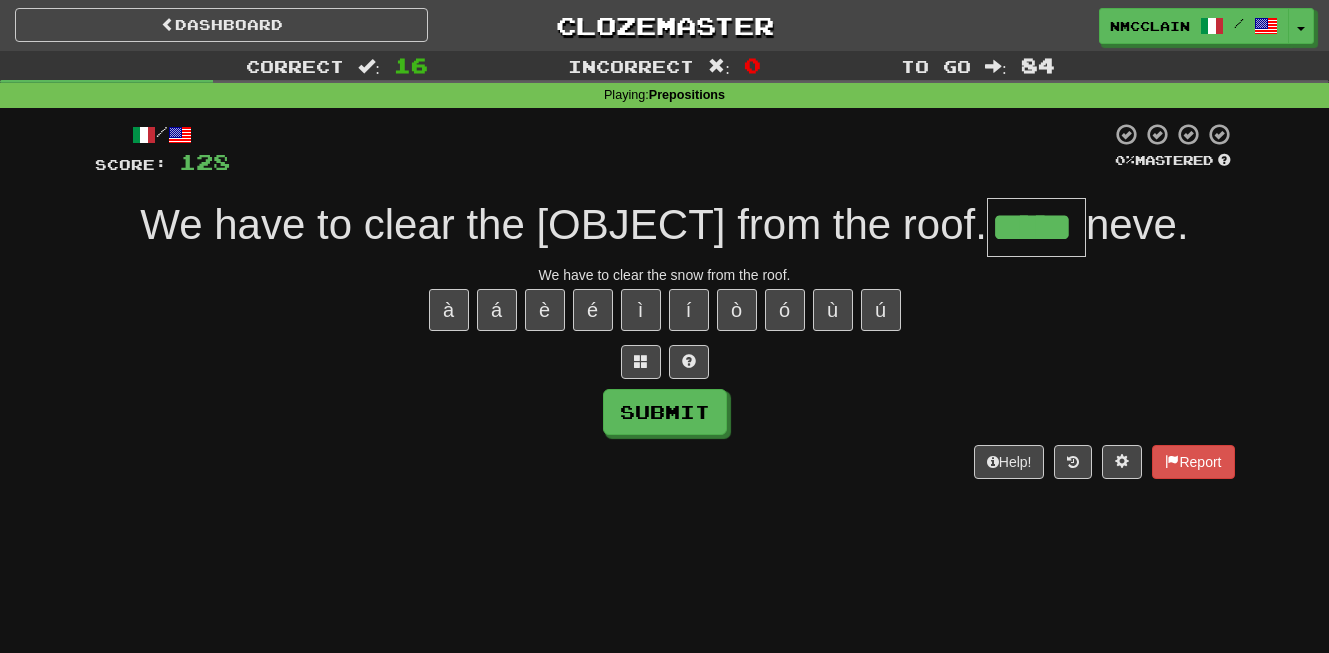 type on "*****" 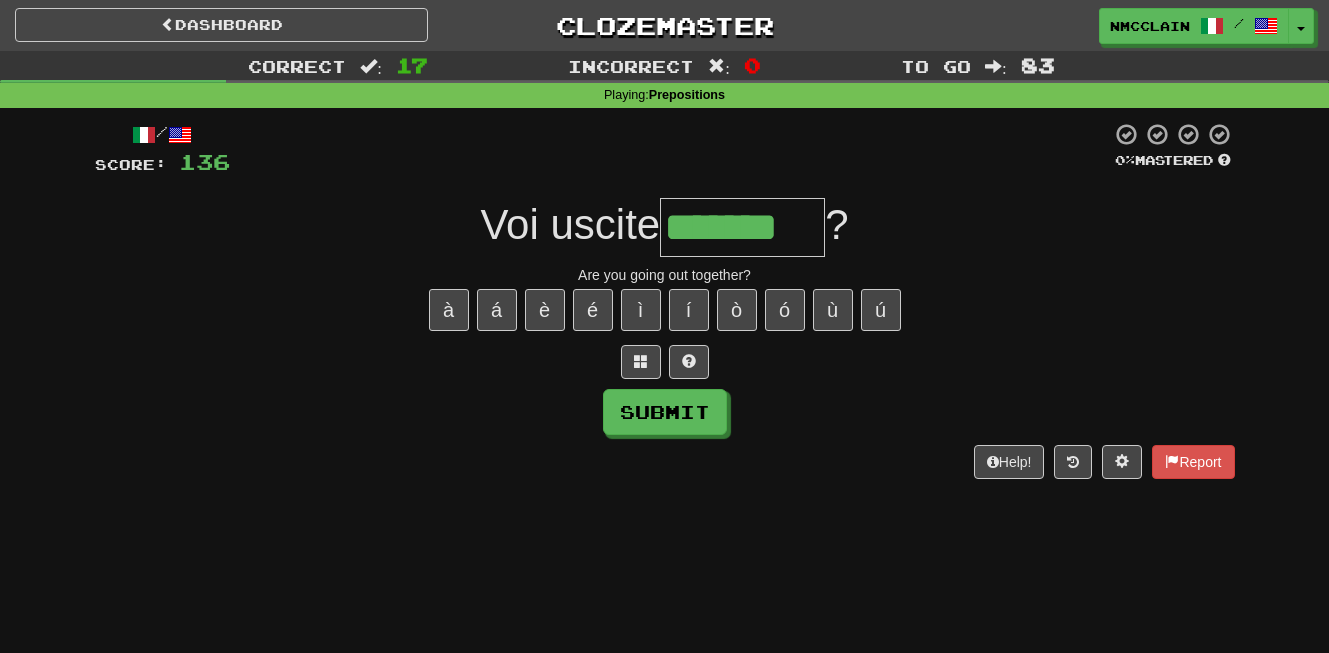 type on "*******" 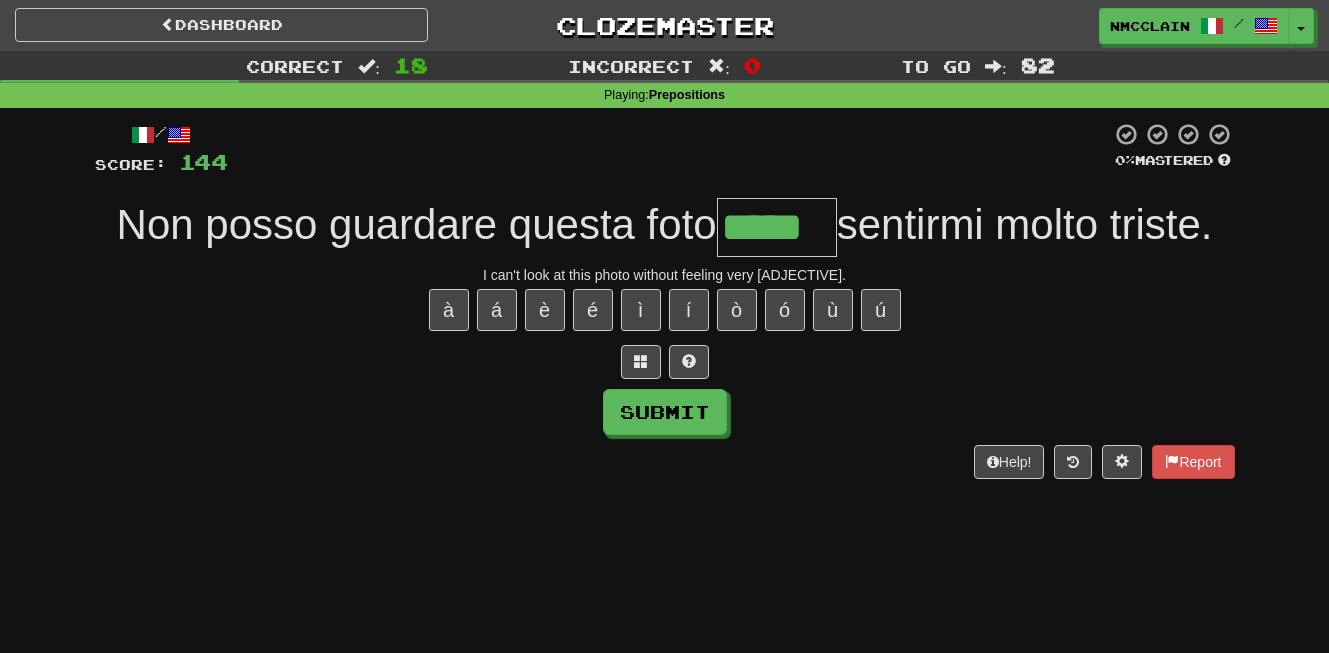 type on "*****" 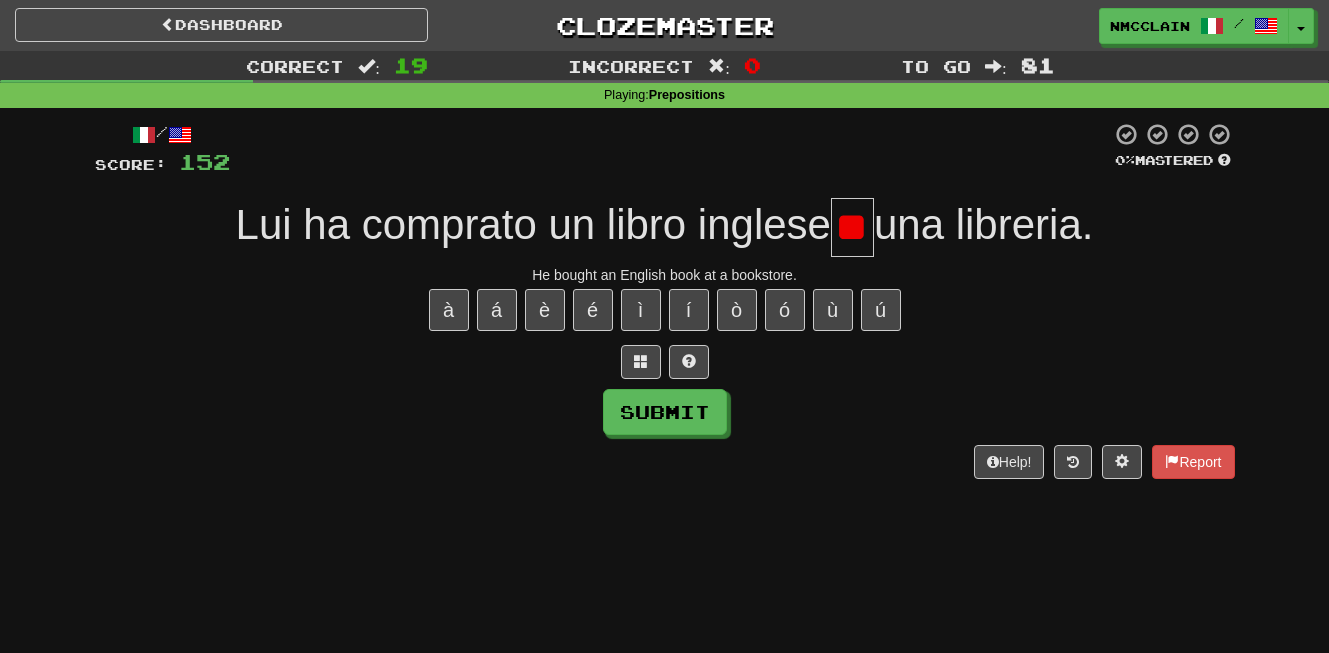 scroll, scrollTop: 0, scrollLeft: 9, axis: horizontal 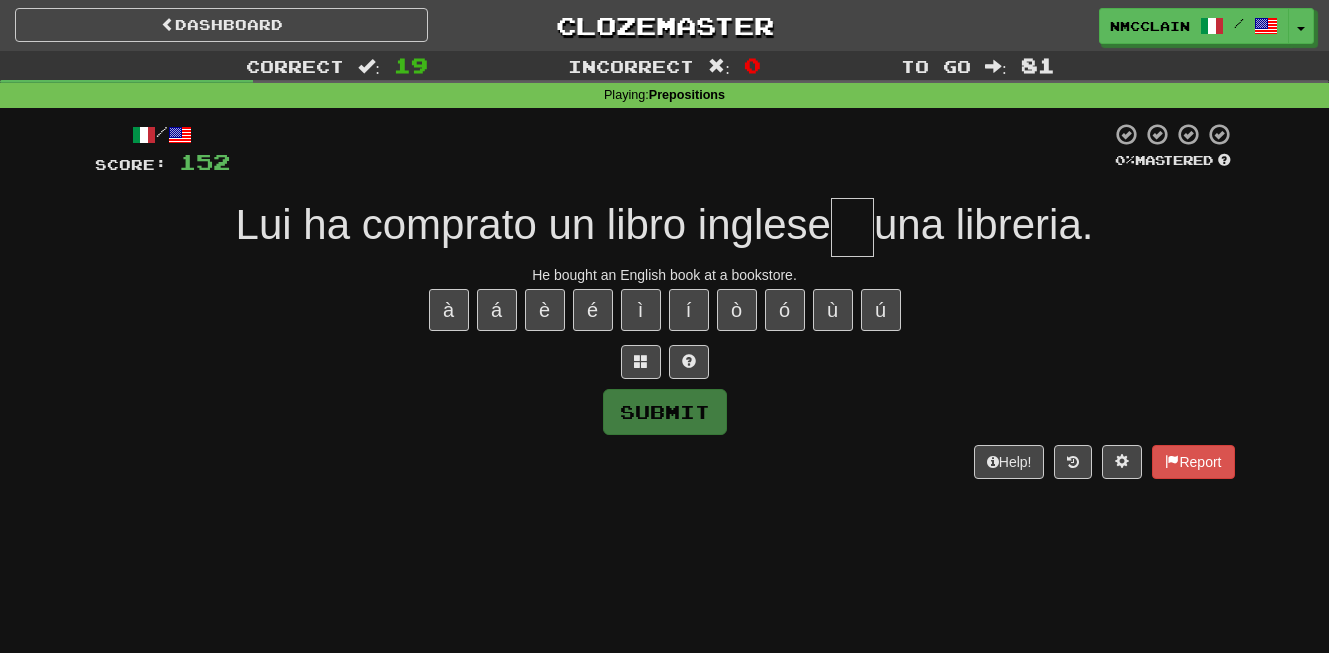 type on "*" 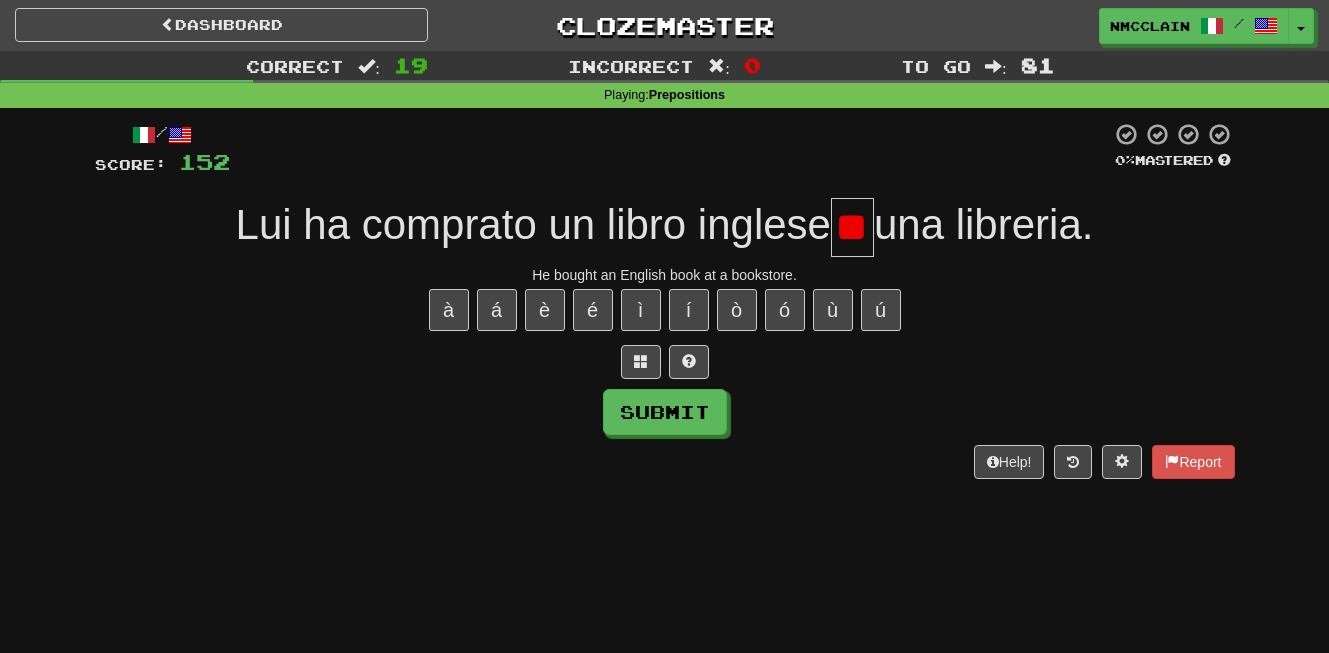 type on "*" 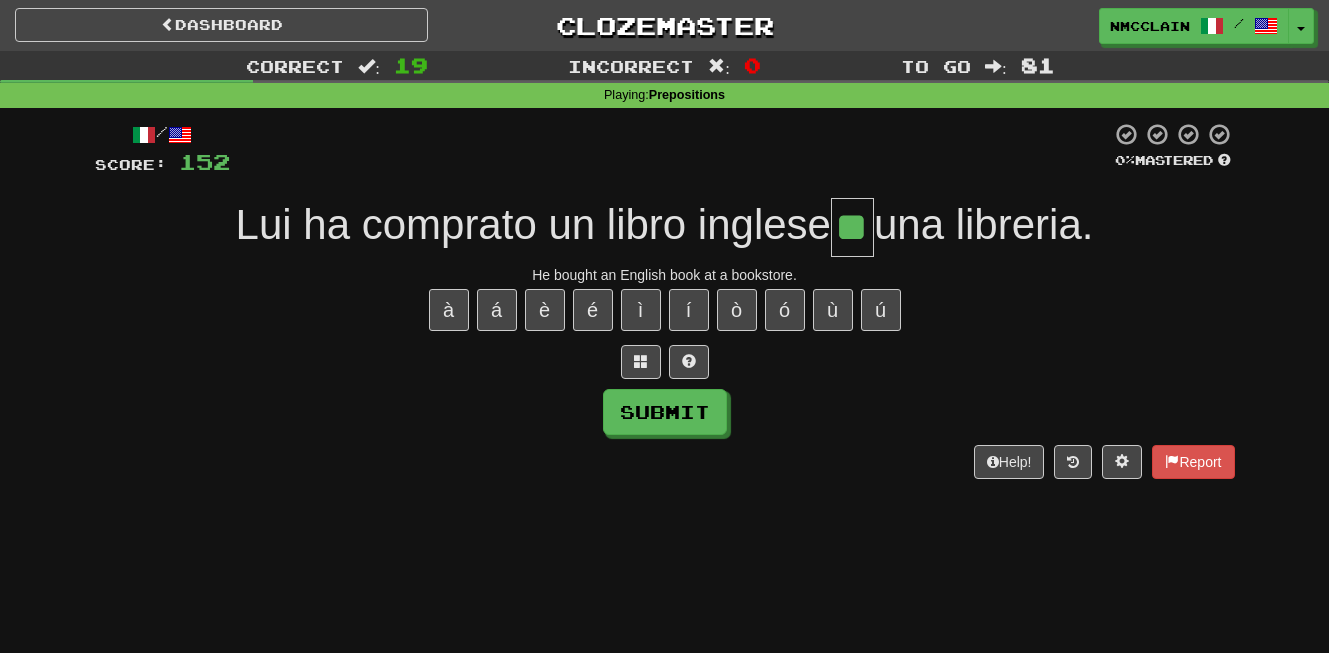 type on "**" 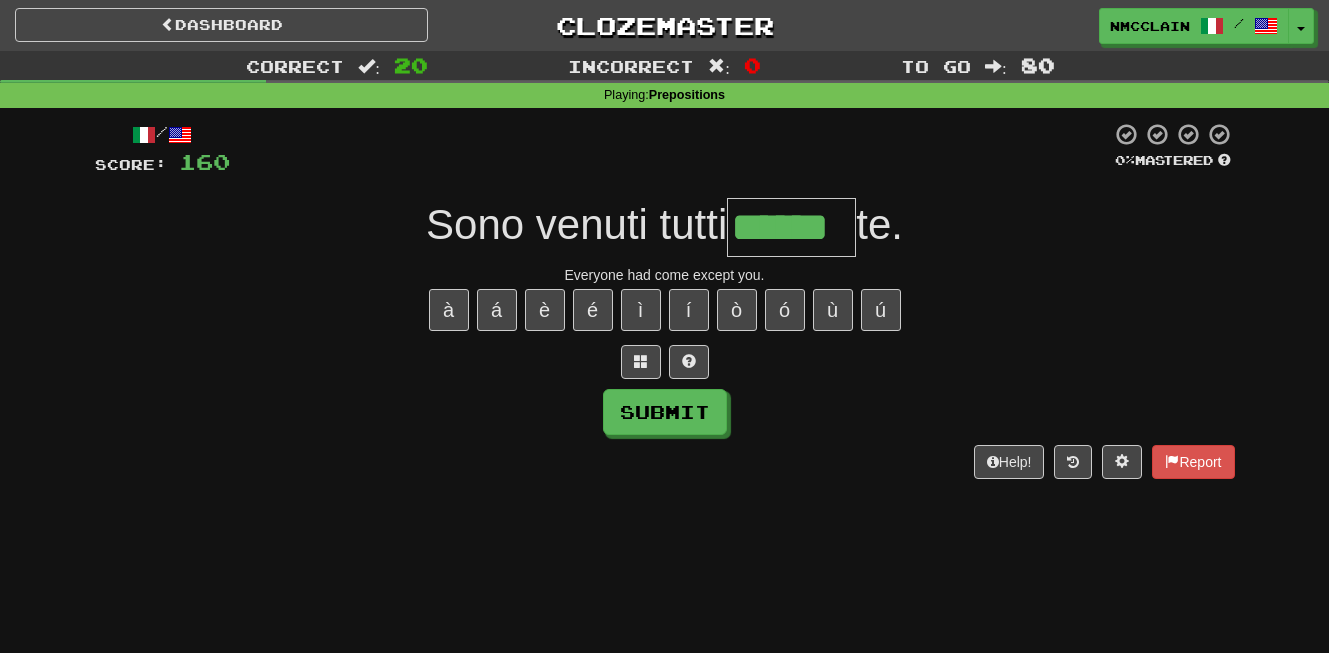 type on "******" 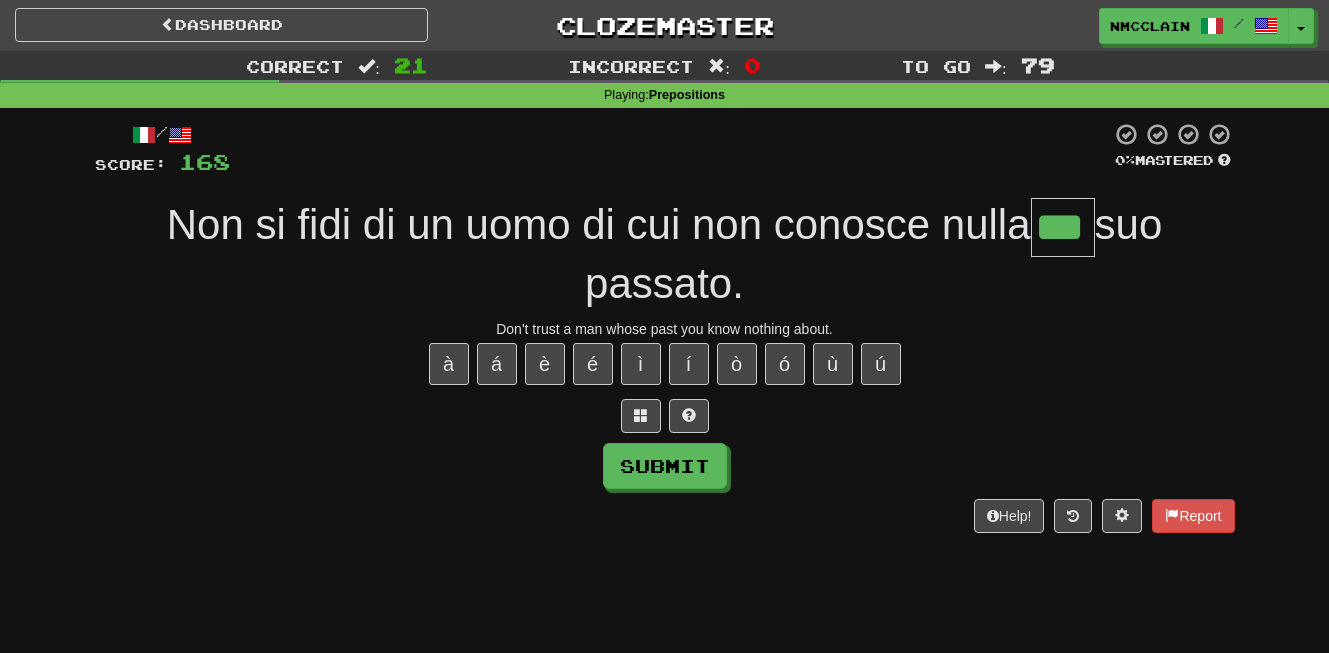 type on "***" 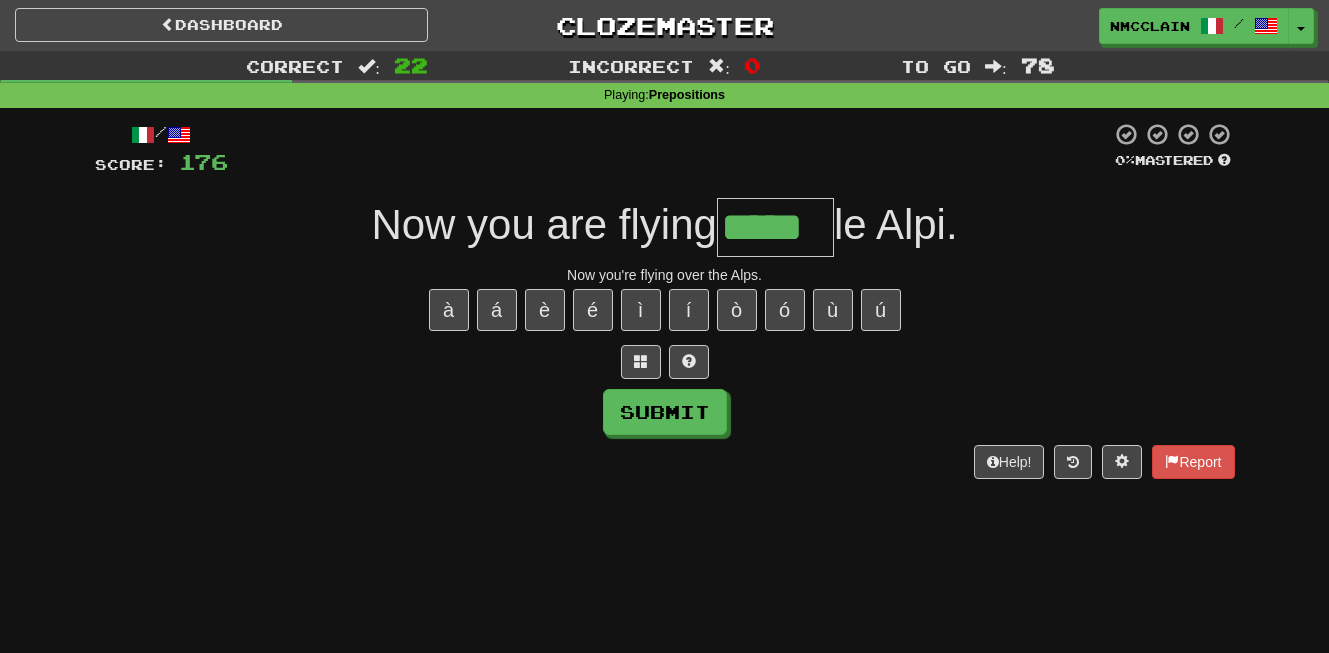 type on "*****" 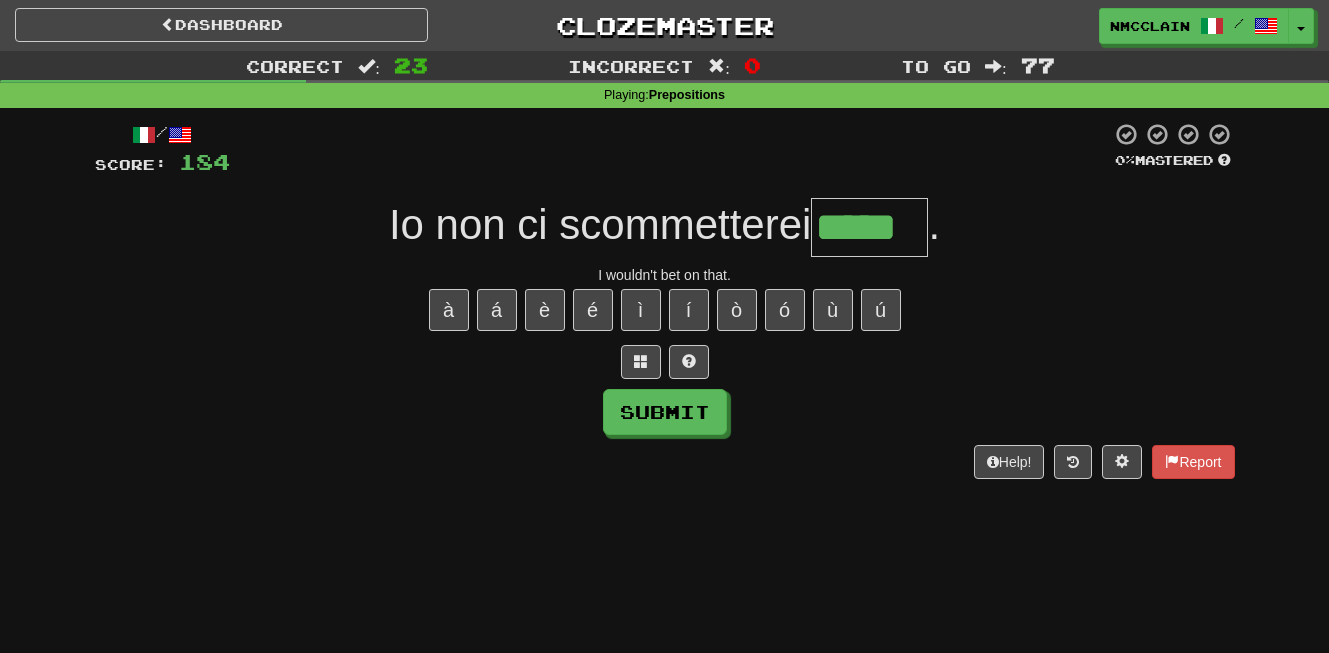 type on "*****" 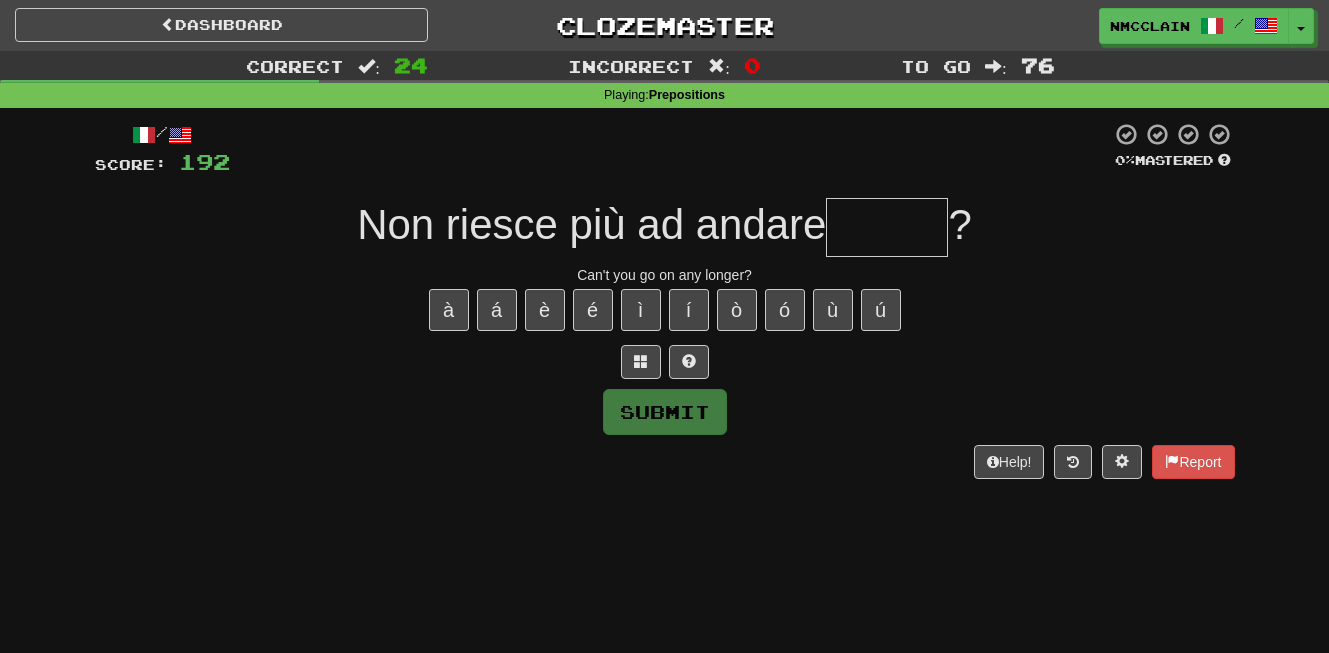 click at bounding box center (887, 227) 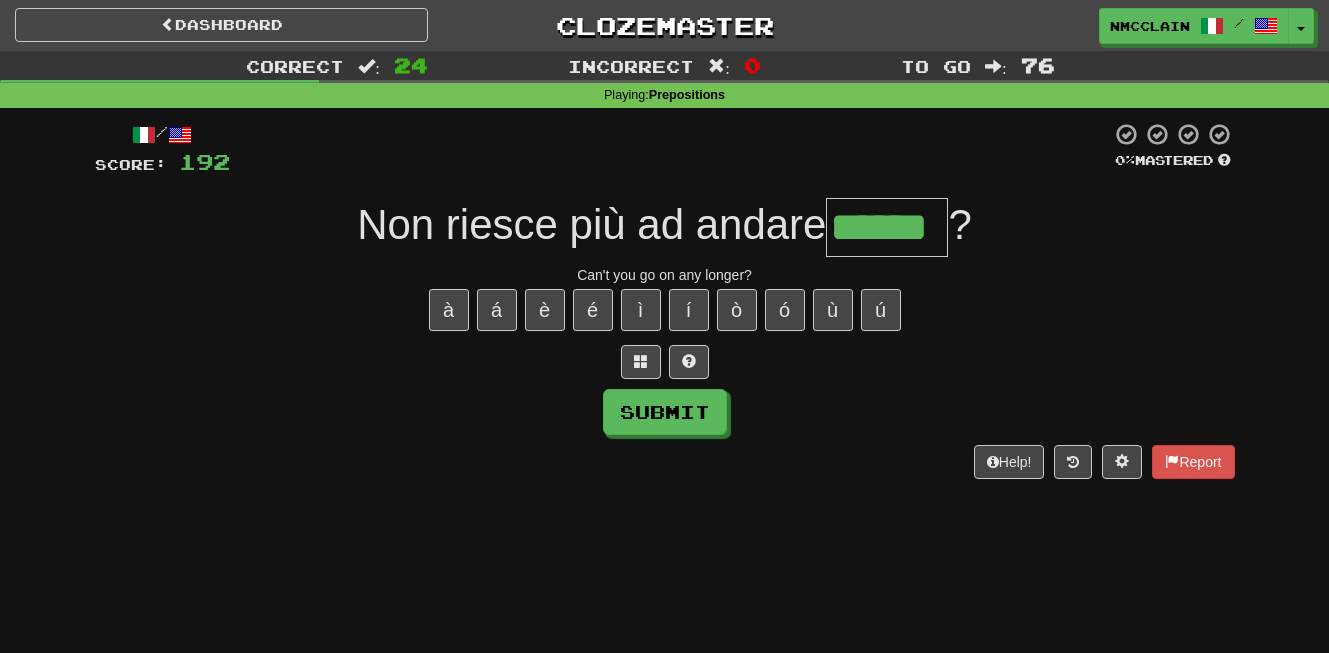 type on "******" 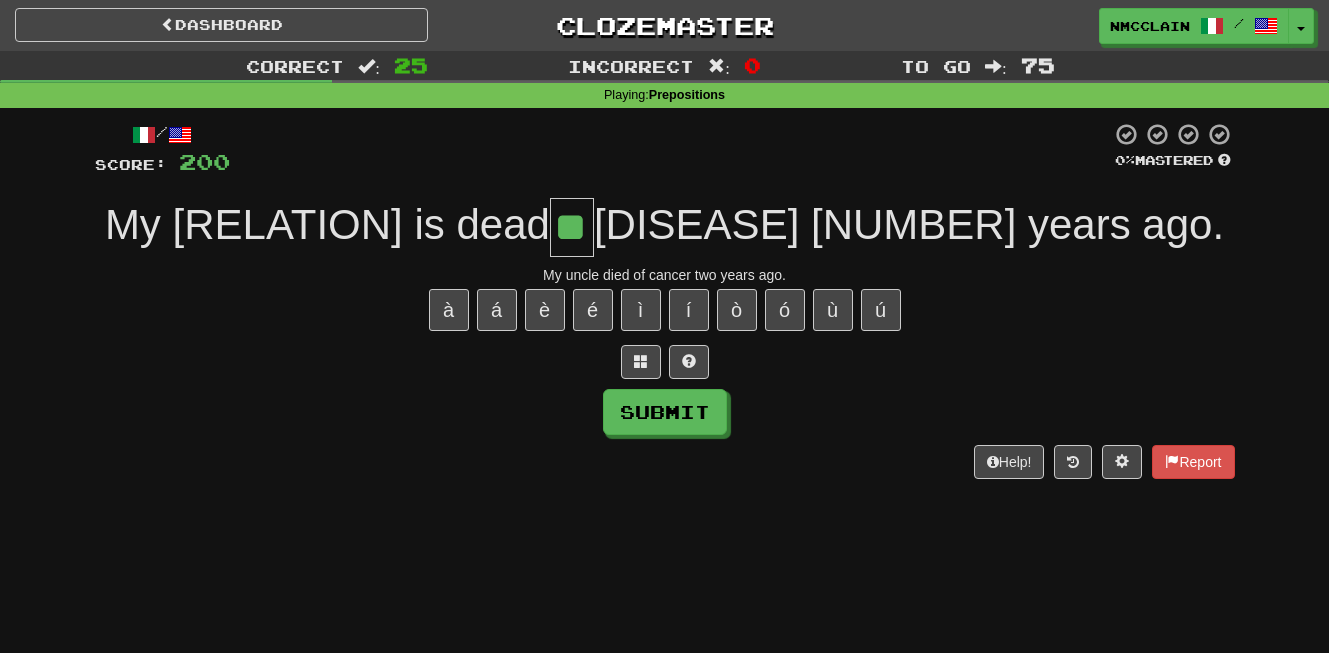 type on "**" 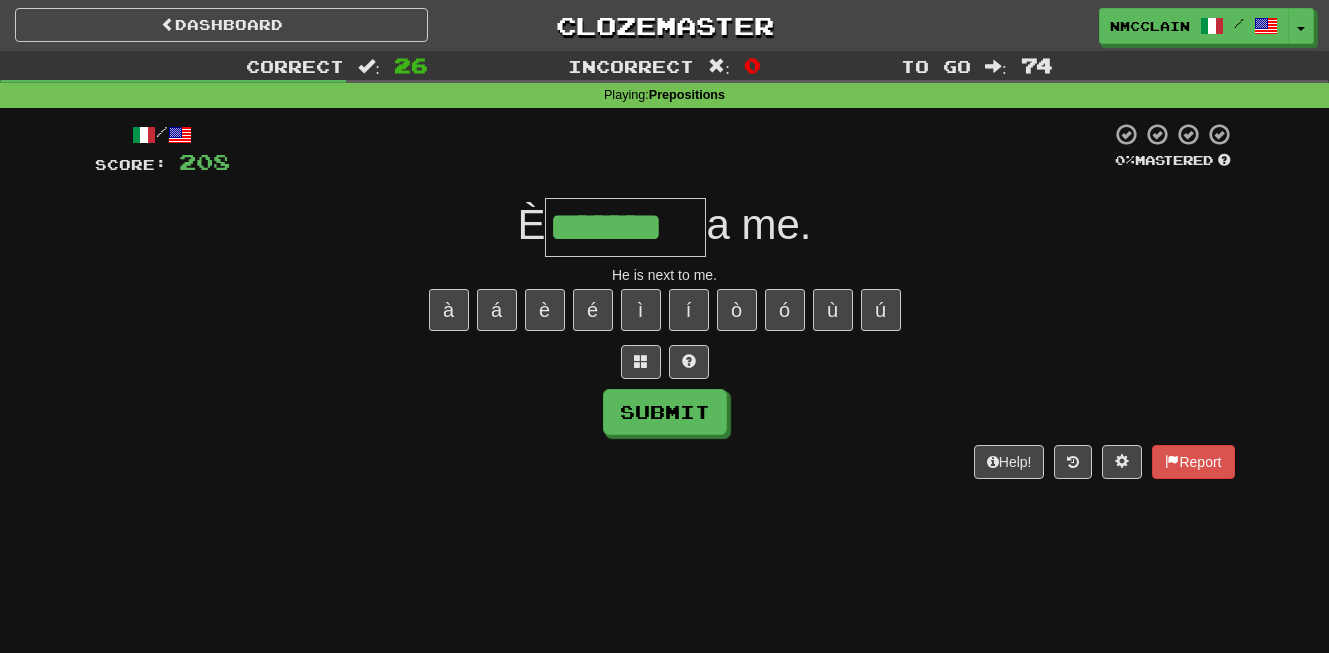 type on "*******" 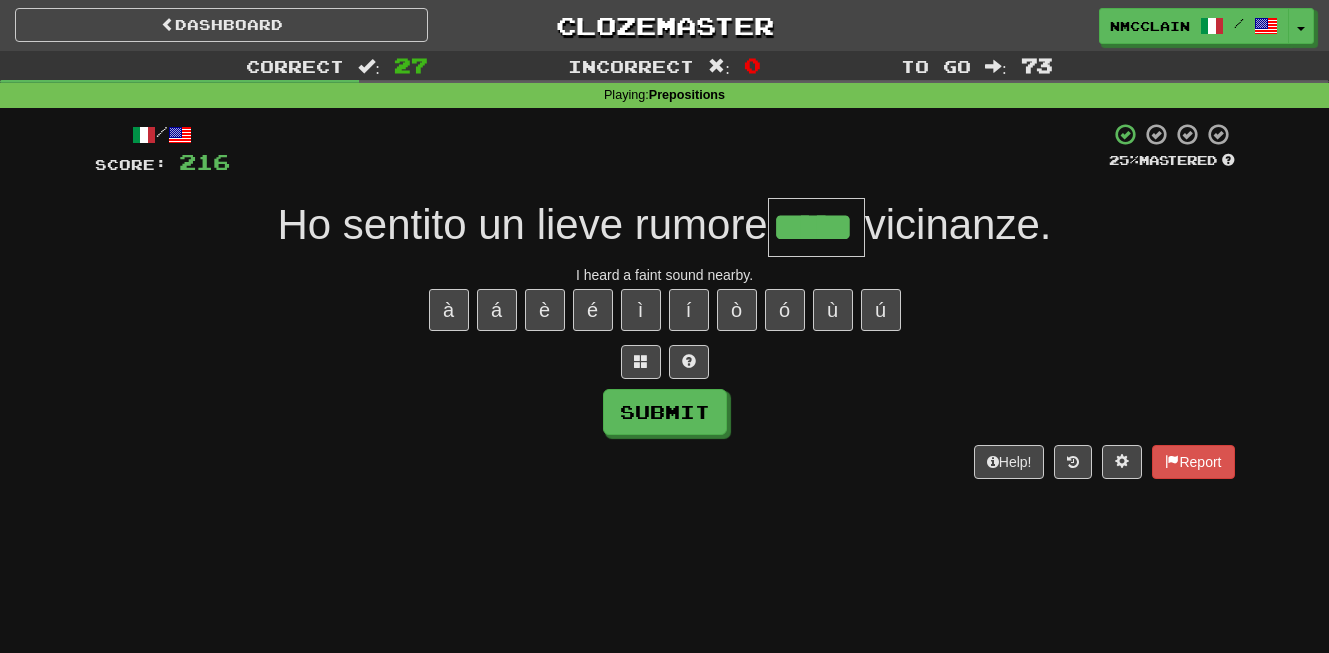 type on "*****" 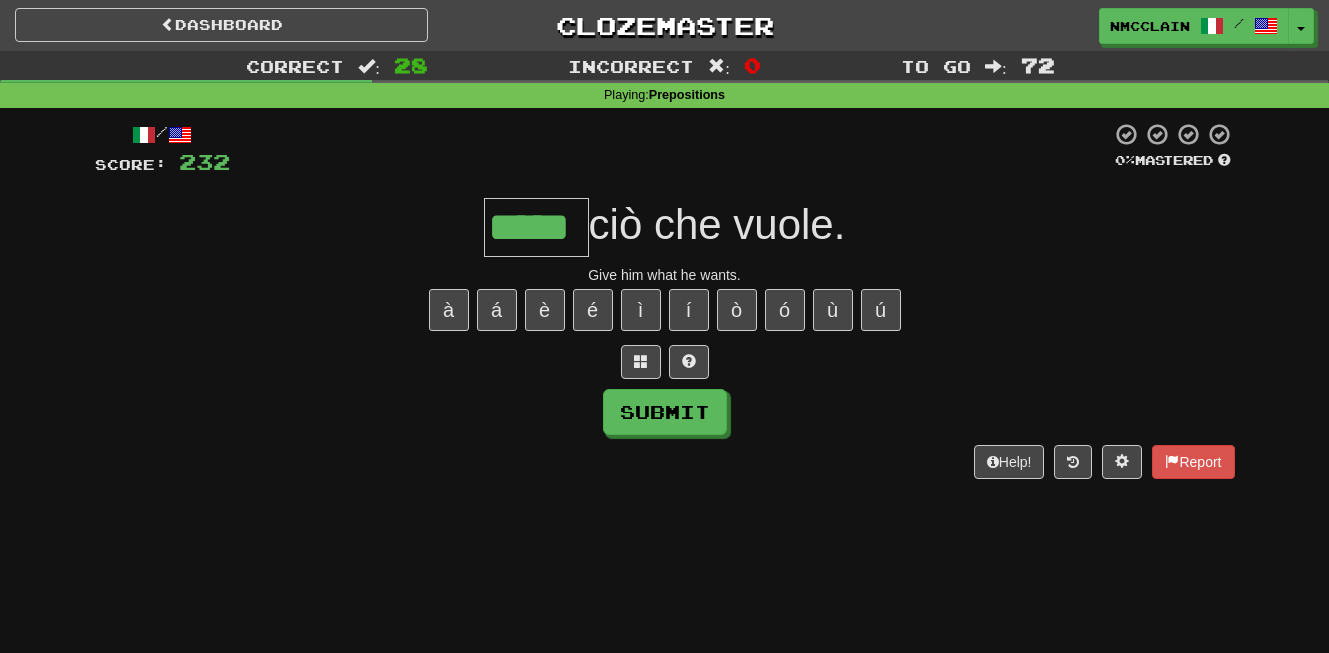 type on "*****" 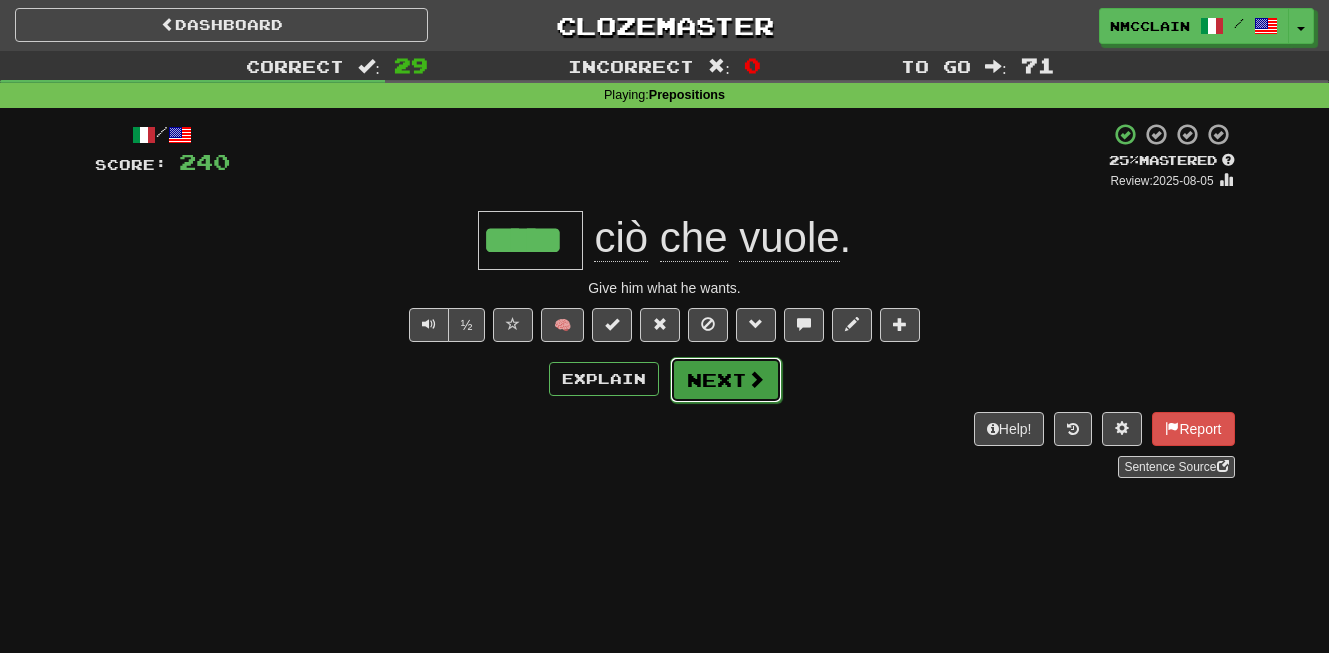 click on "Next" at bounding box center (726, 380) 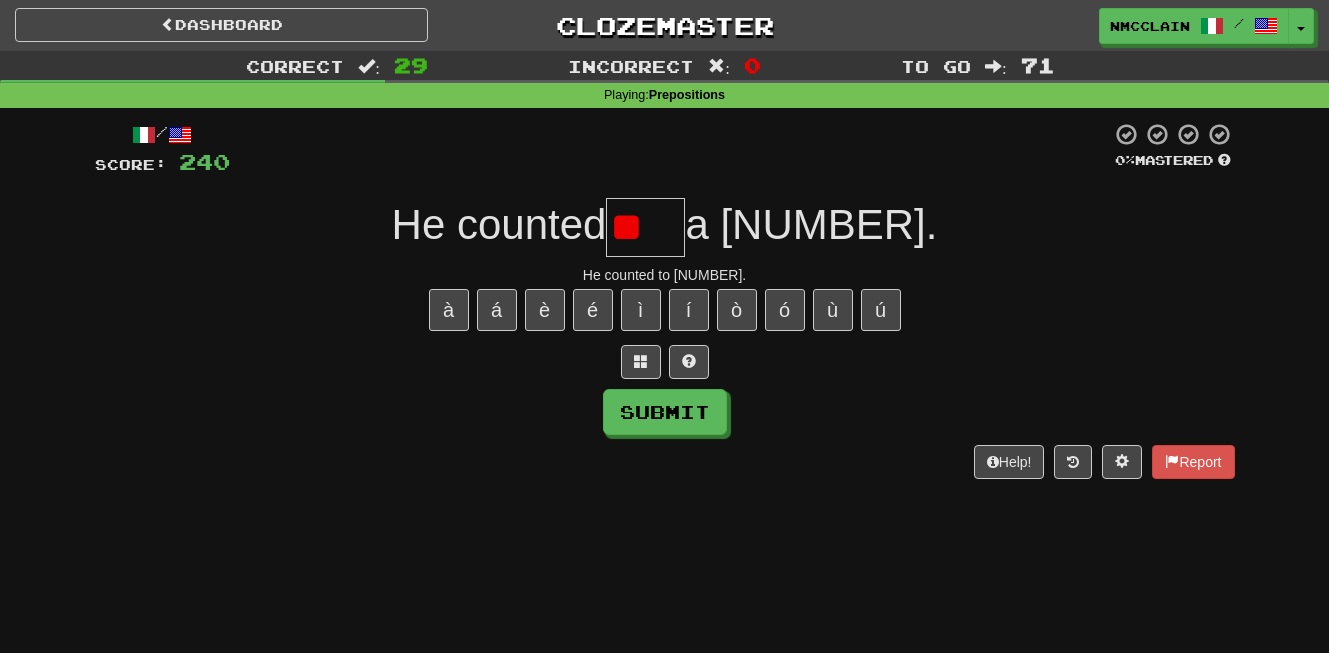 type on "*" 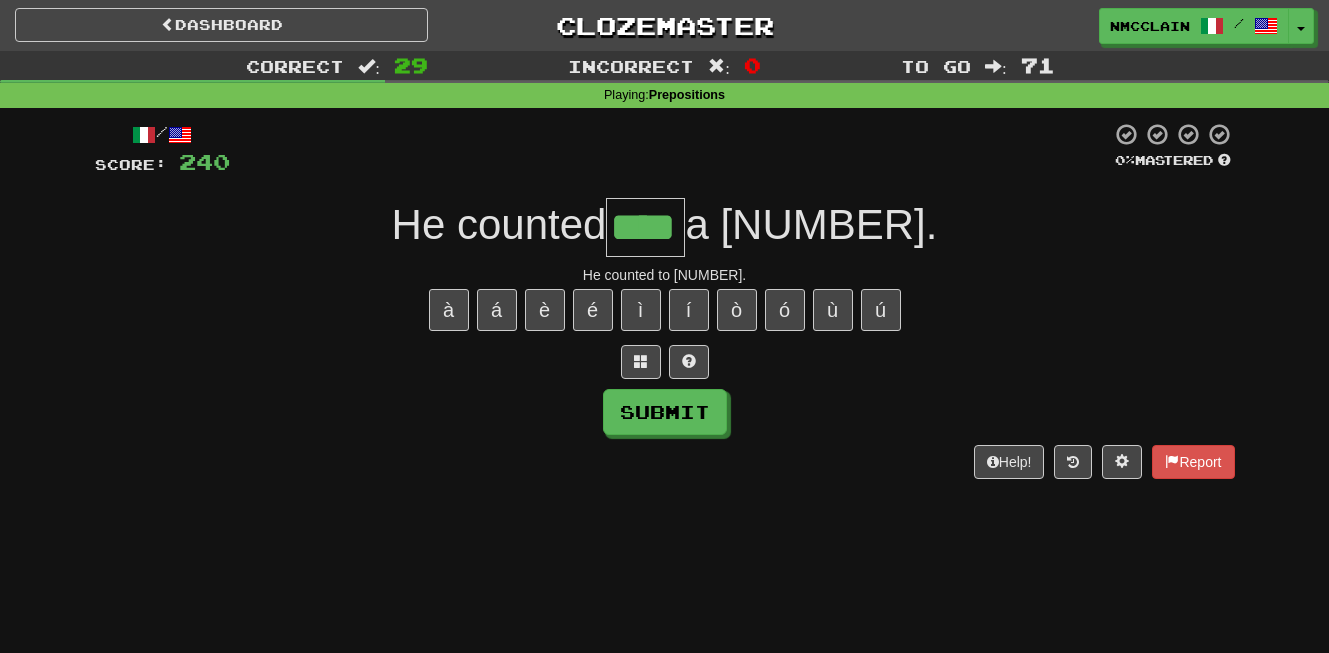type on "****" 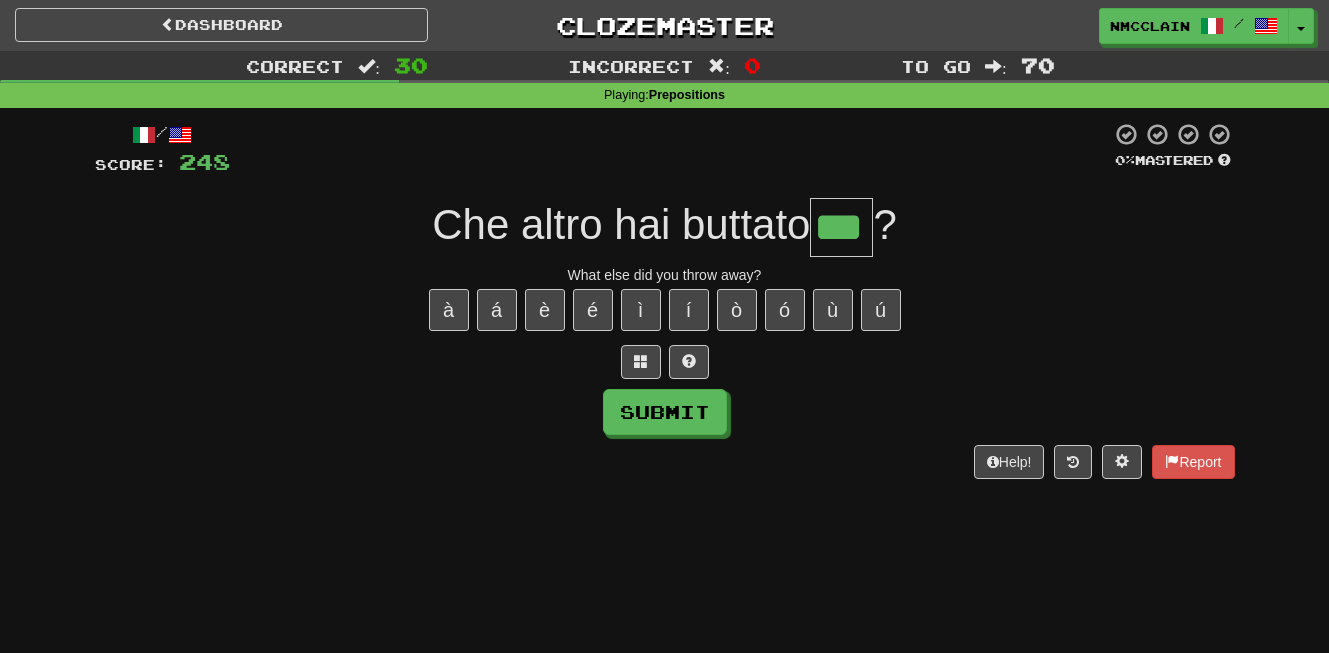 type on "***" 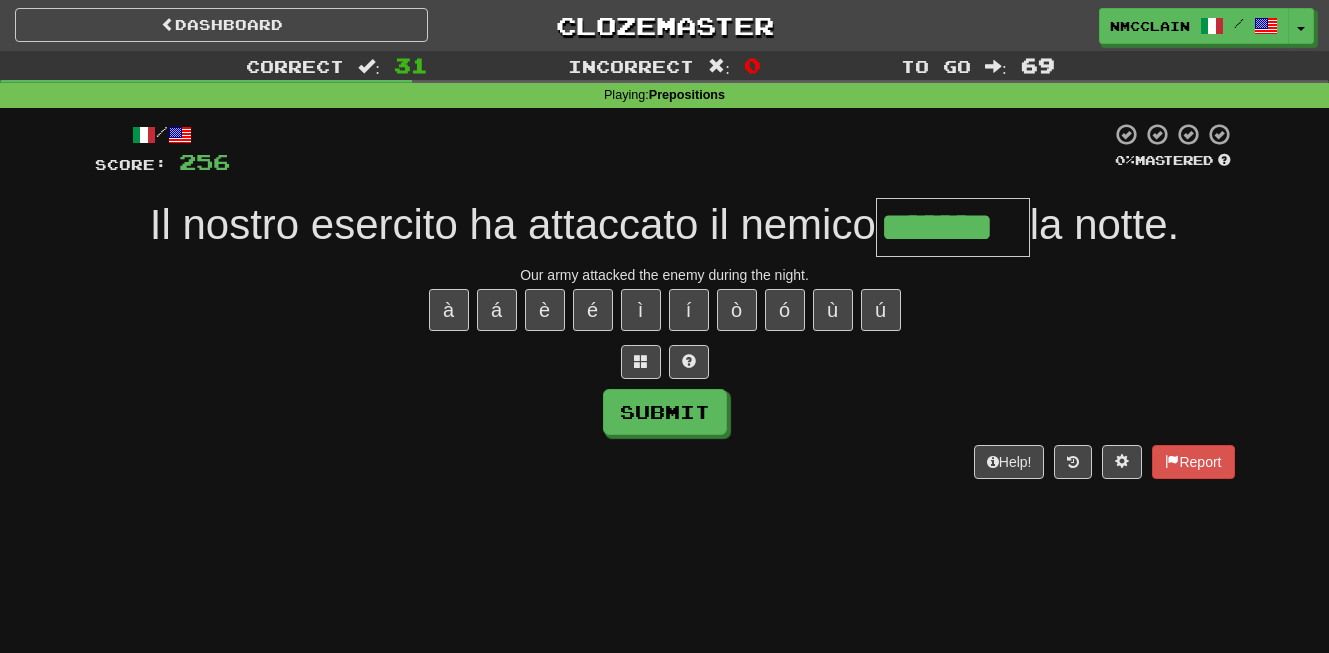 type on "*******" 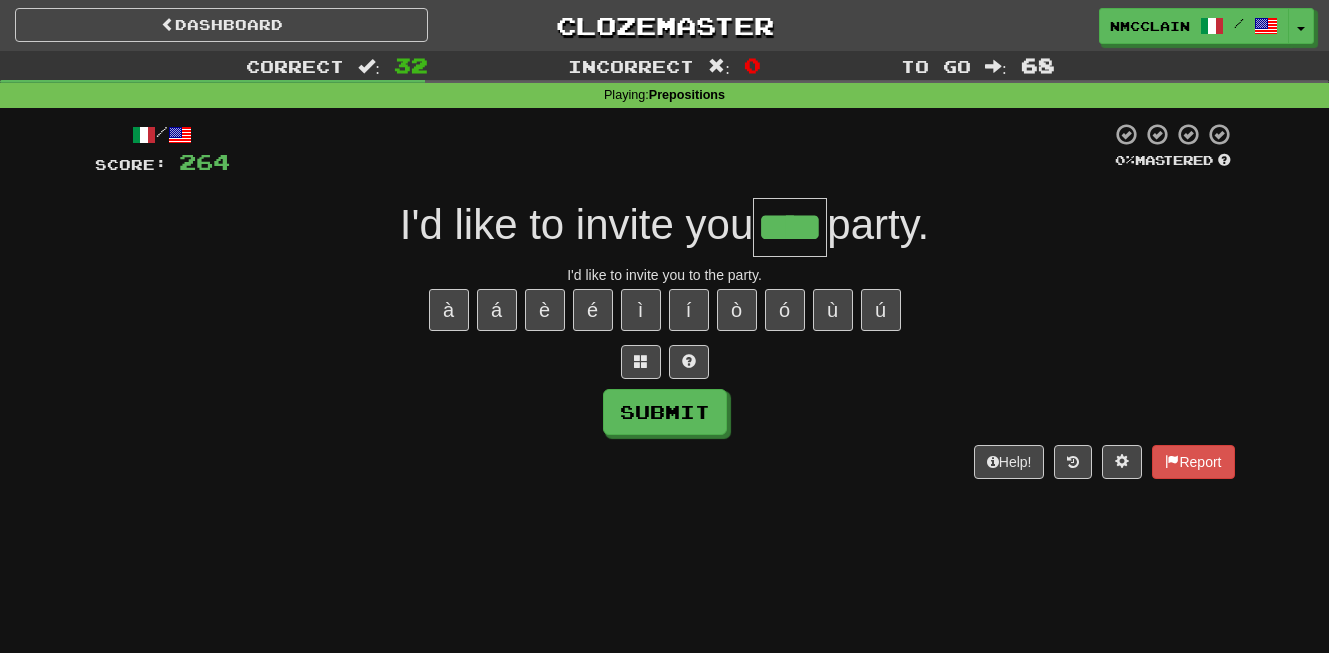type on "****" 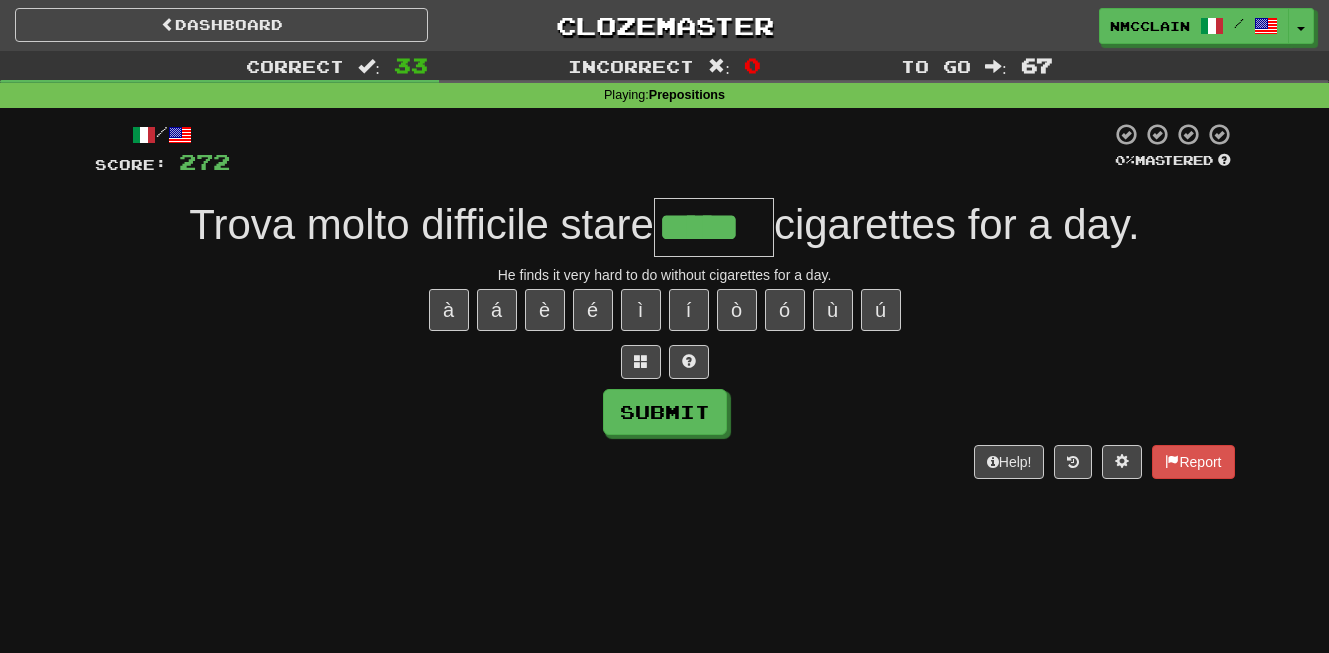 type on "*****" 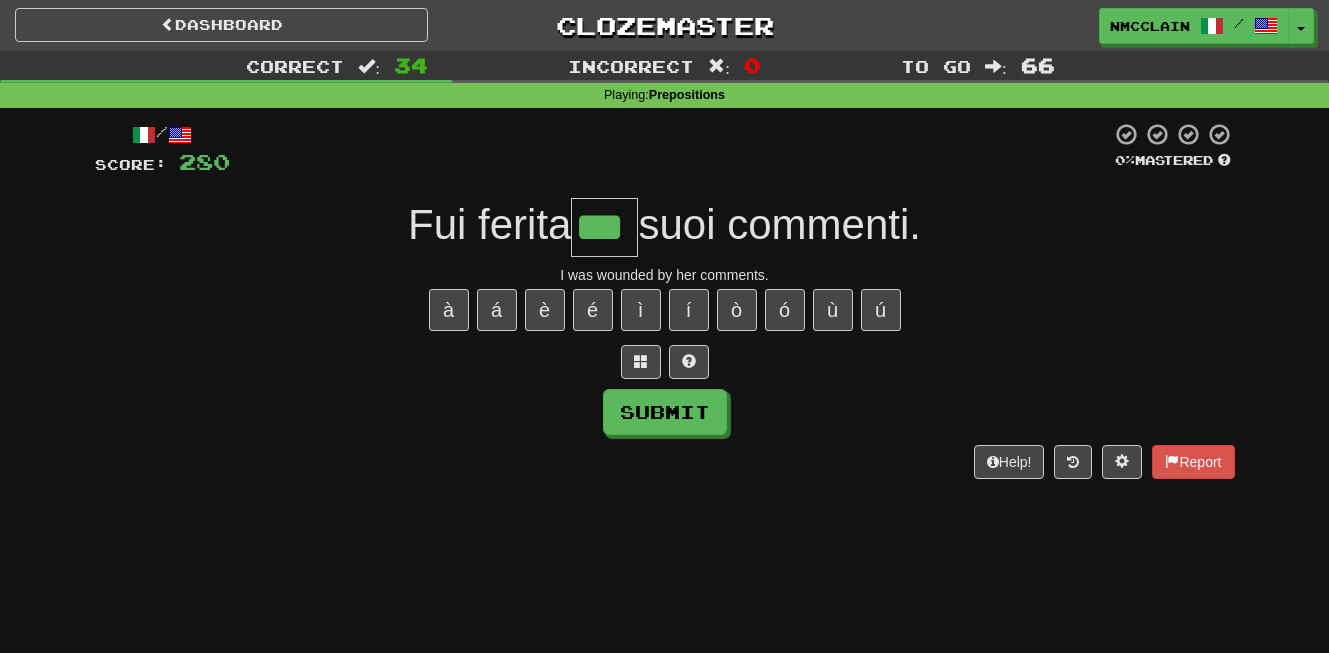 type on "***" 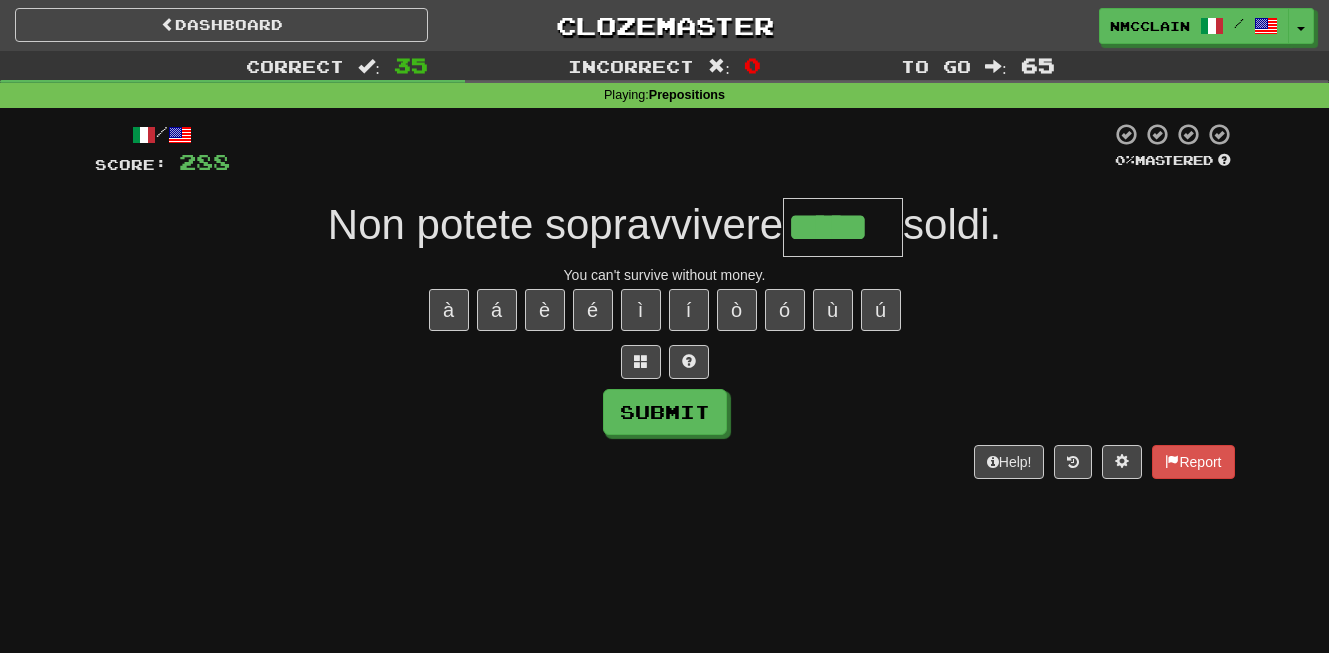 type on "*****" 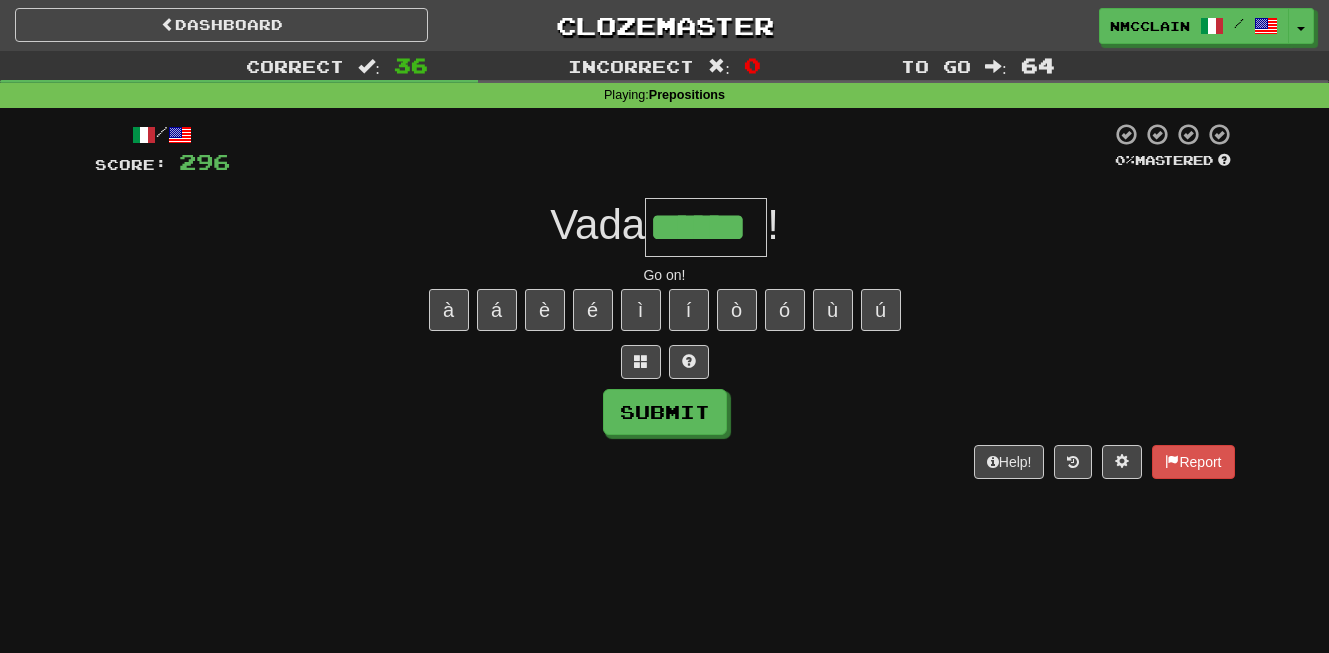 type on "******" 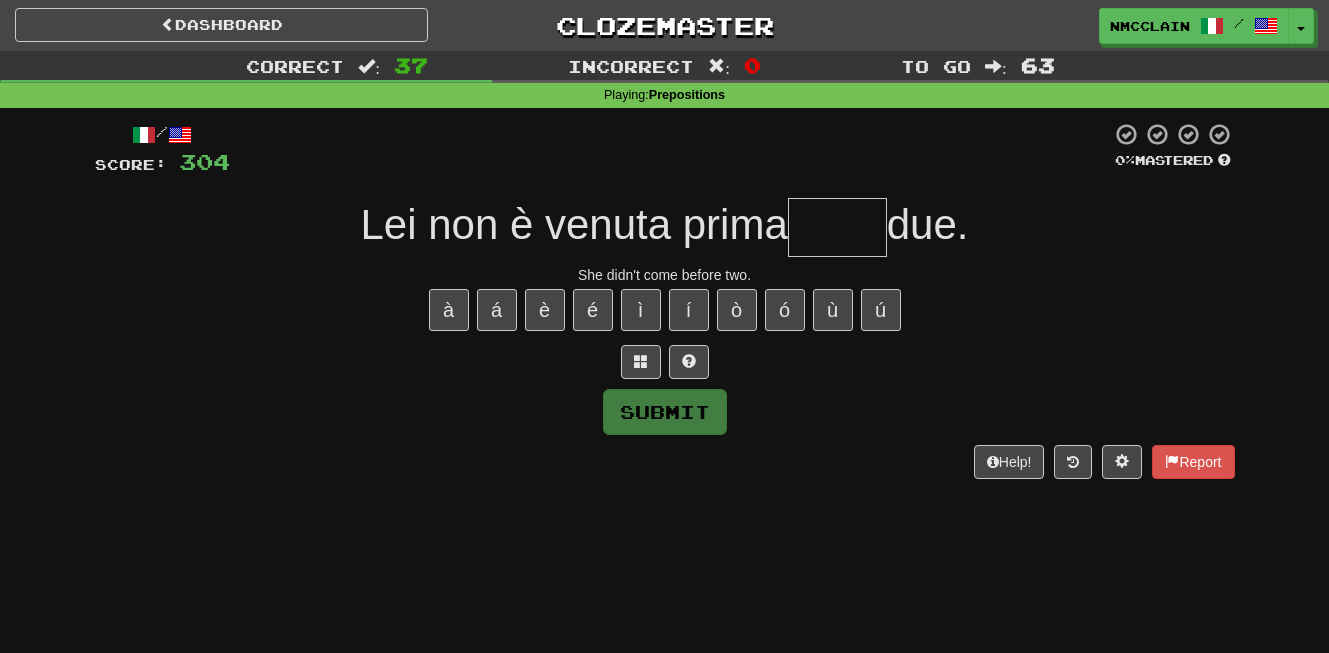 type on "*" 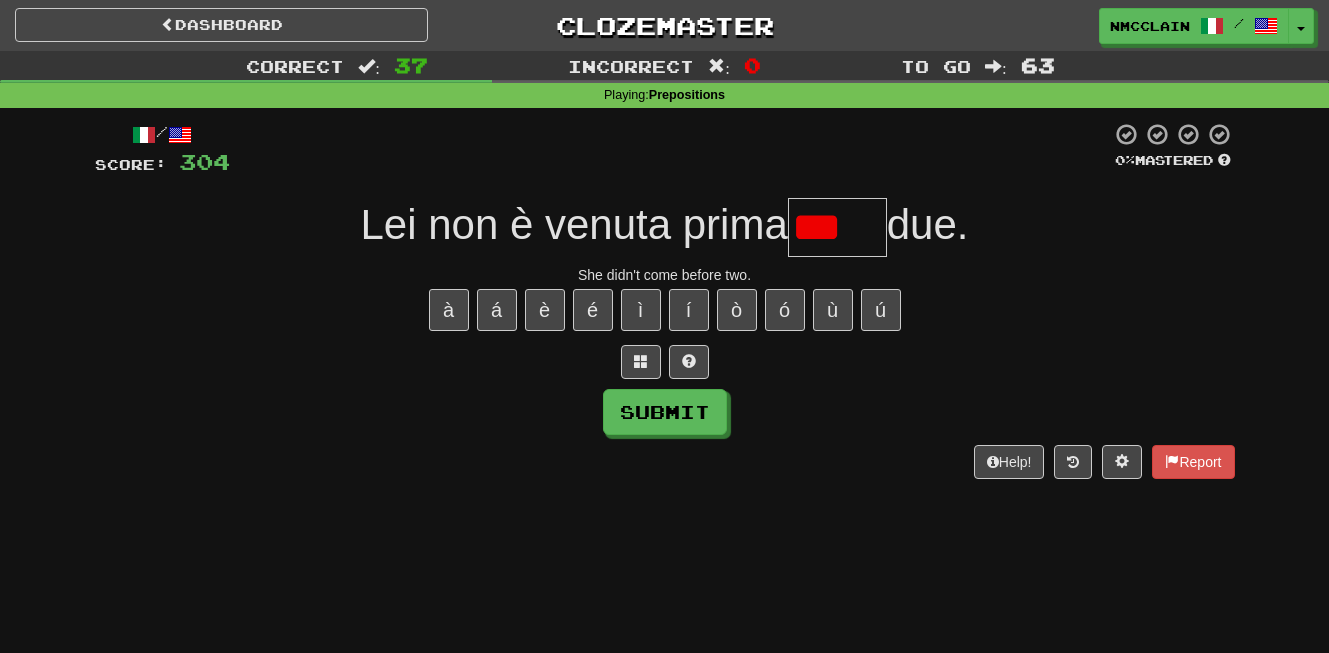 scroll, scrollTop: 0, scrollLeft: 0, axis: both 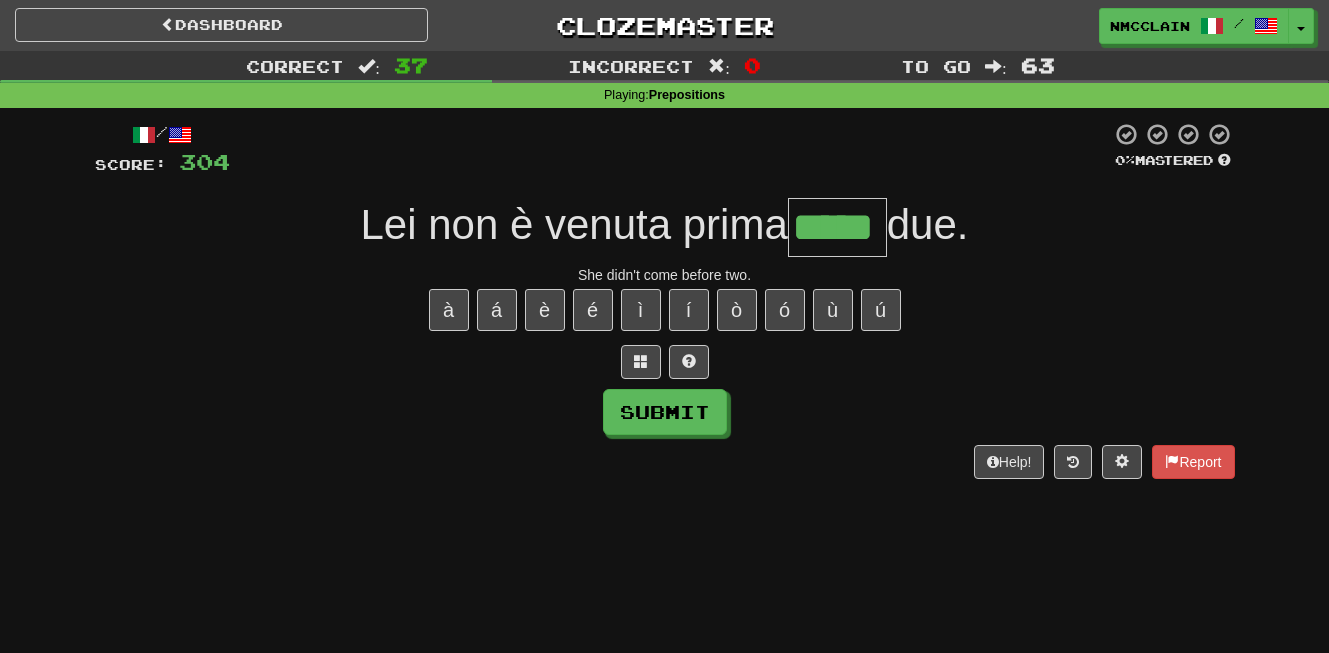 type on "*****" 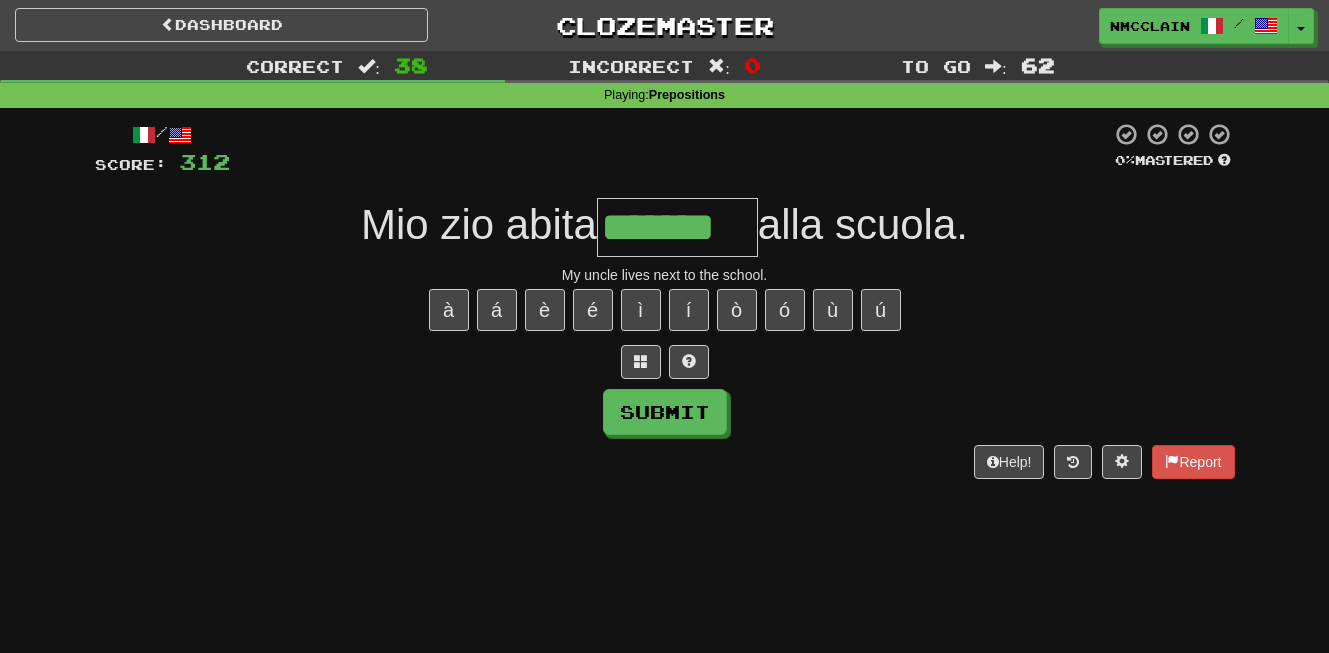 type on "*******" 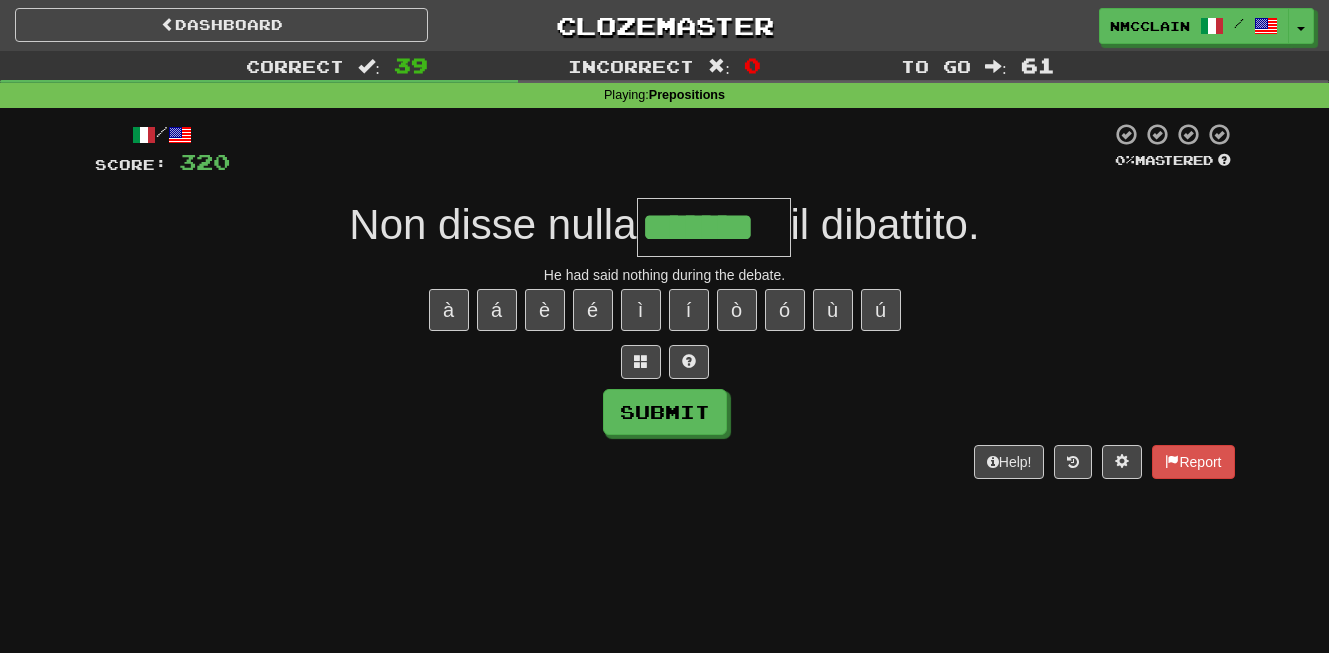 type on "*******" 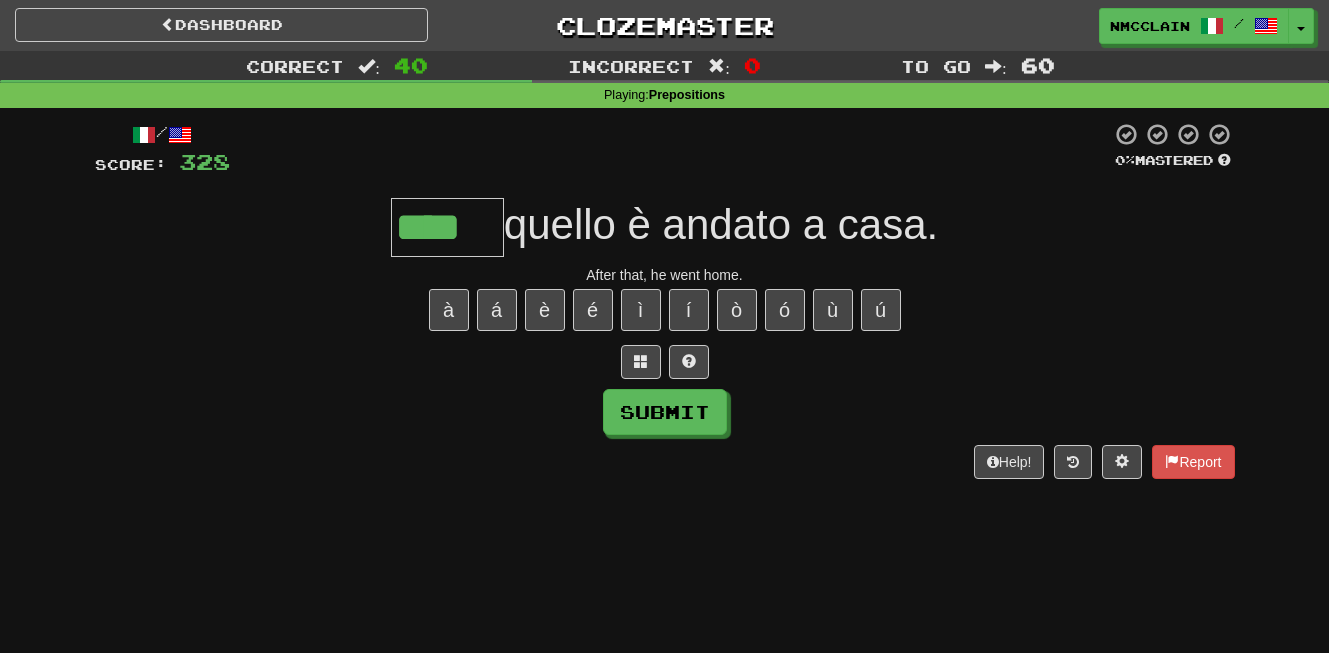 type on "****" 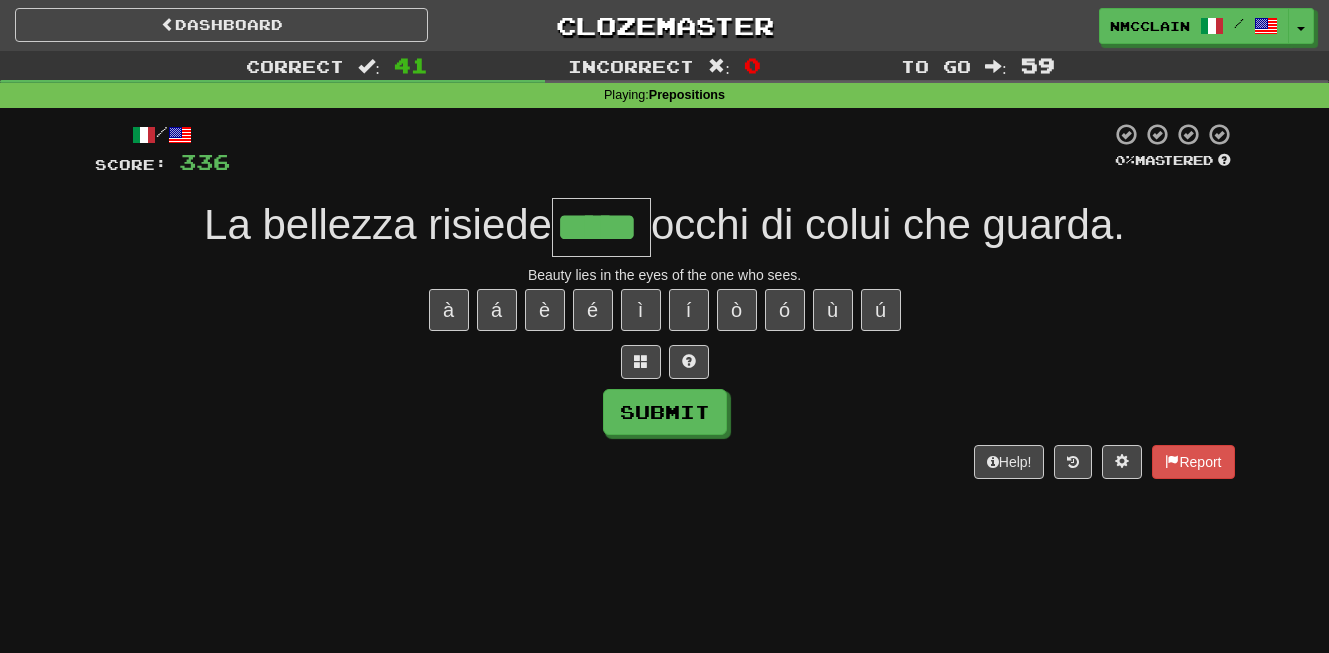 type on "*****" 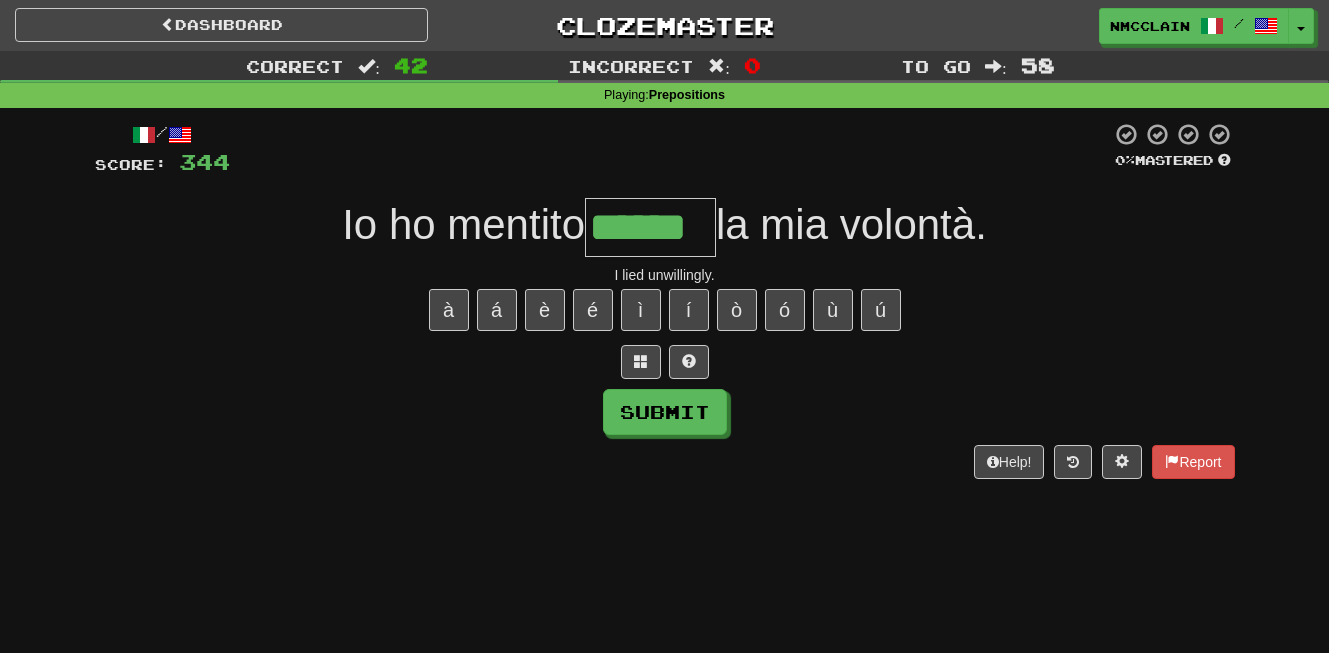 type on "******" 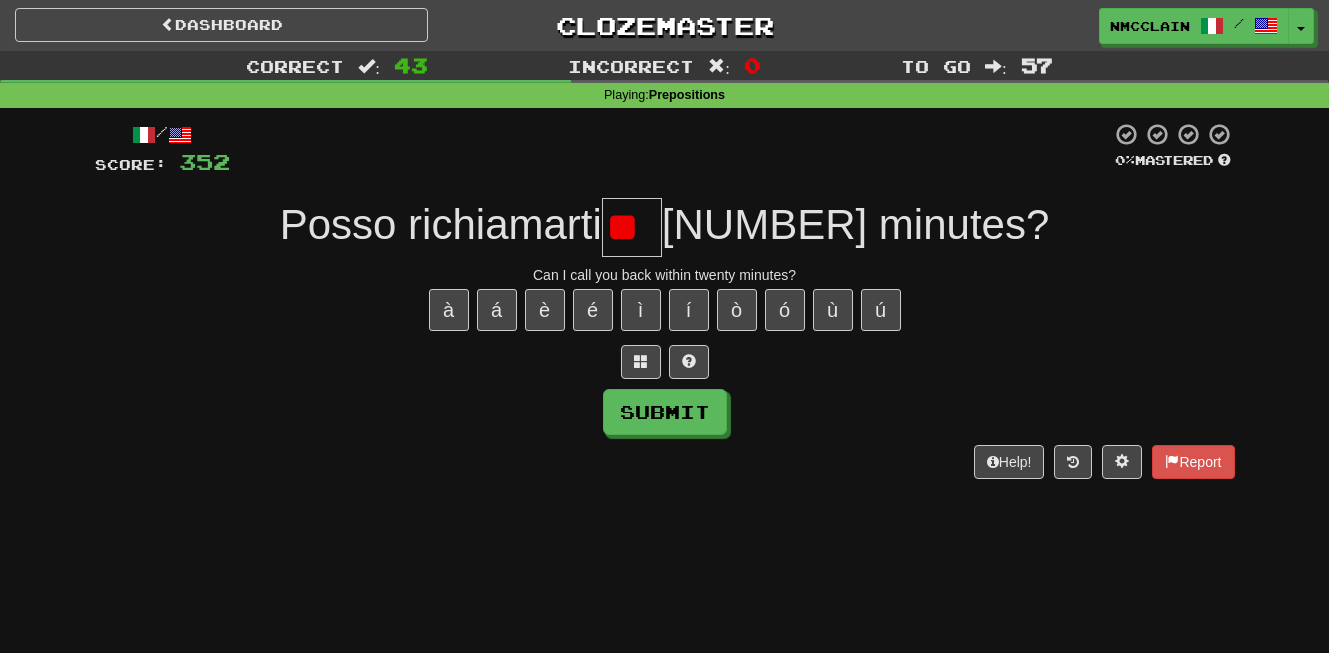 type on "*" 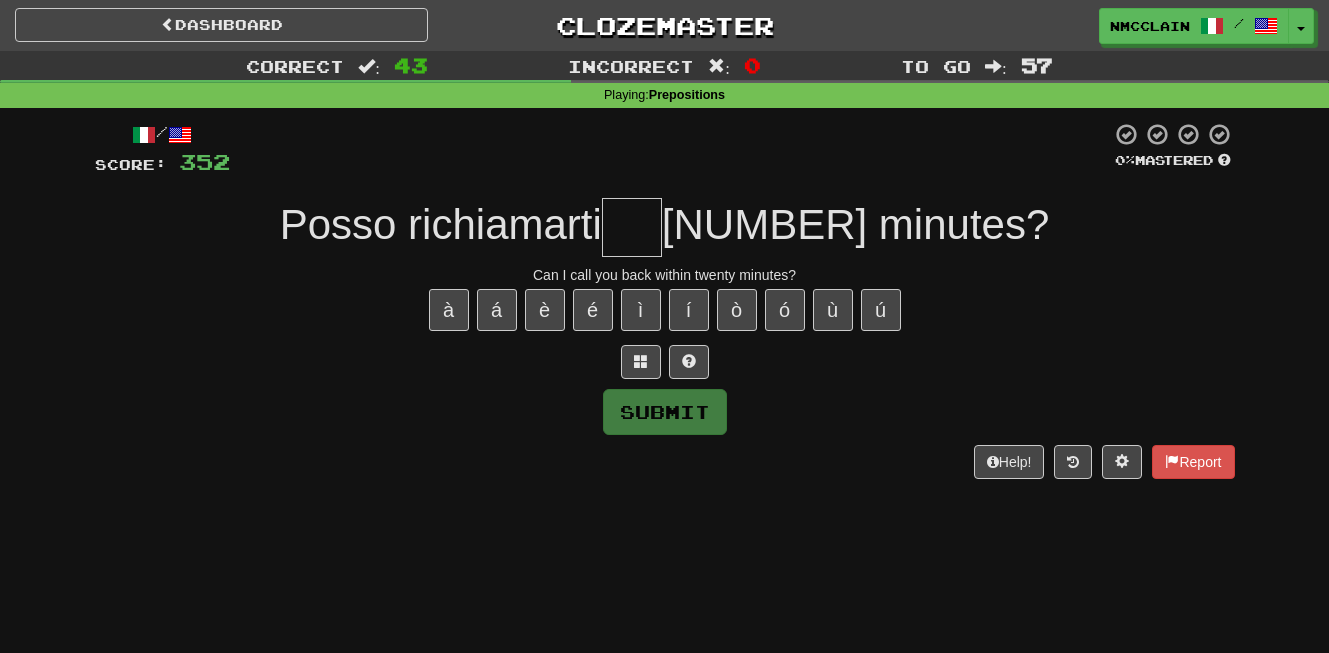 type on "*" 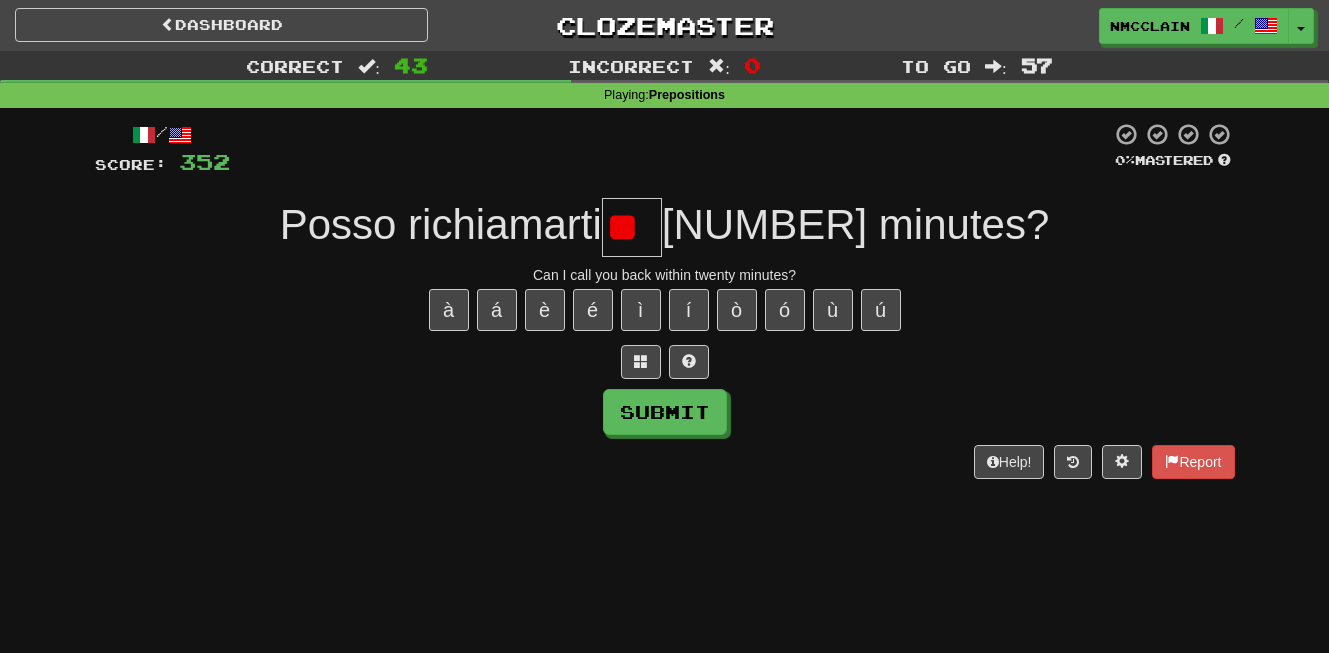 type on "*" 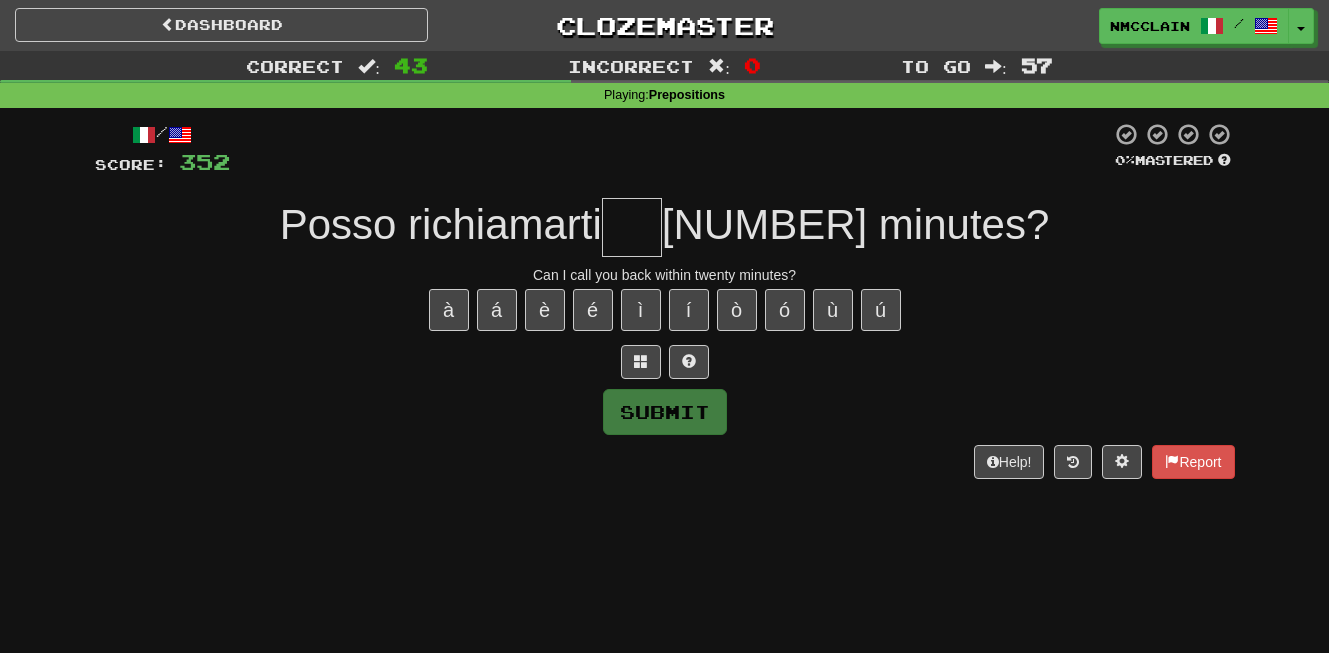 type on "*" 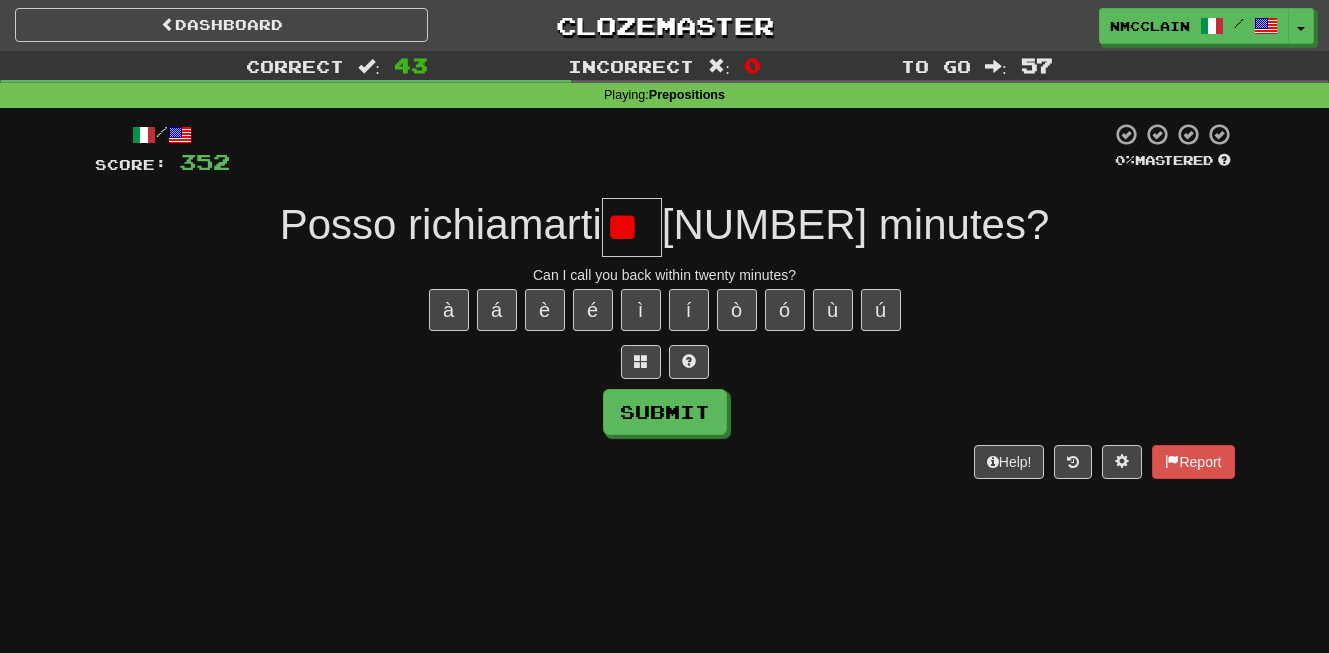 type on "*" 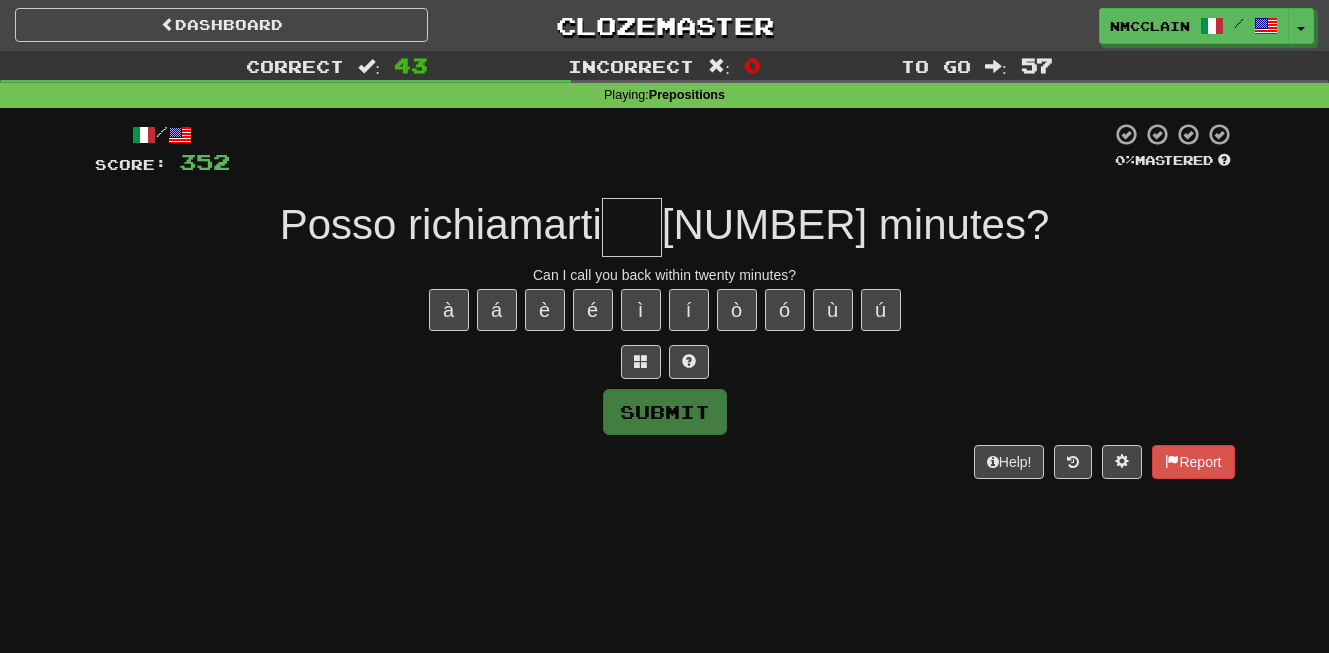 type on "*" 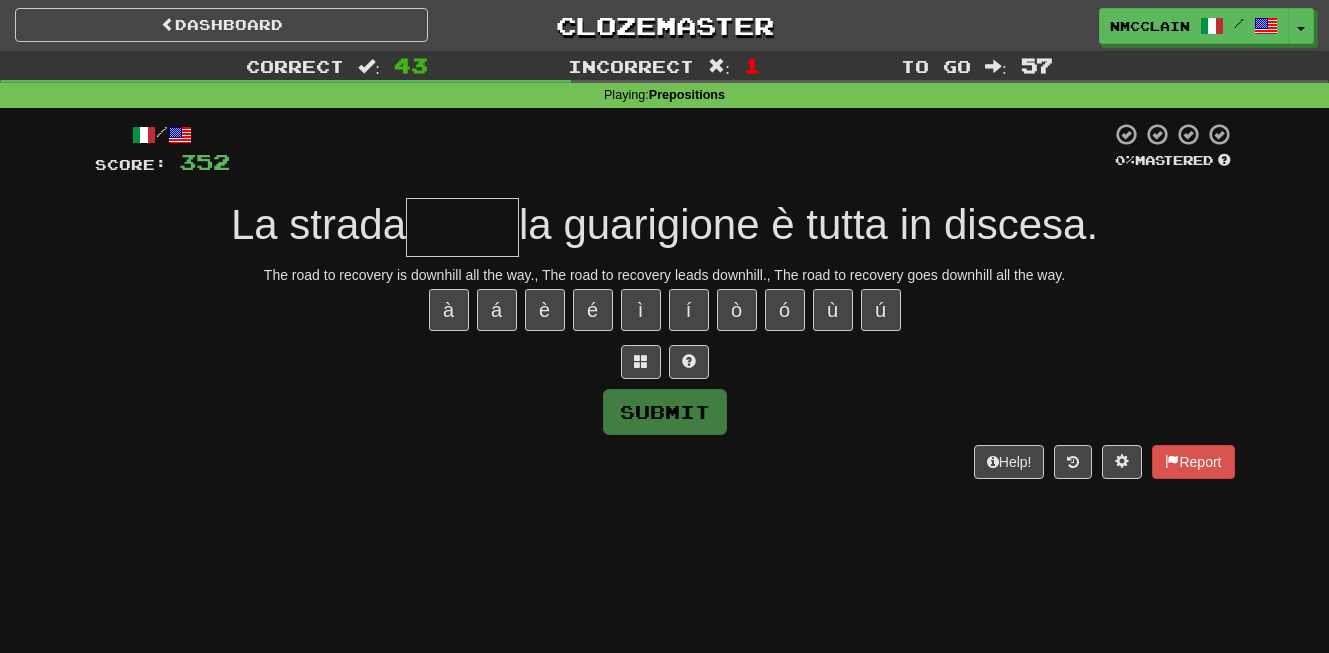 type on "*" 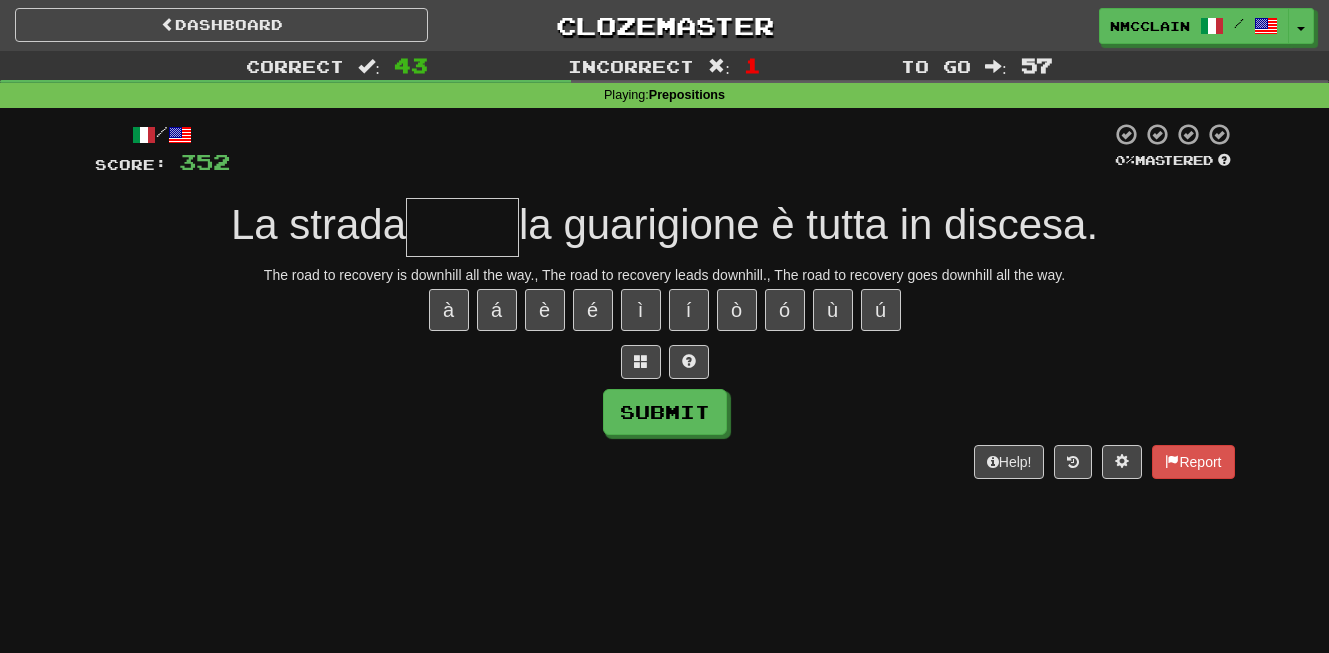 type on "*" 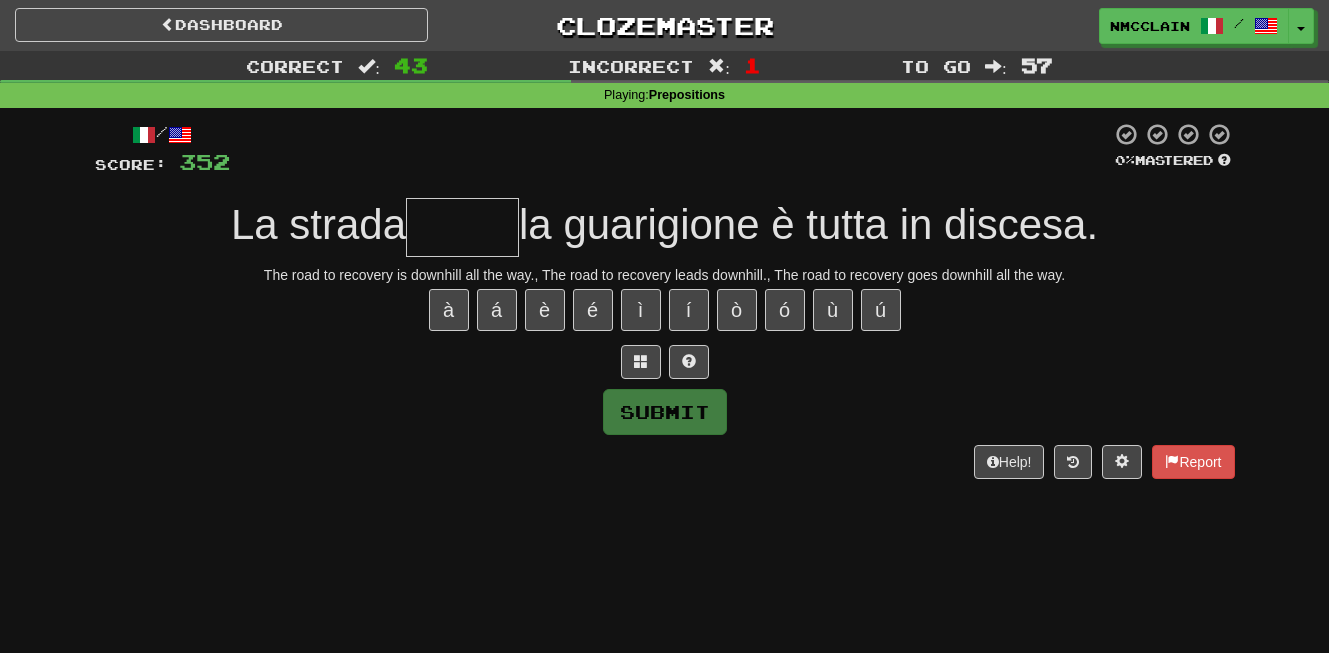 type on "*" 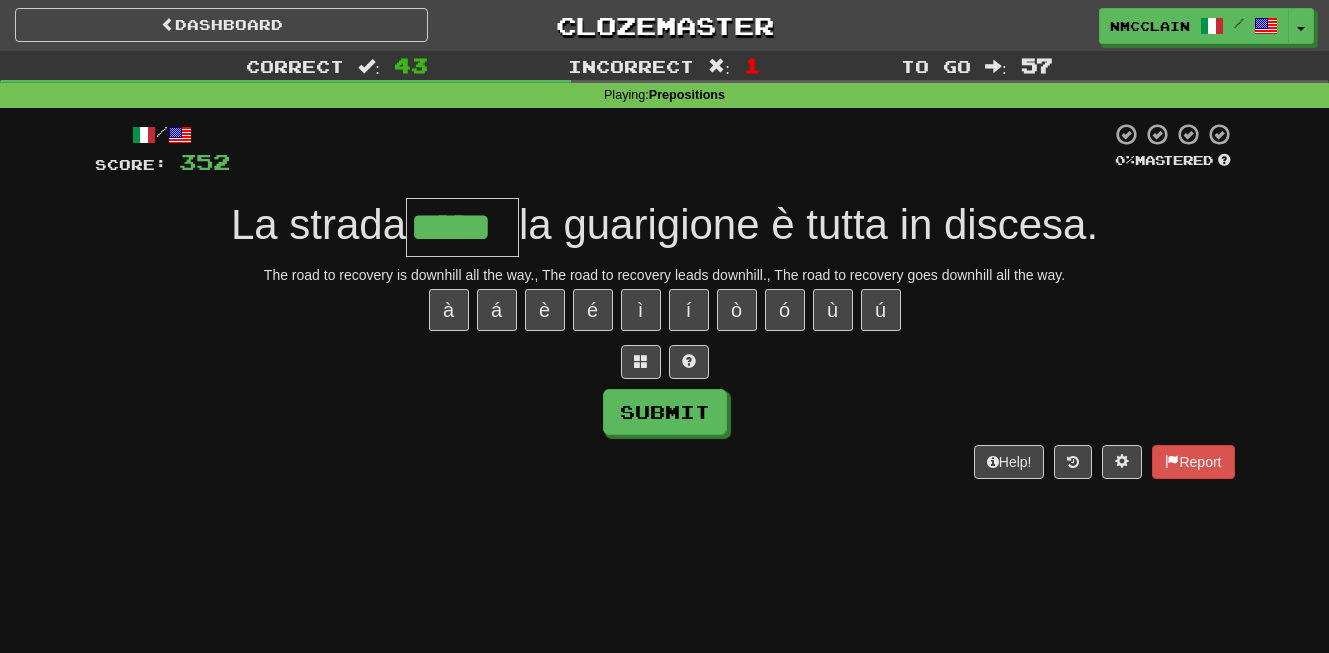 type on "*****" 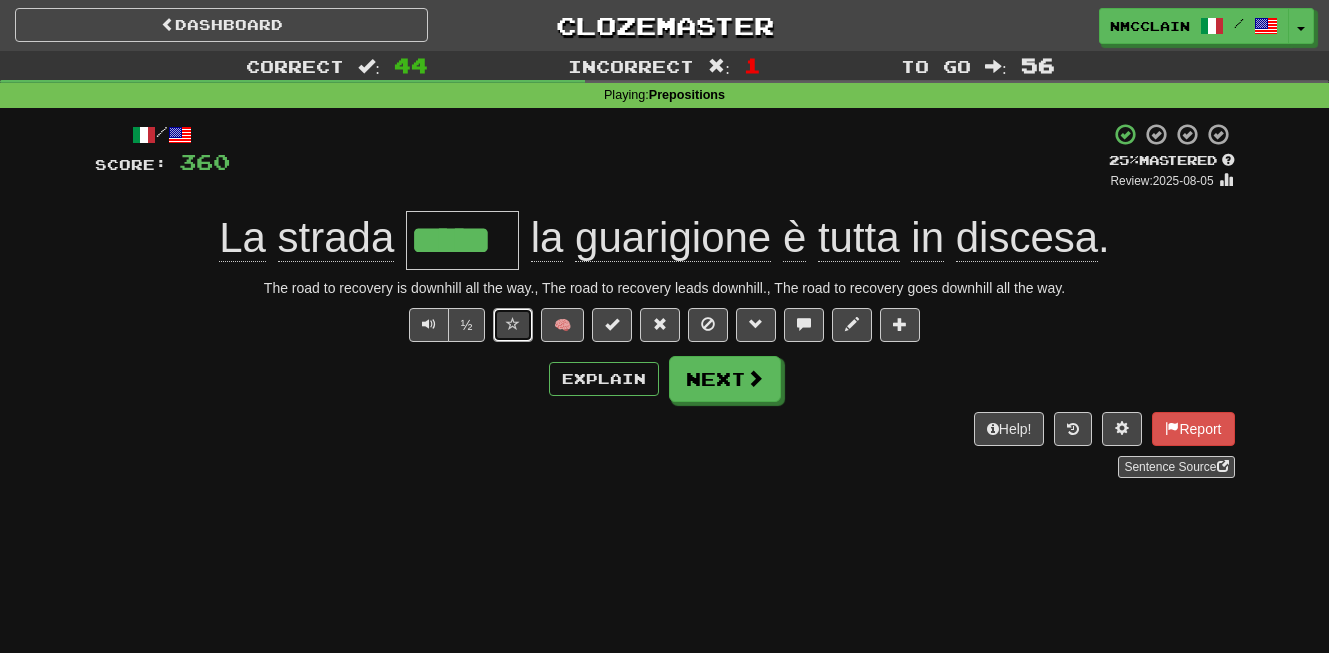 click at bounding box center [513, 324] 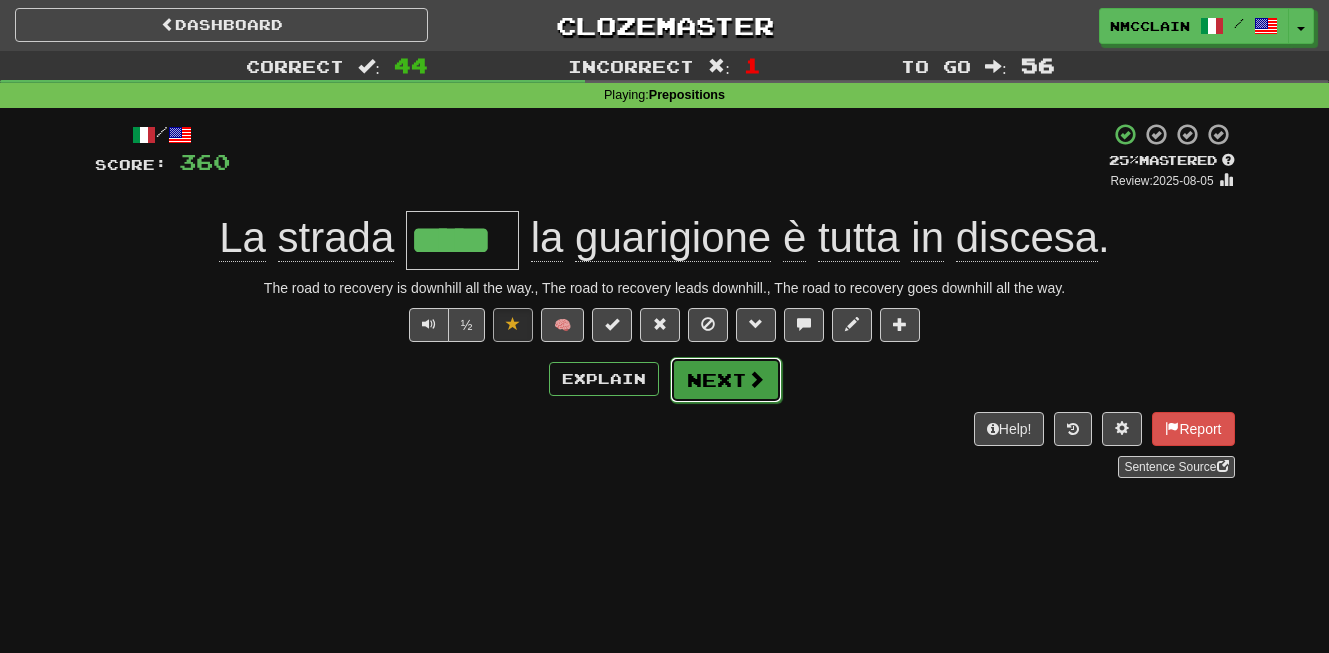 click on "Next" at bounding box center (726, 380) 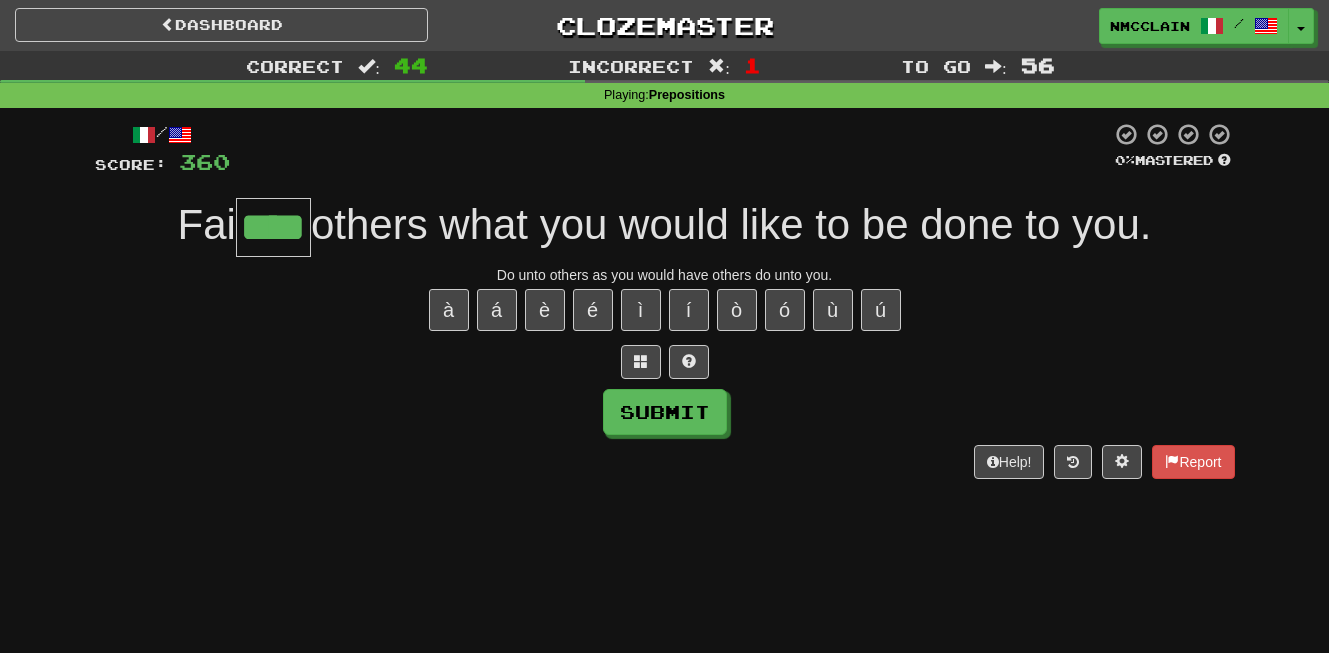 type on "****" 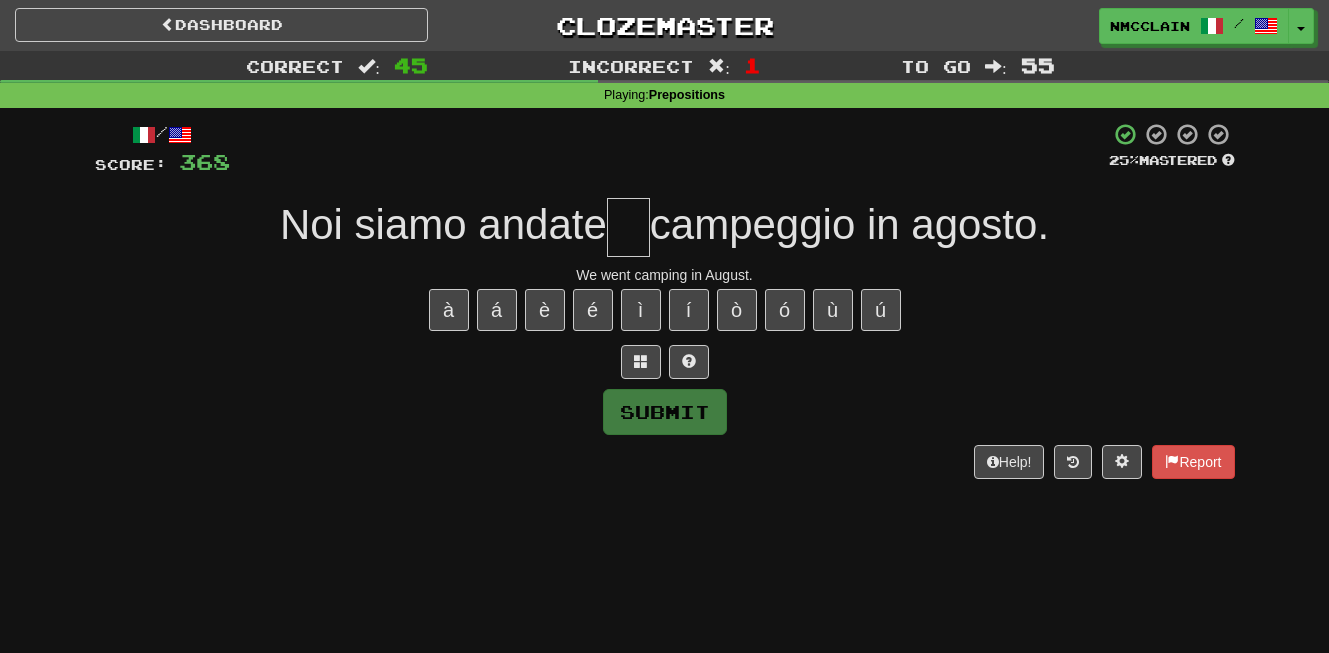 type on "*" 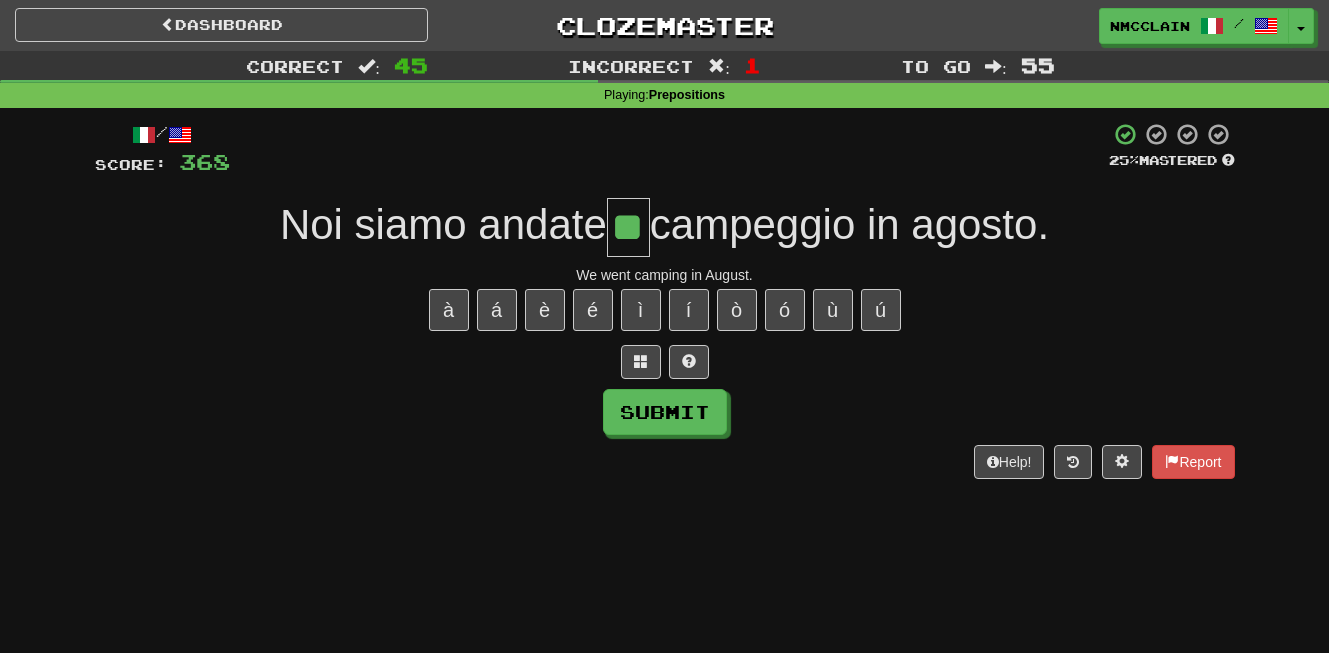 type on "**" 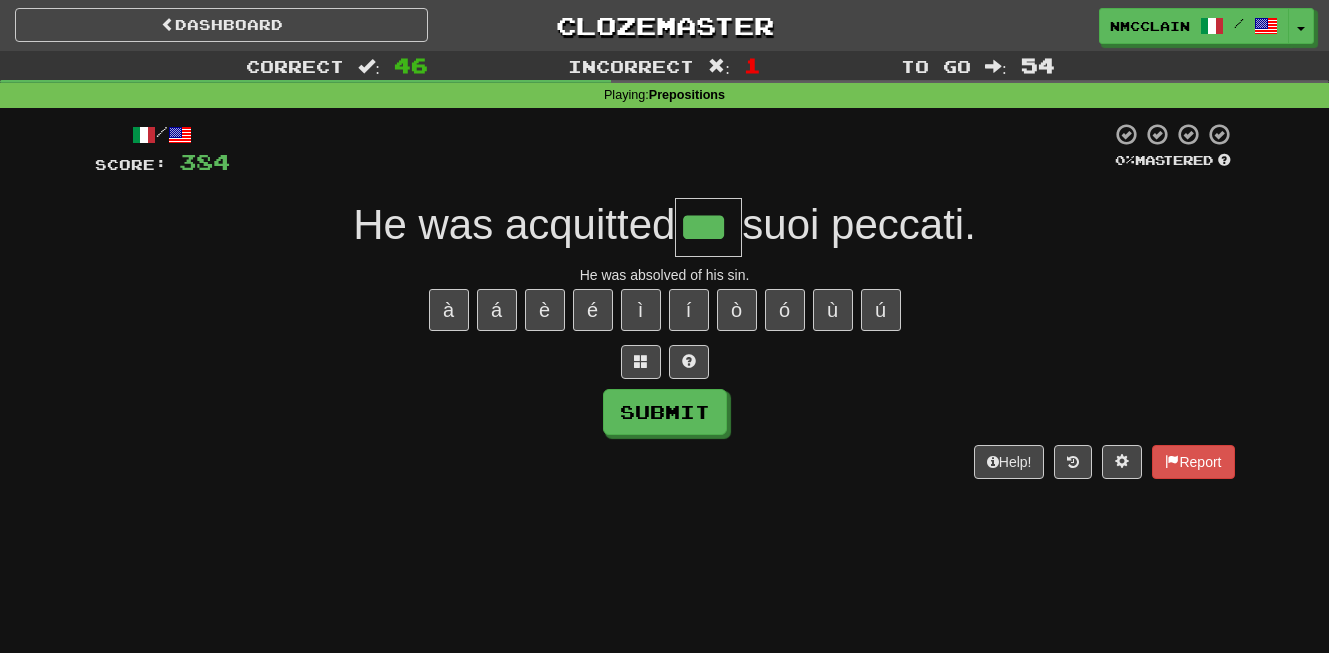 type on "***" 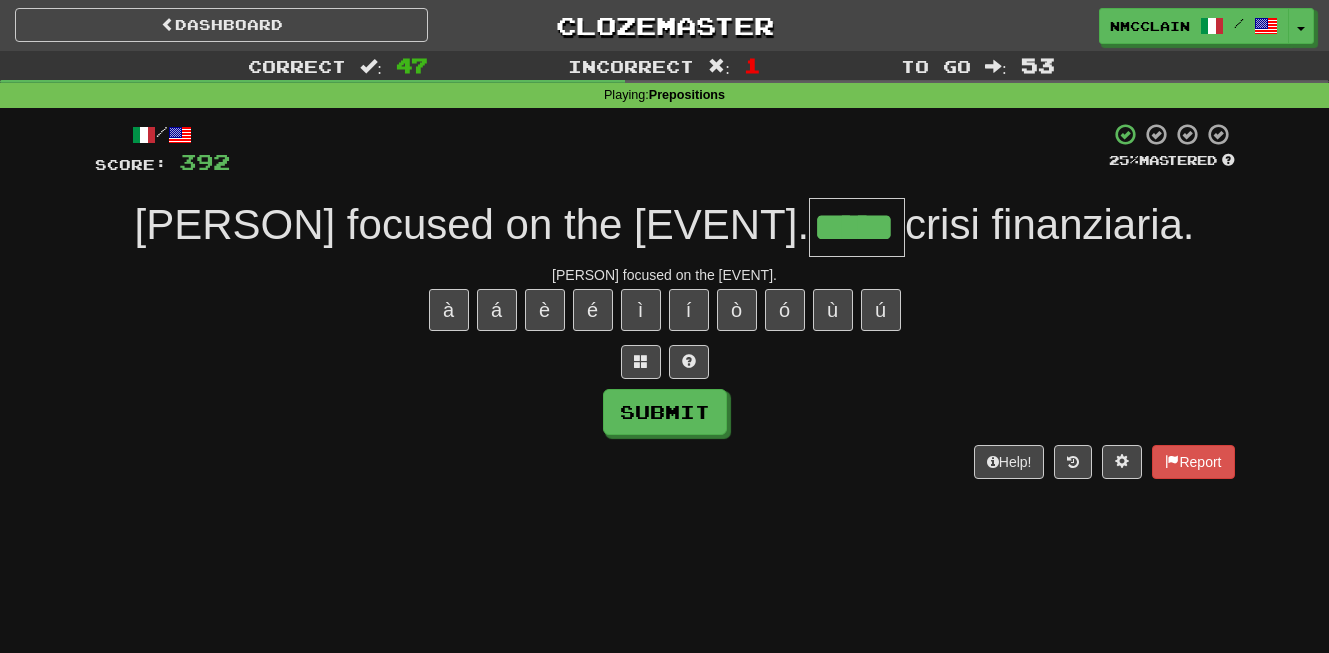 type on "*****" 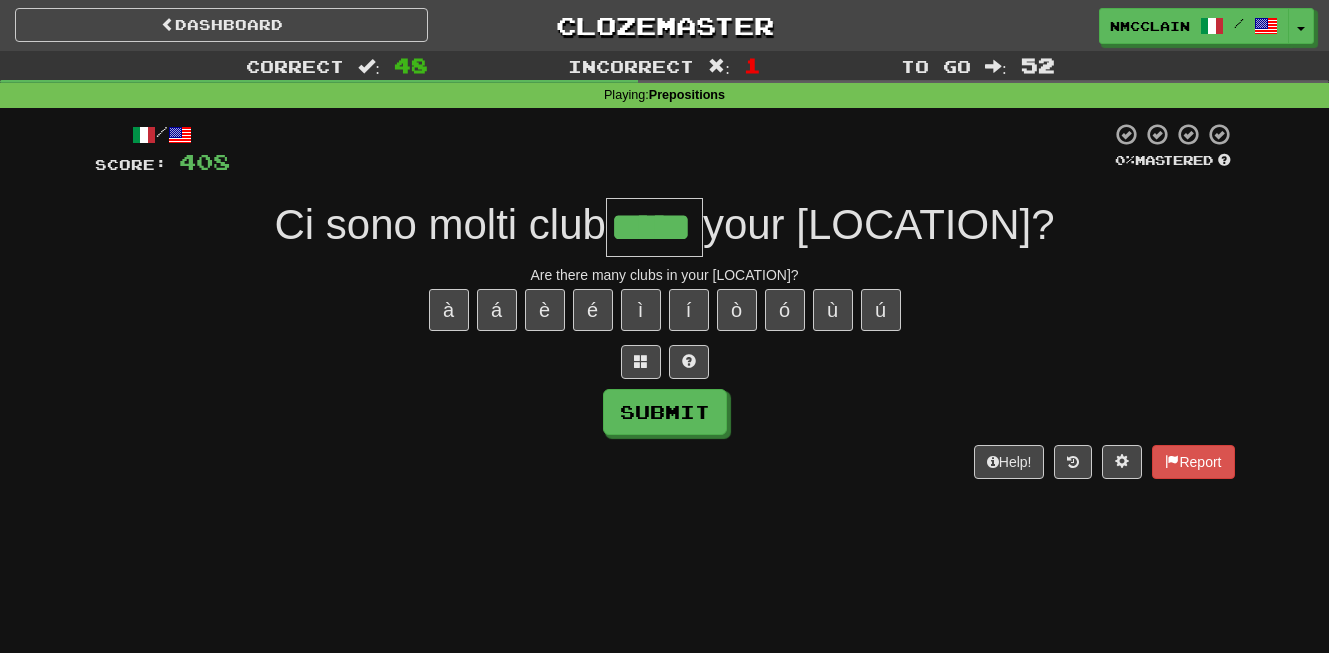 type on "*****" 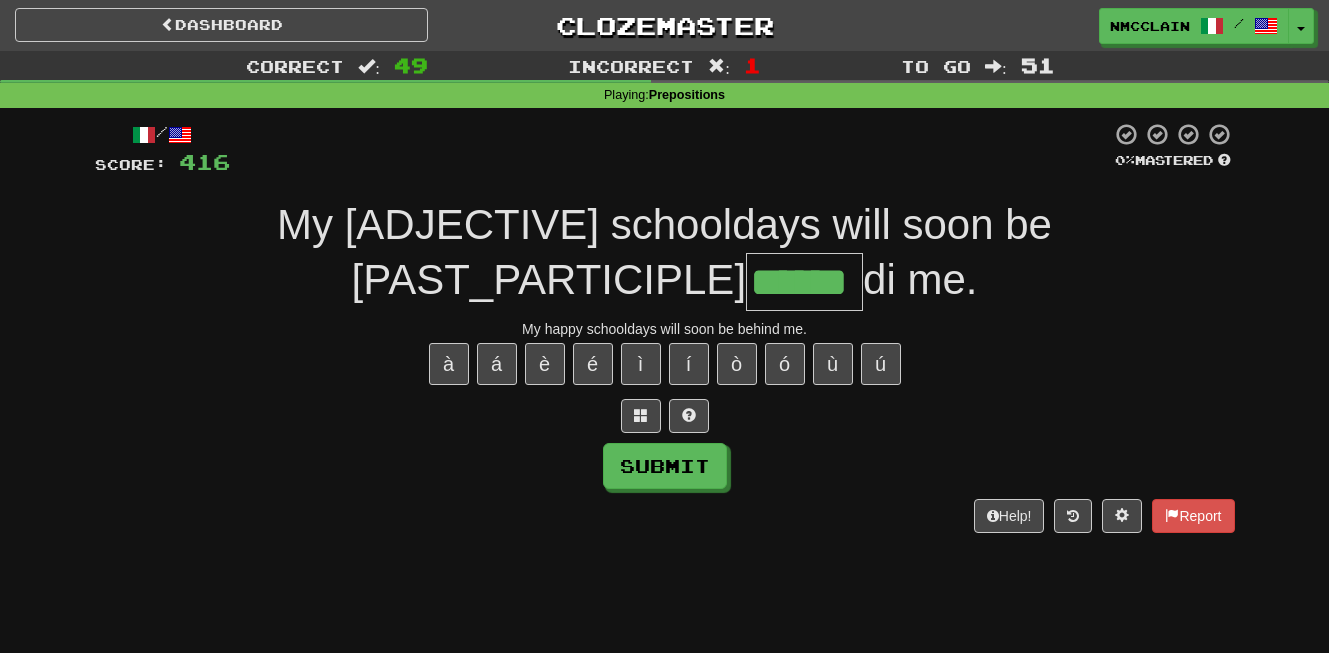 type on "******" 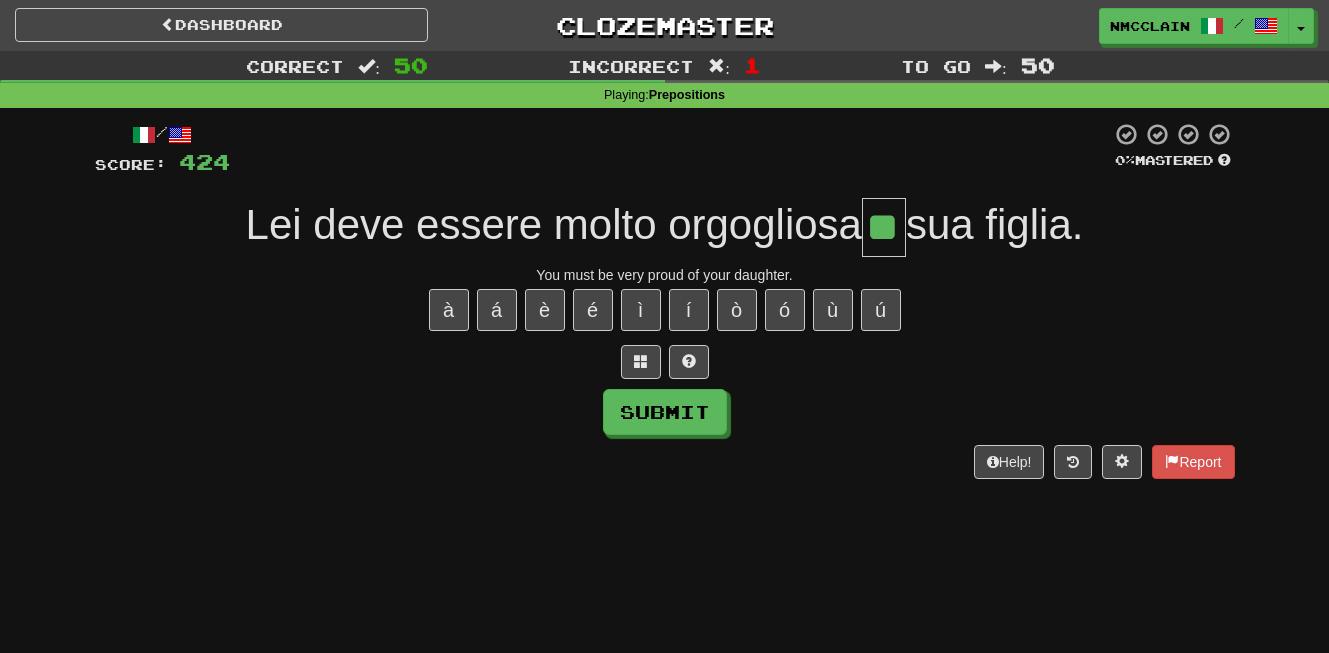 type on "**" 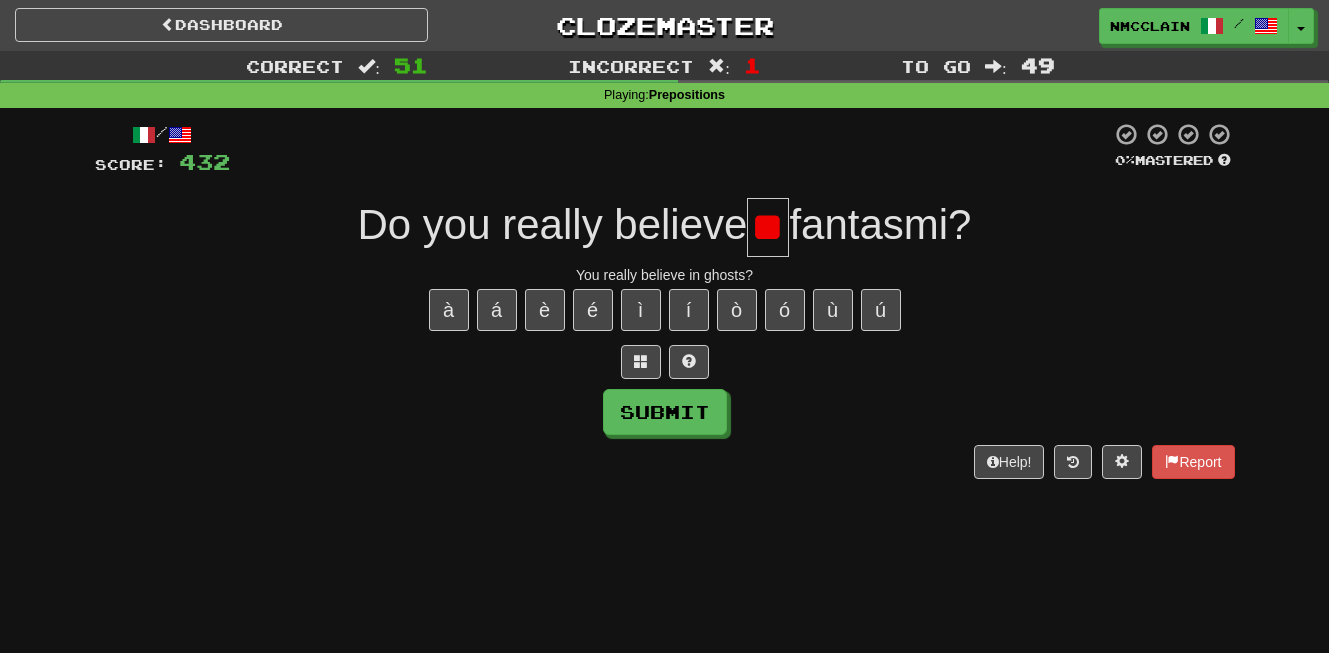 type on "*" 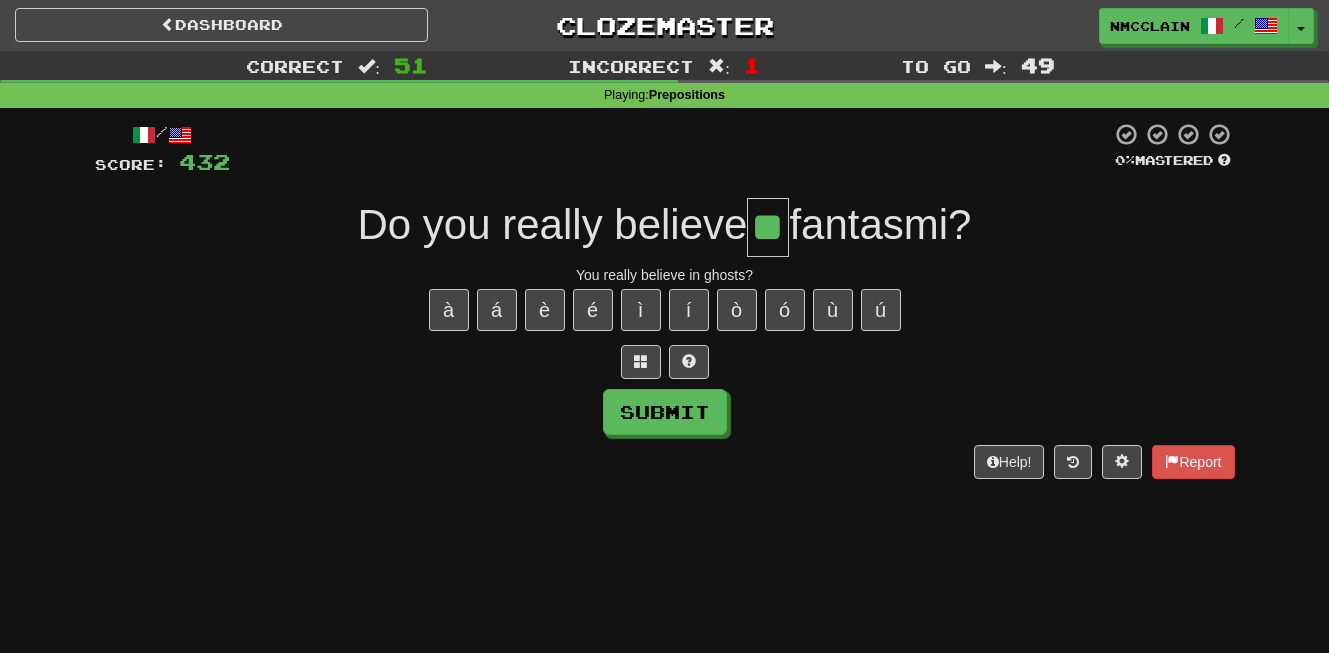 type on "**" 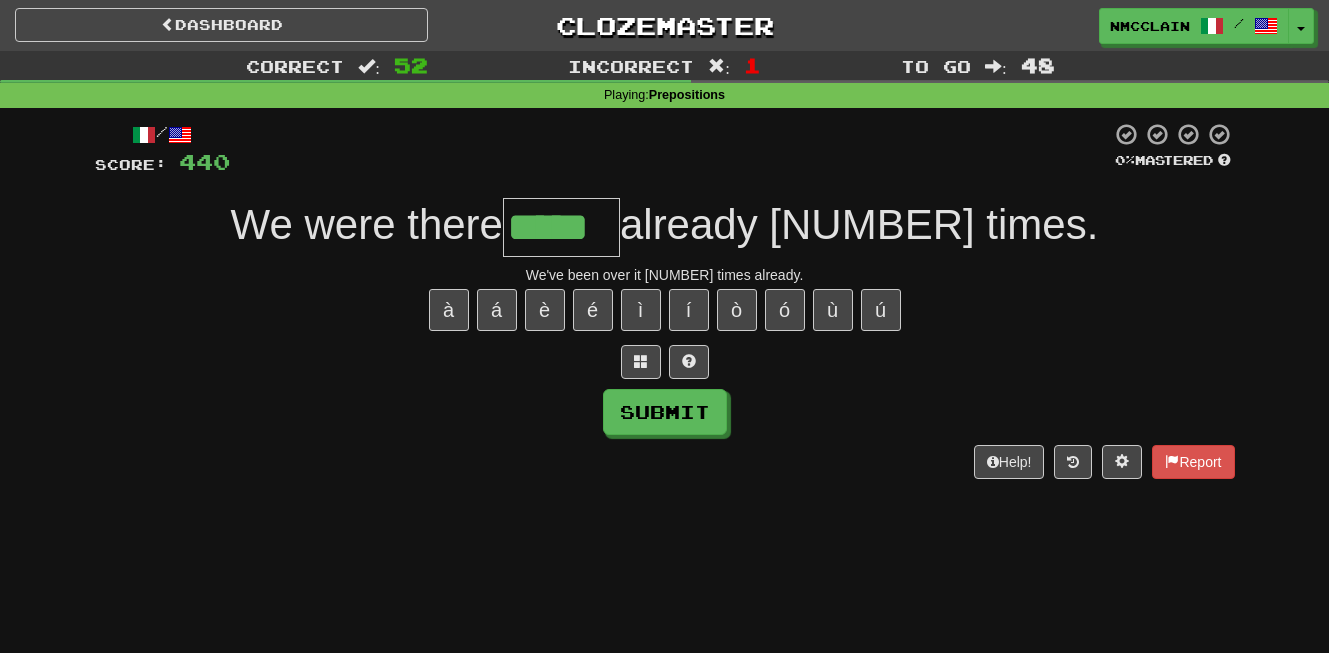 type on "*****" 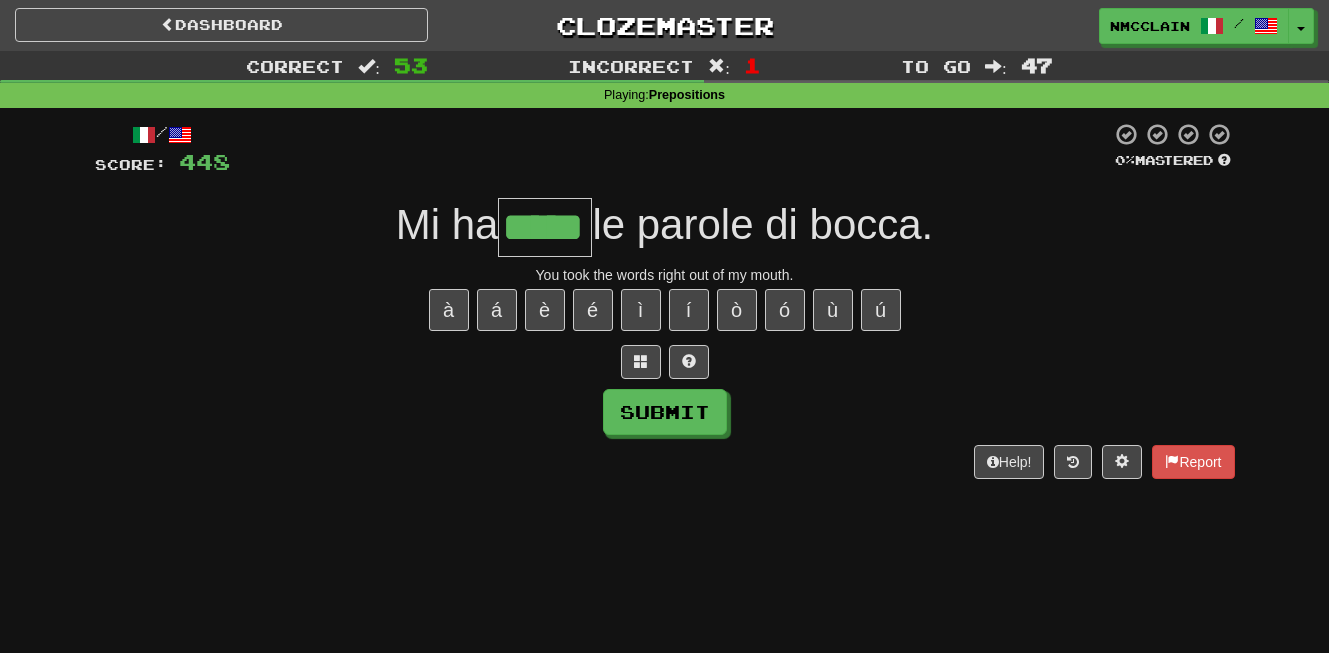 type on "*****" 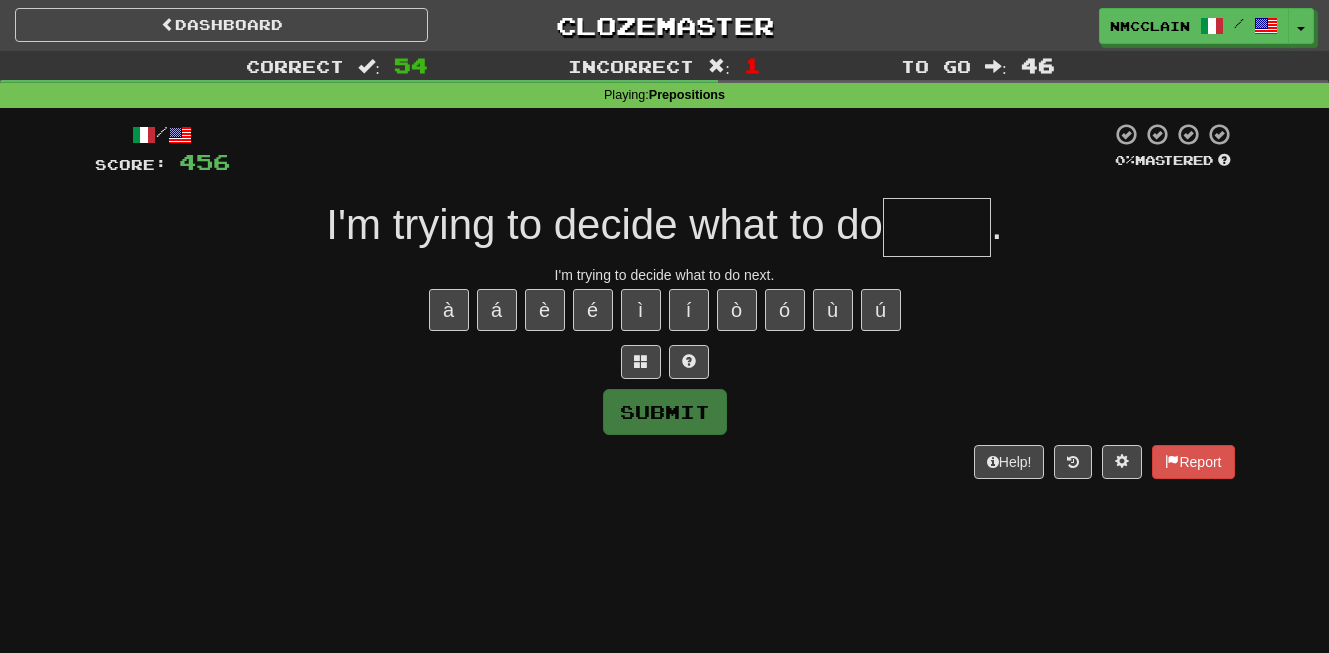type on "*" 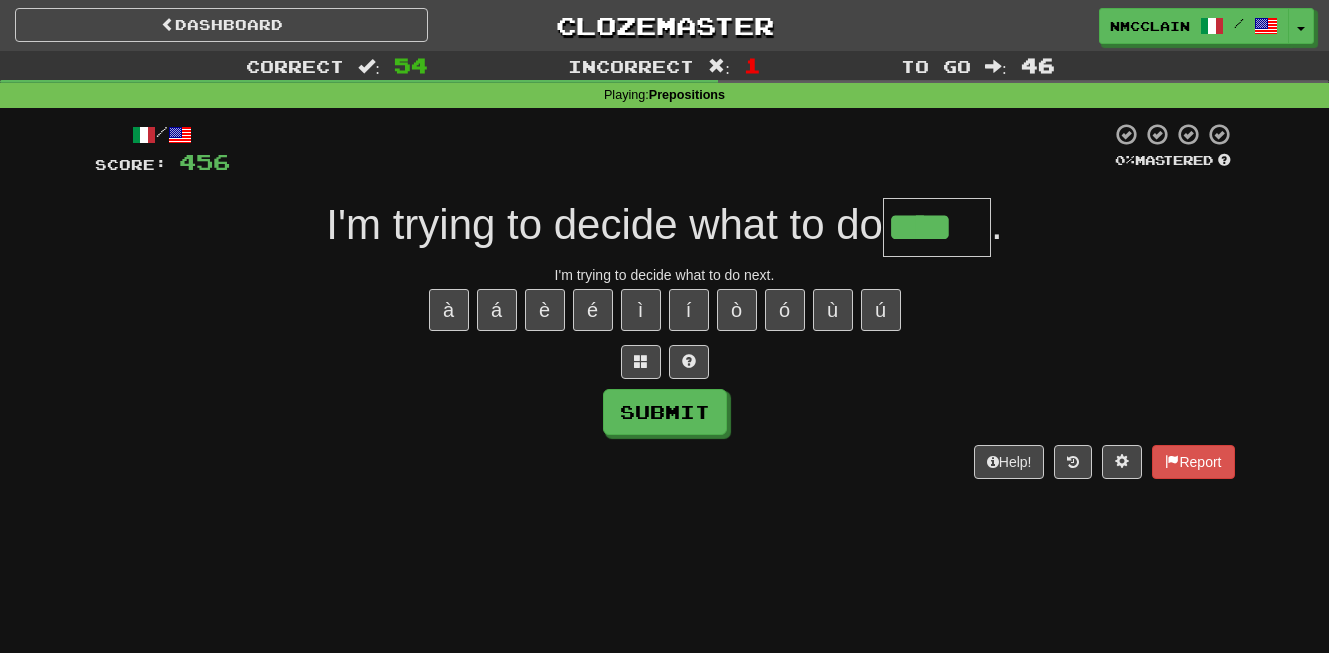type on "****" 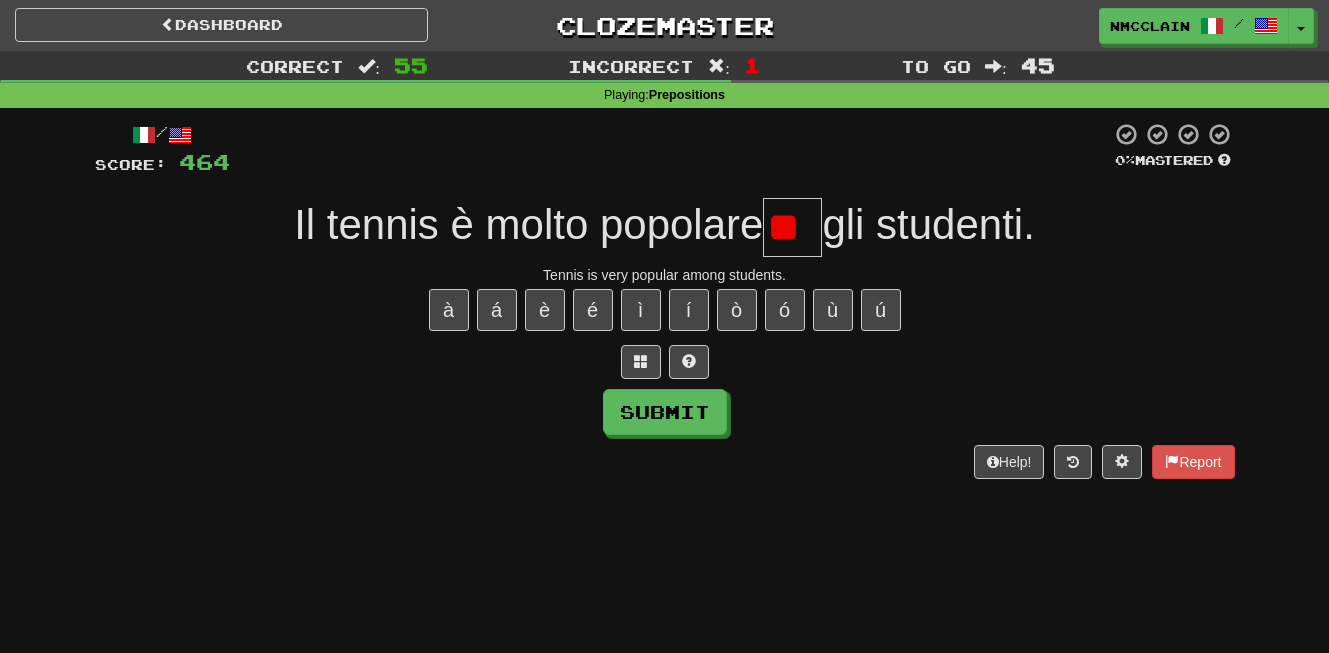 type on "*" 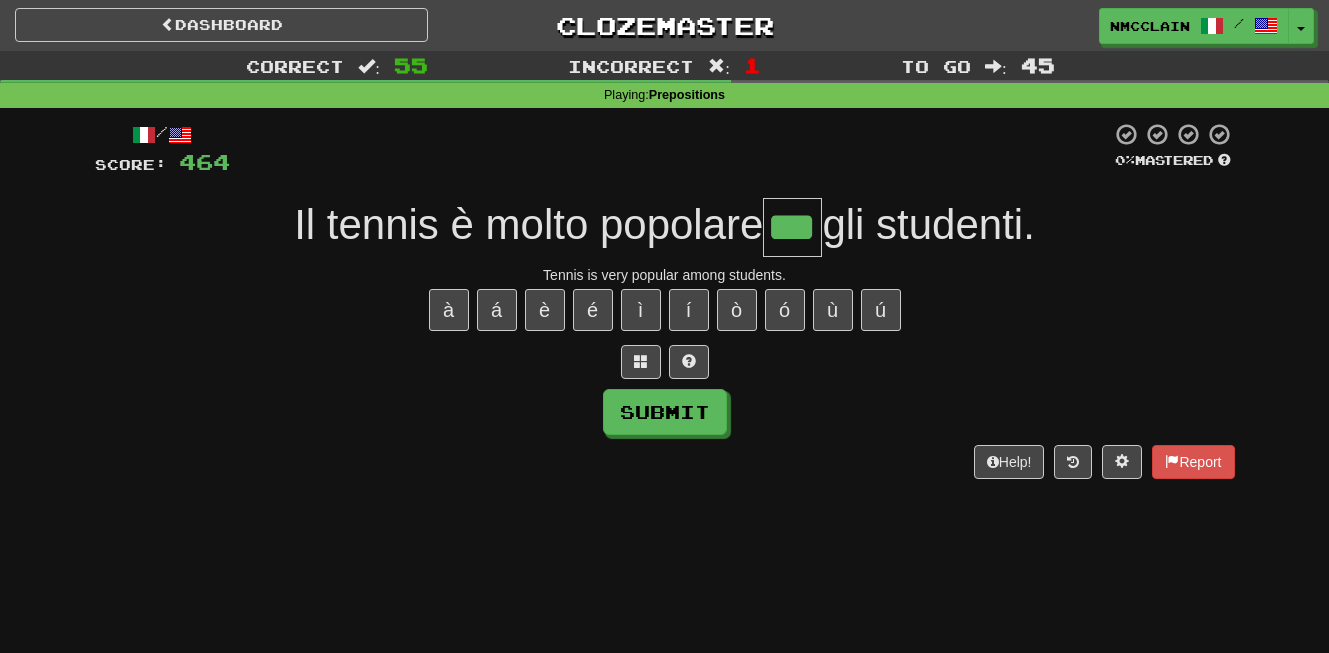 type on "***" 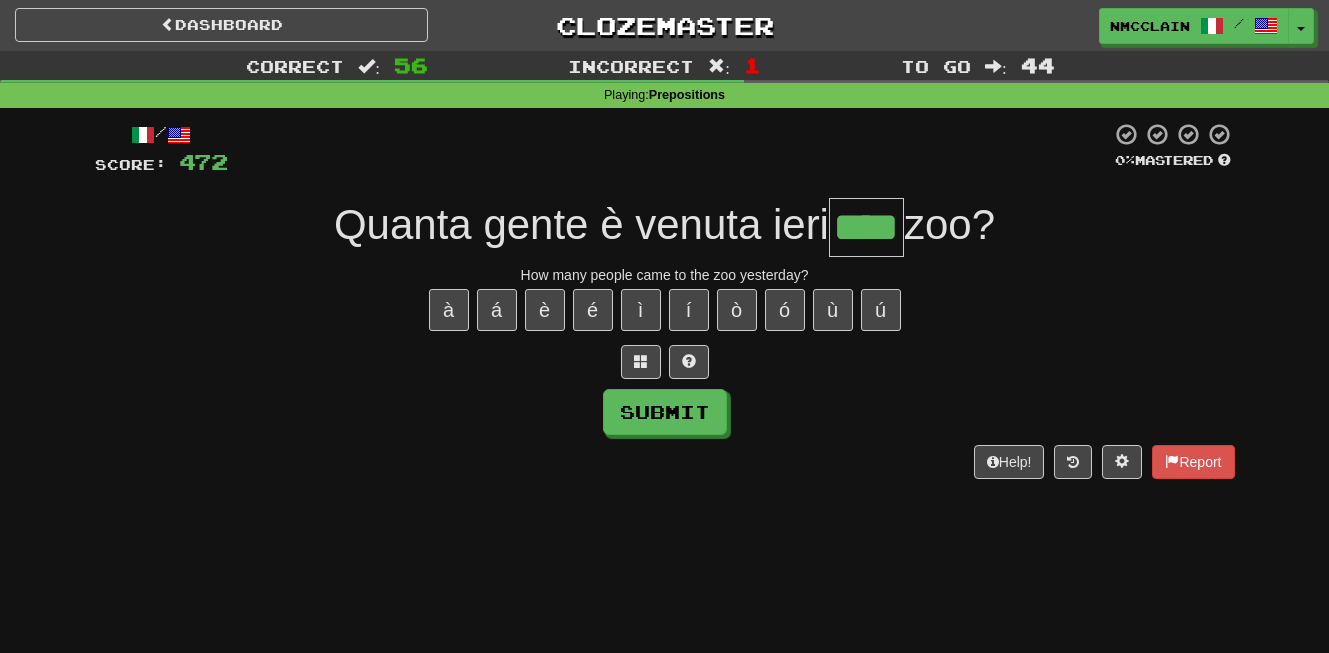 type on "****" 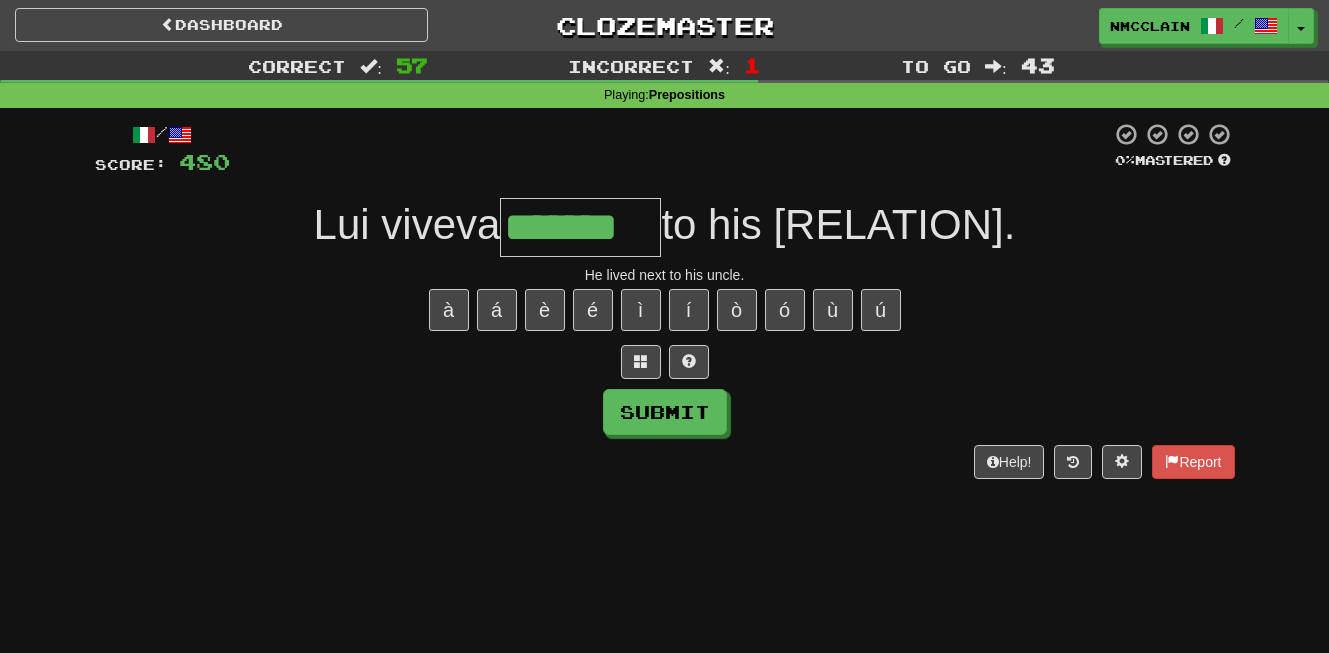 type on "*******" 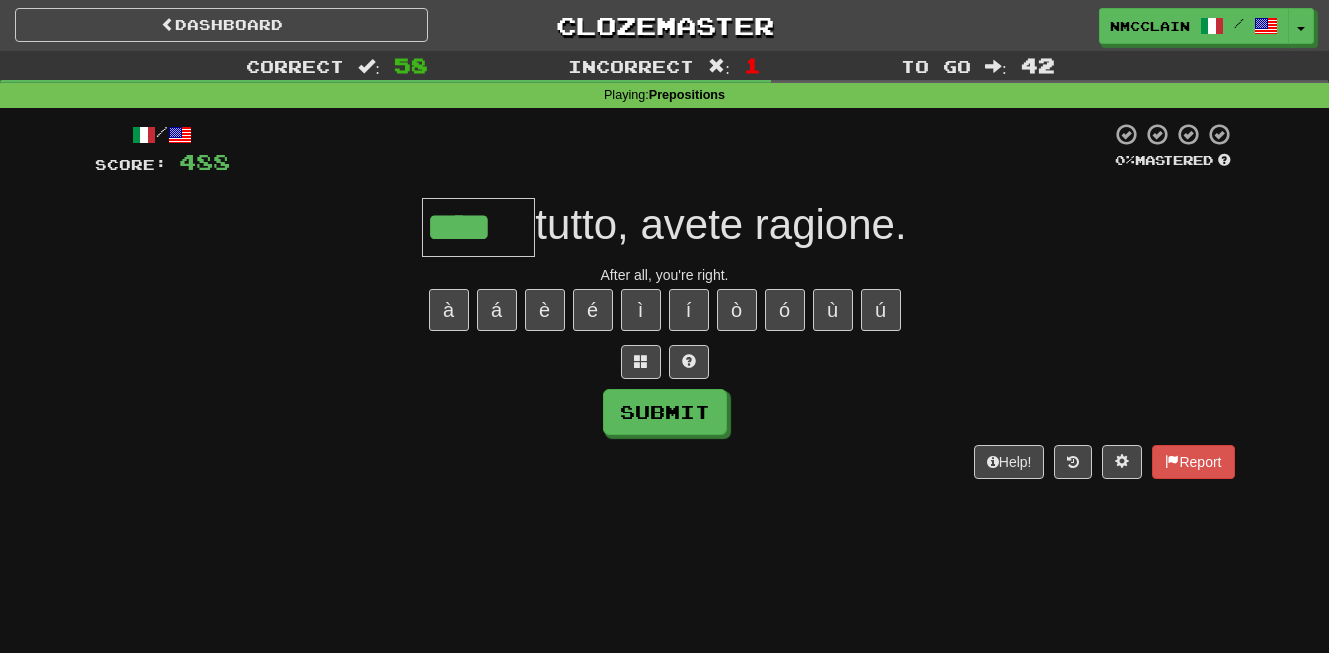 type on "****" 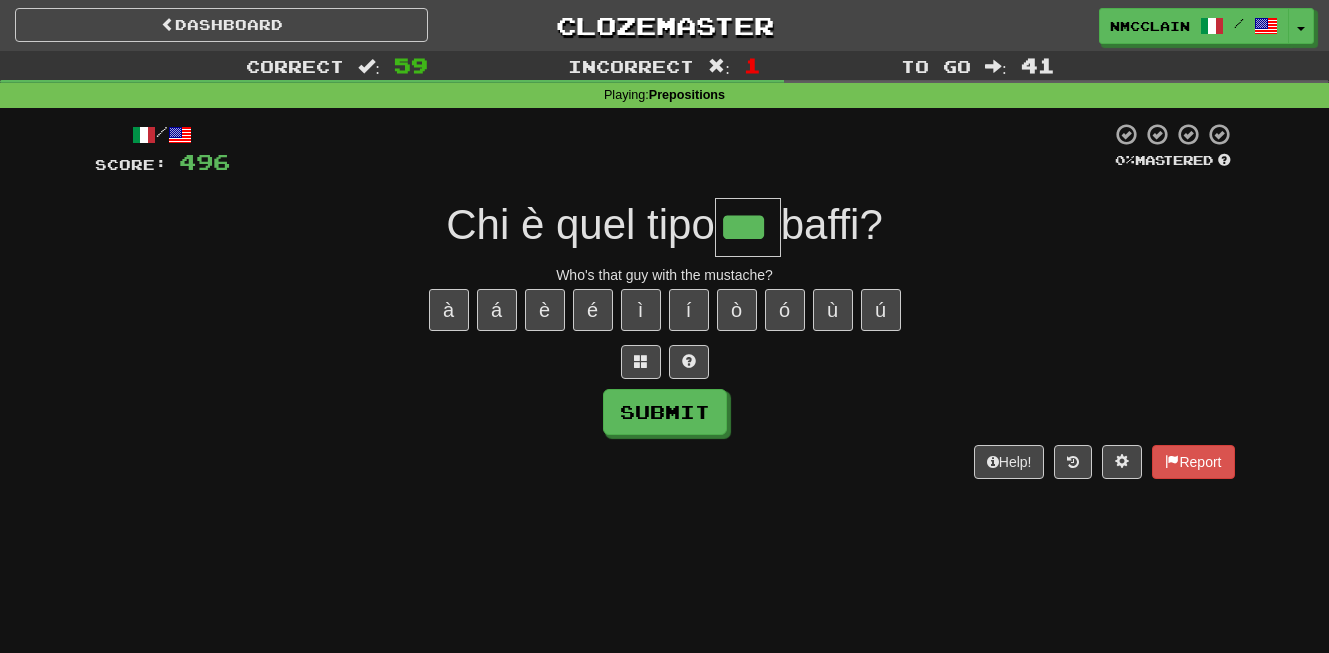 type on "***" 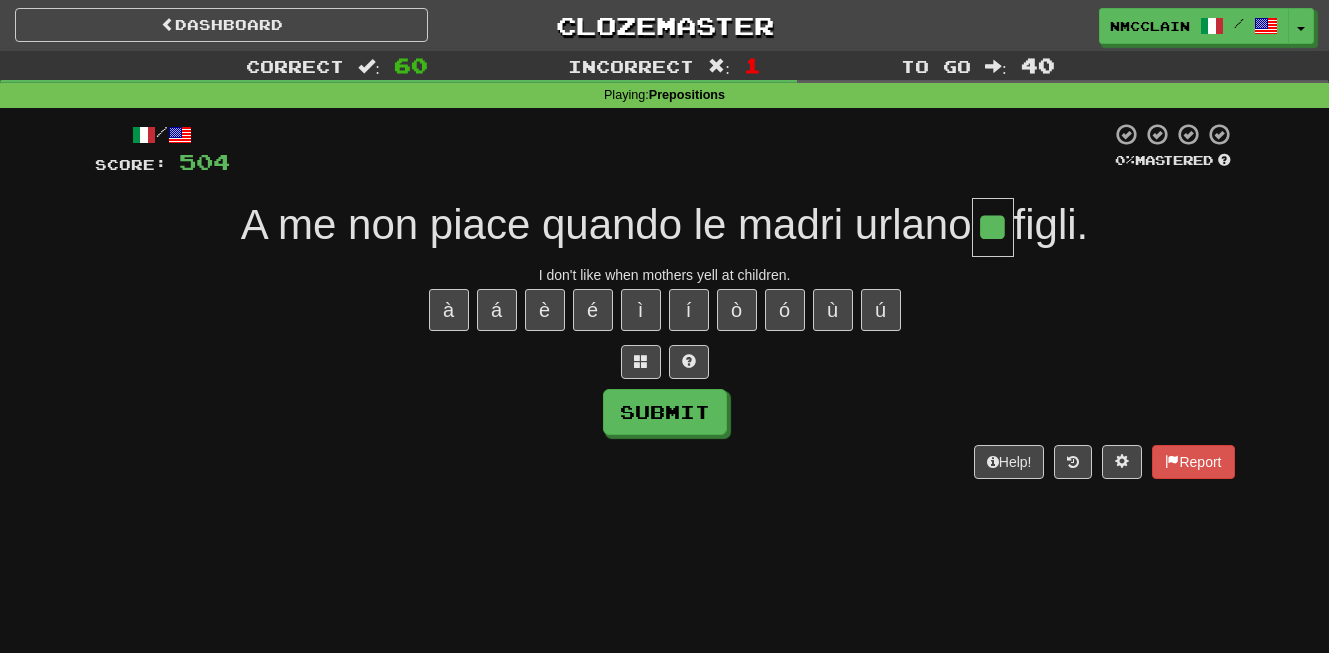 type on "**" 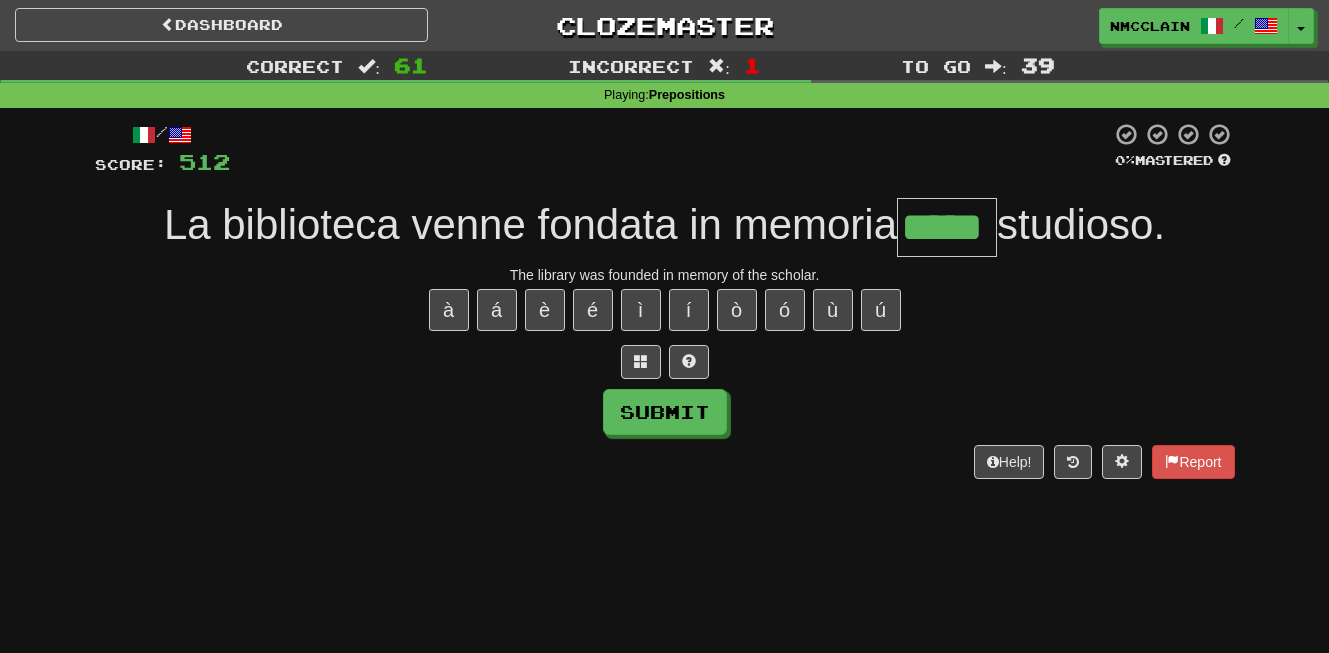 type on "*****" 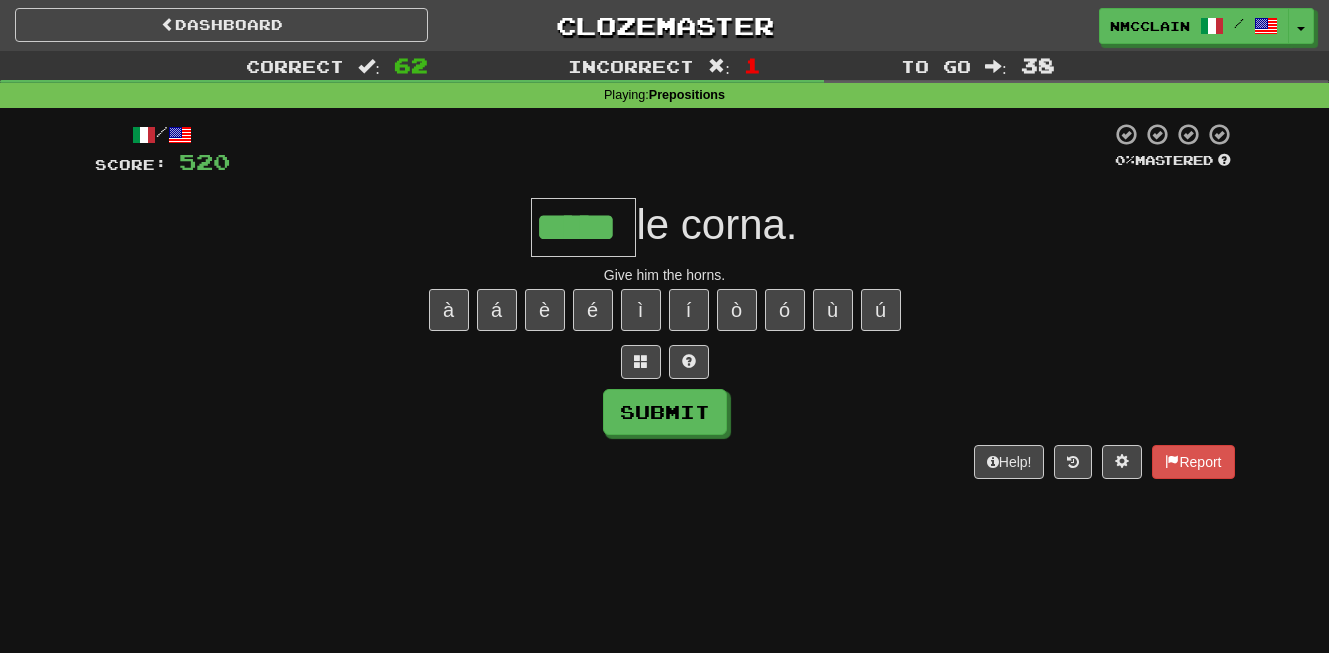 type on "*****" 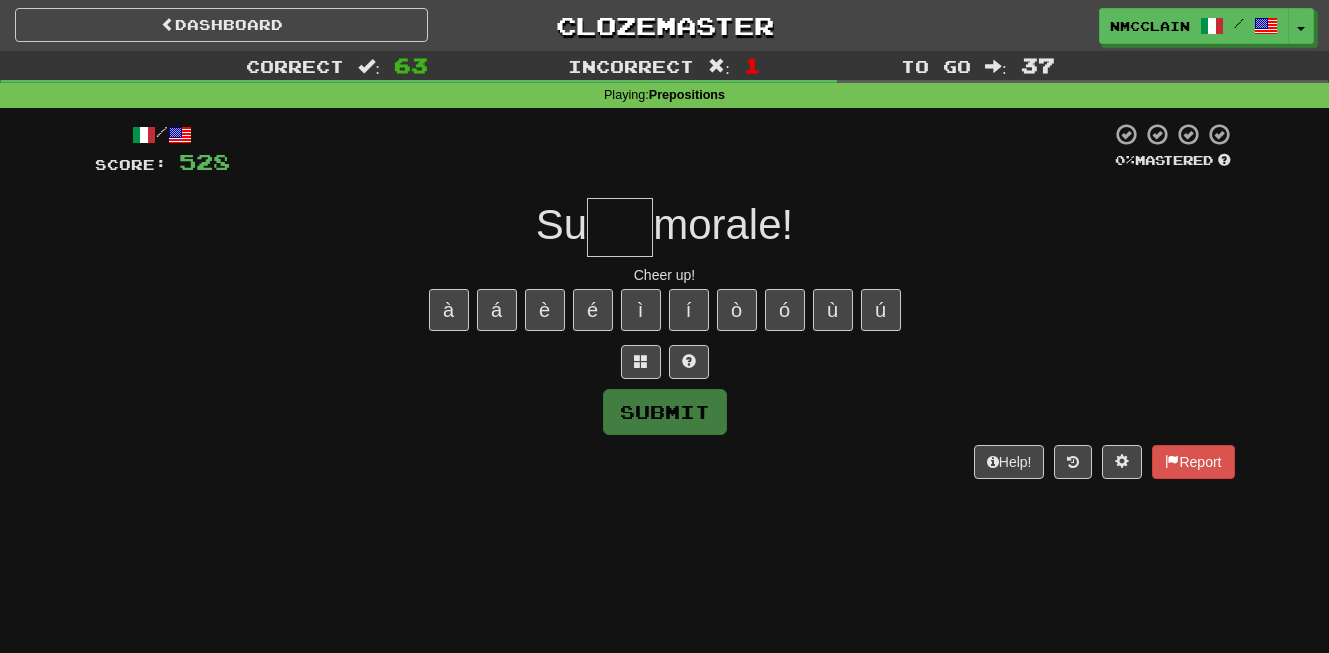 type on "*" 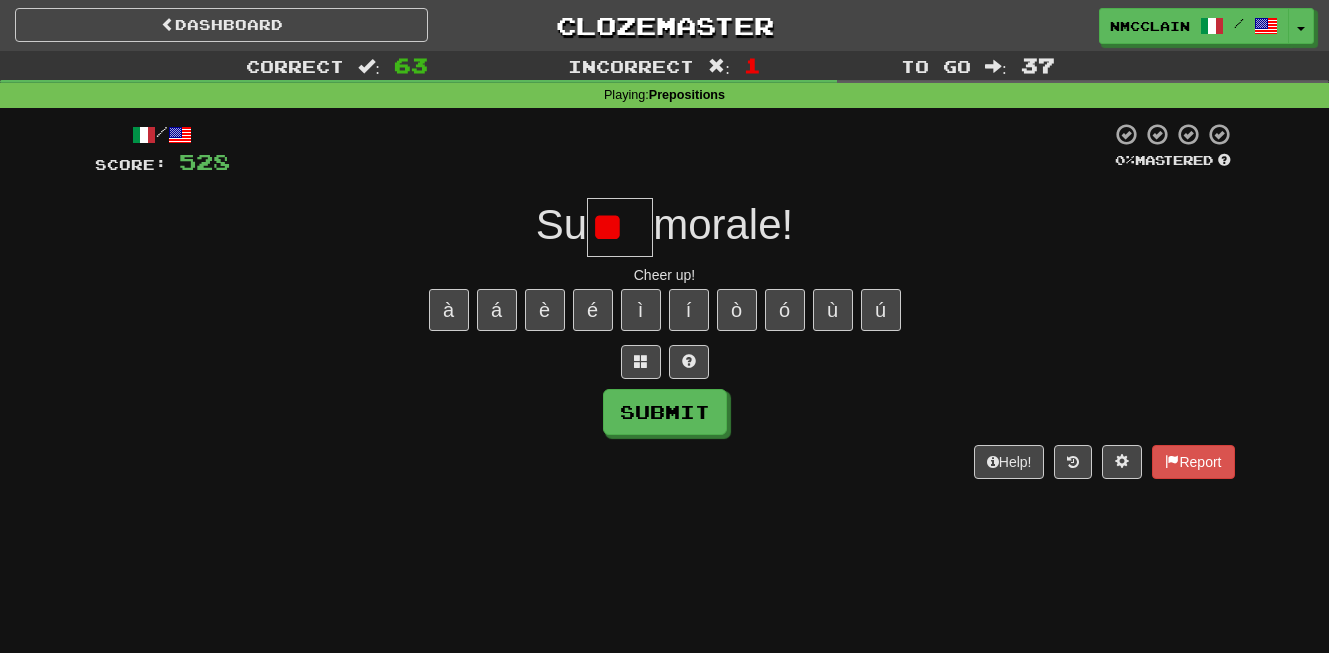 type on "*" 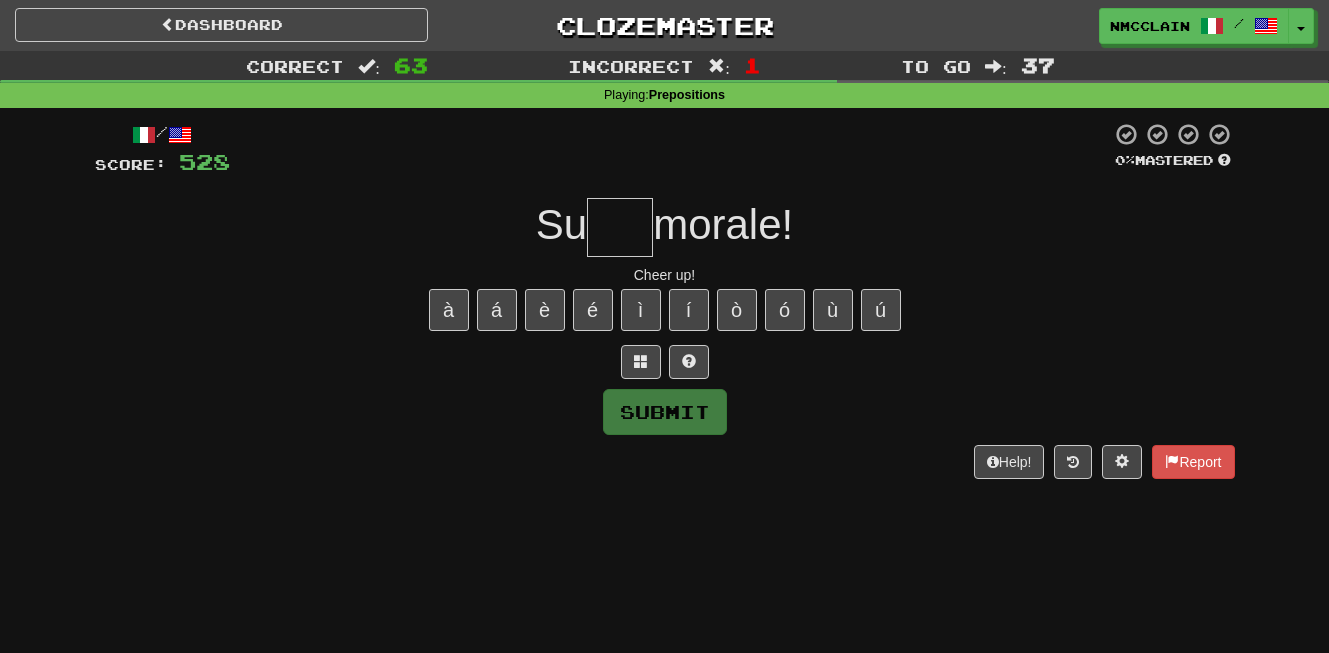 type on "*" 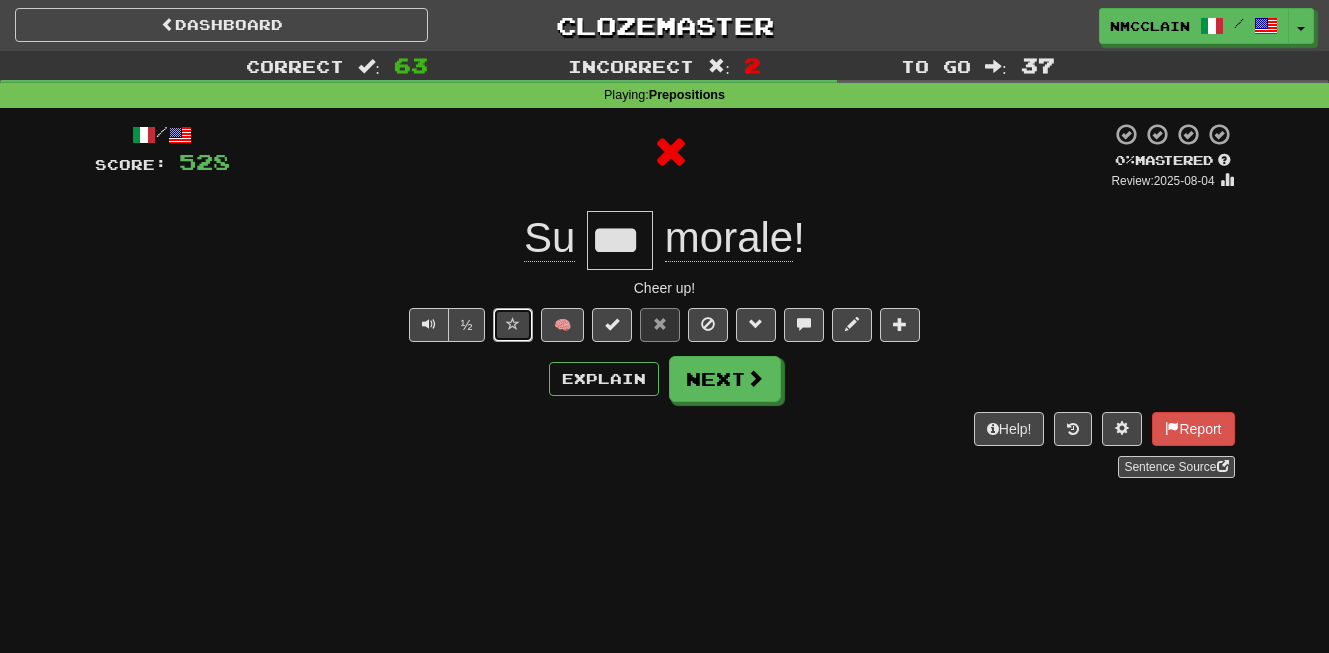 click at bounding box center (513, 324) 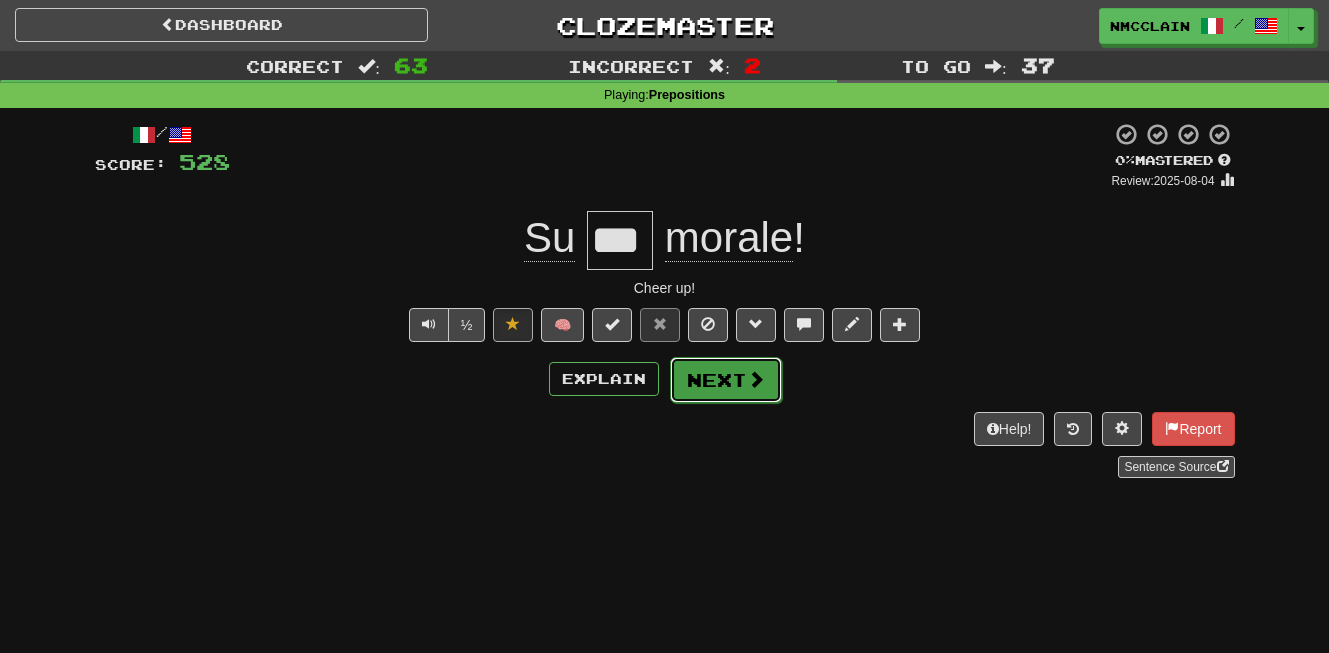 click on "Next" at bounding box center (726, 380) 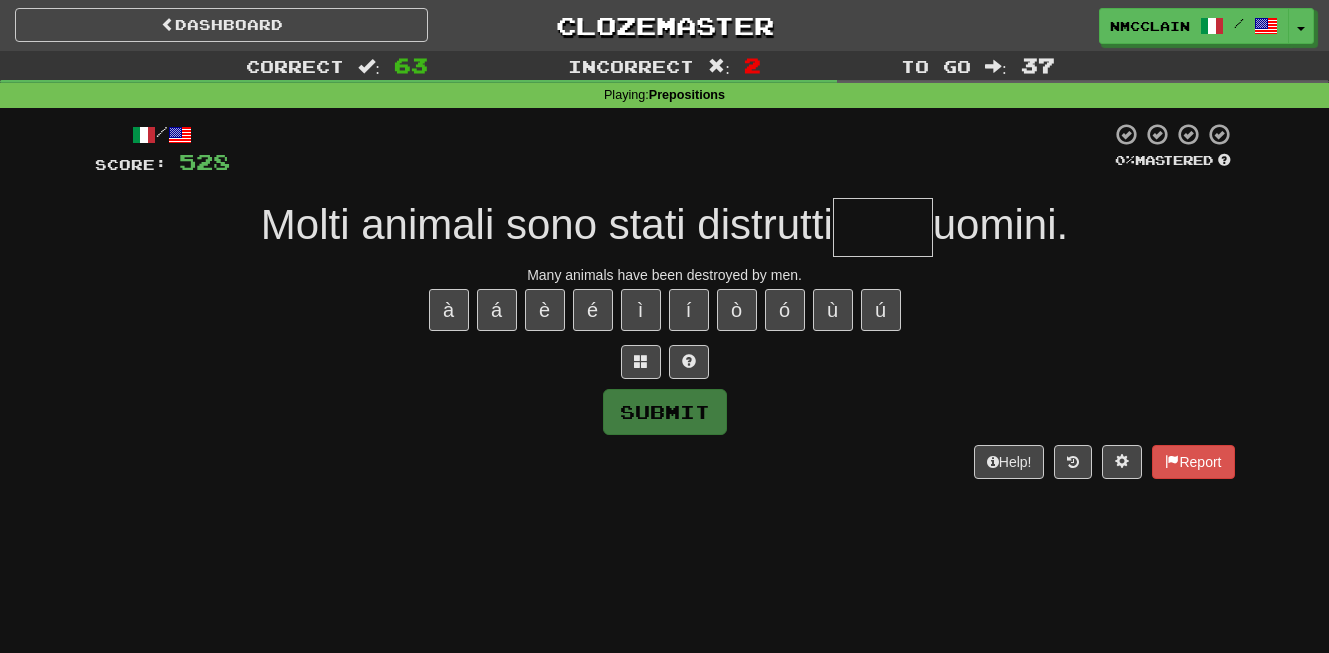 click on "Many animals have been destroyed by men." at bounding box center [665, 275] 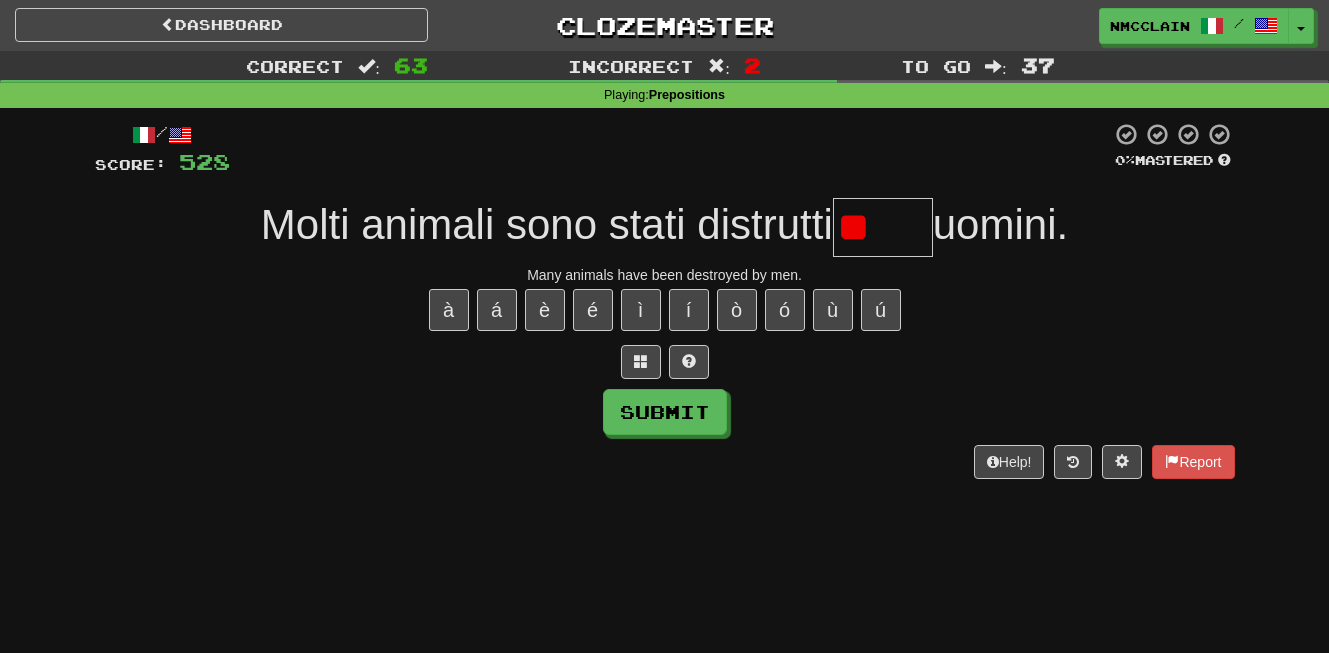 type on "*" 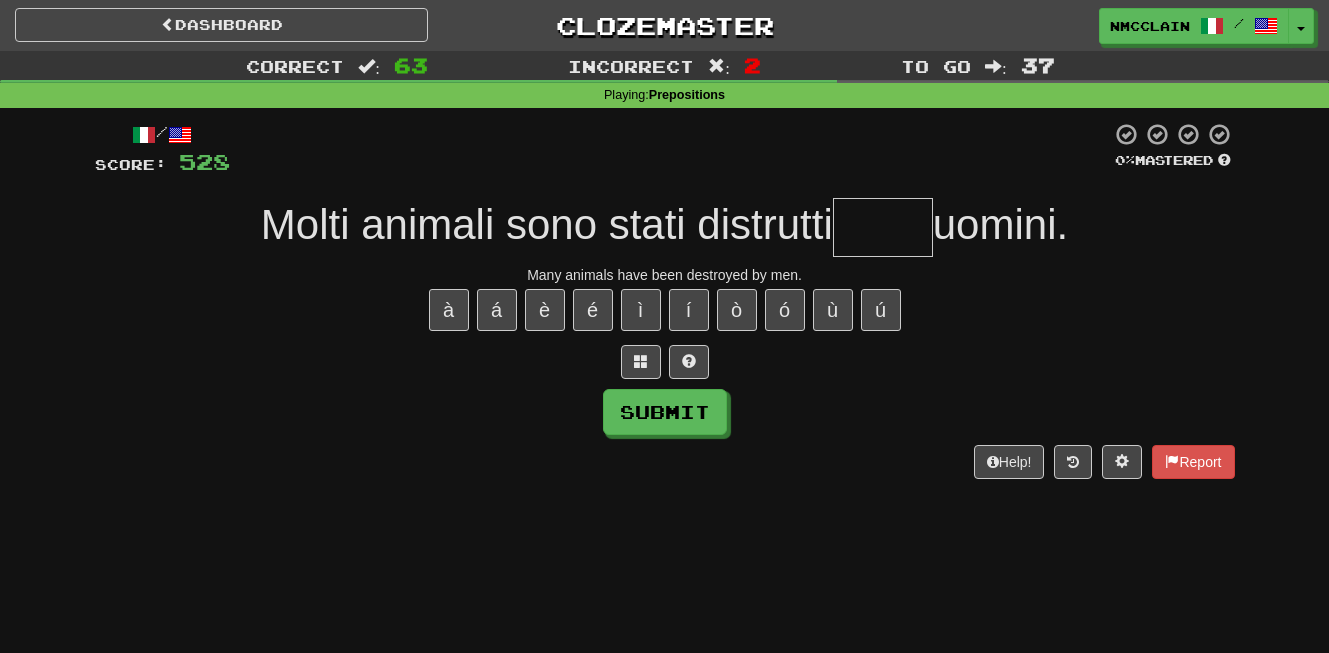 type on "*" 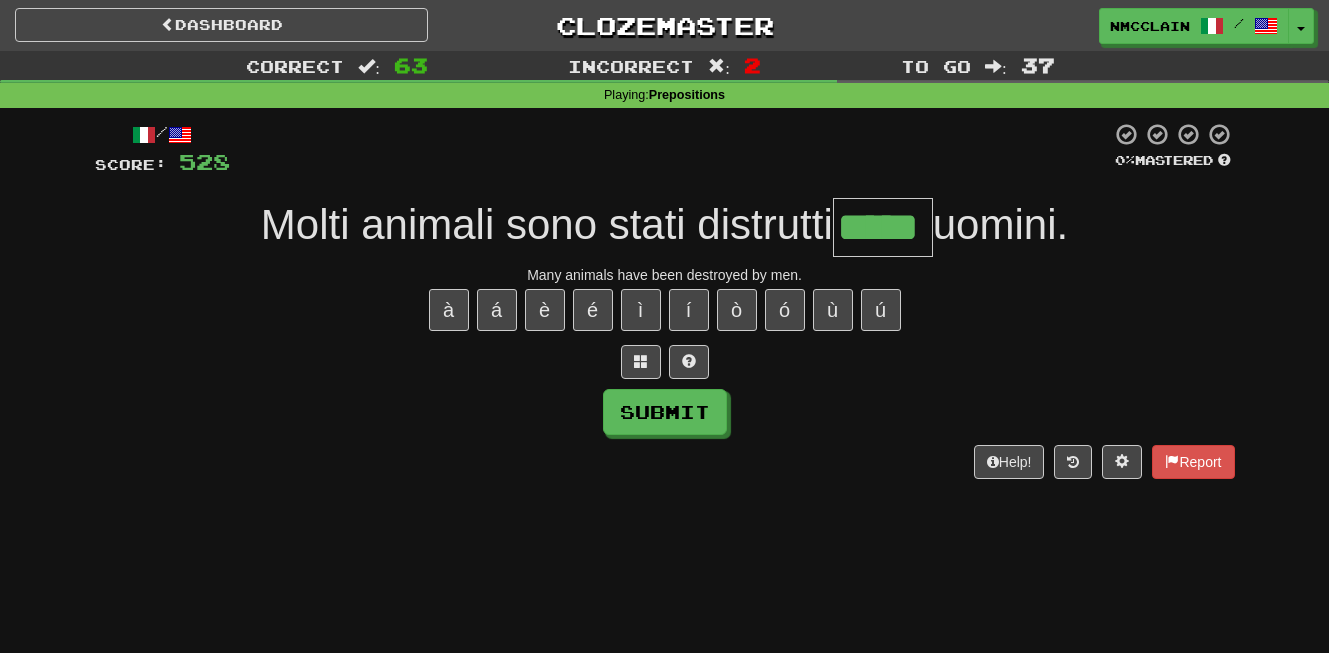 type on "*****" 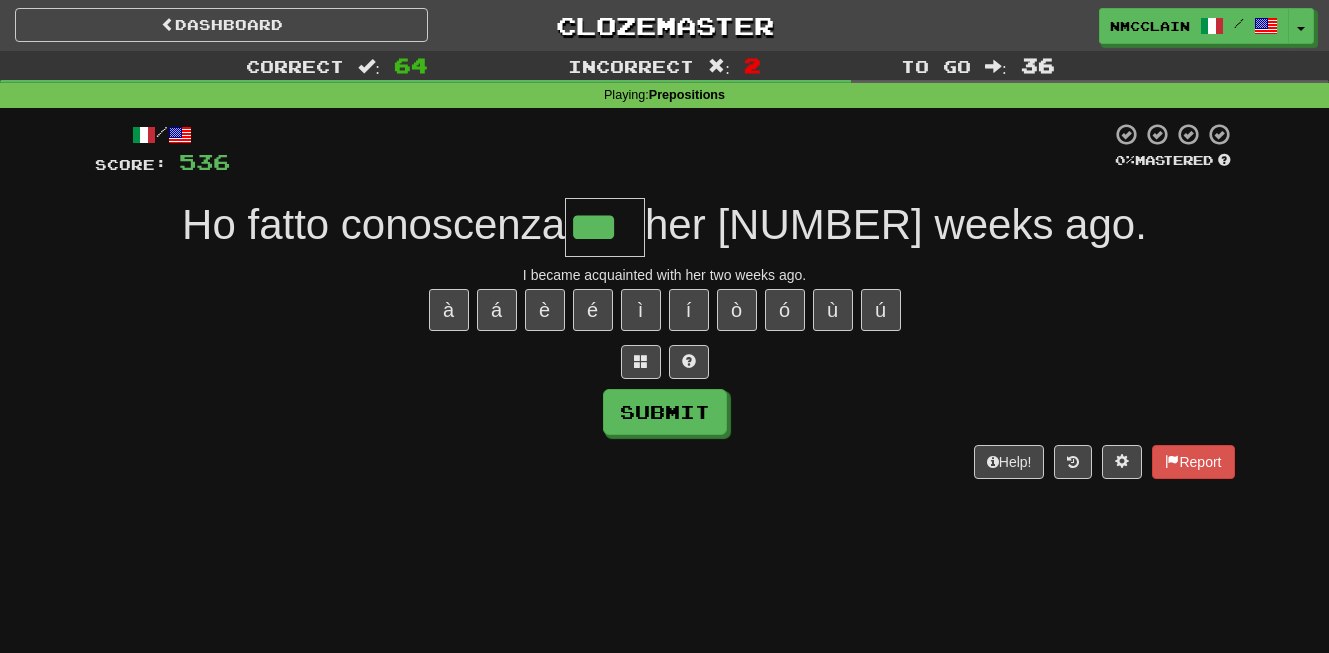 type on "***" 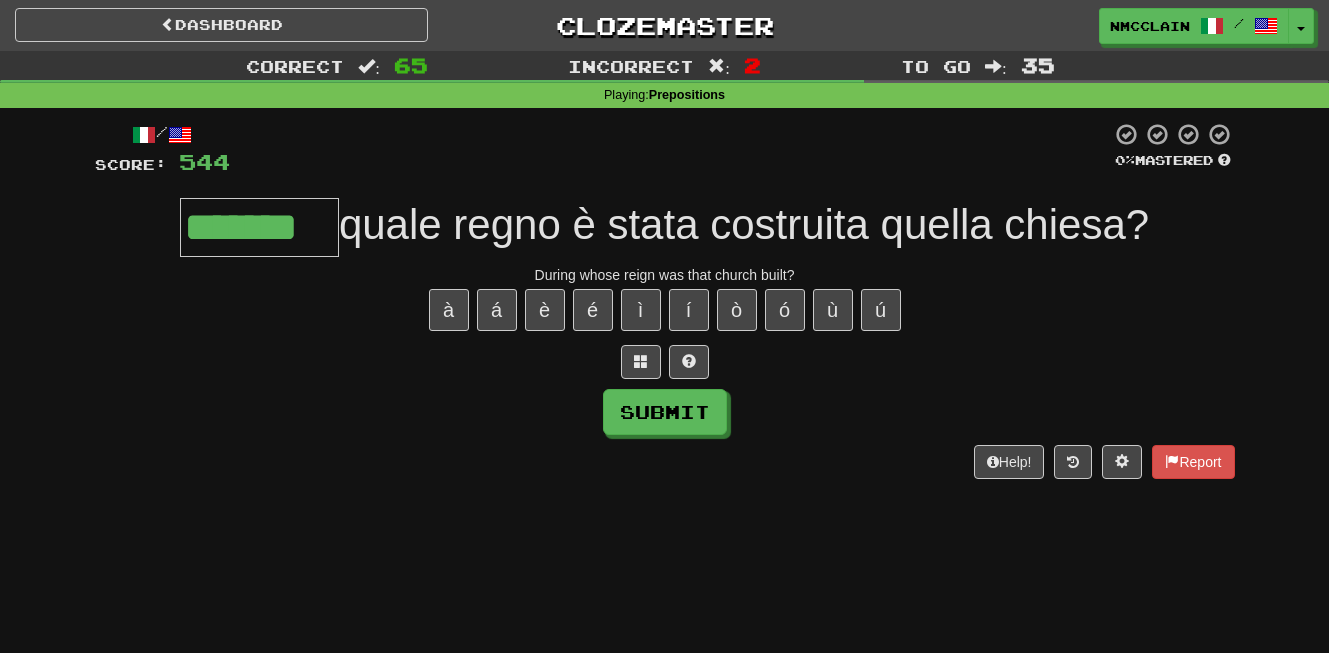type on "*******" 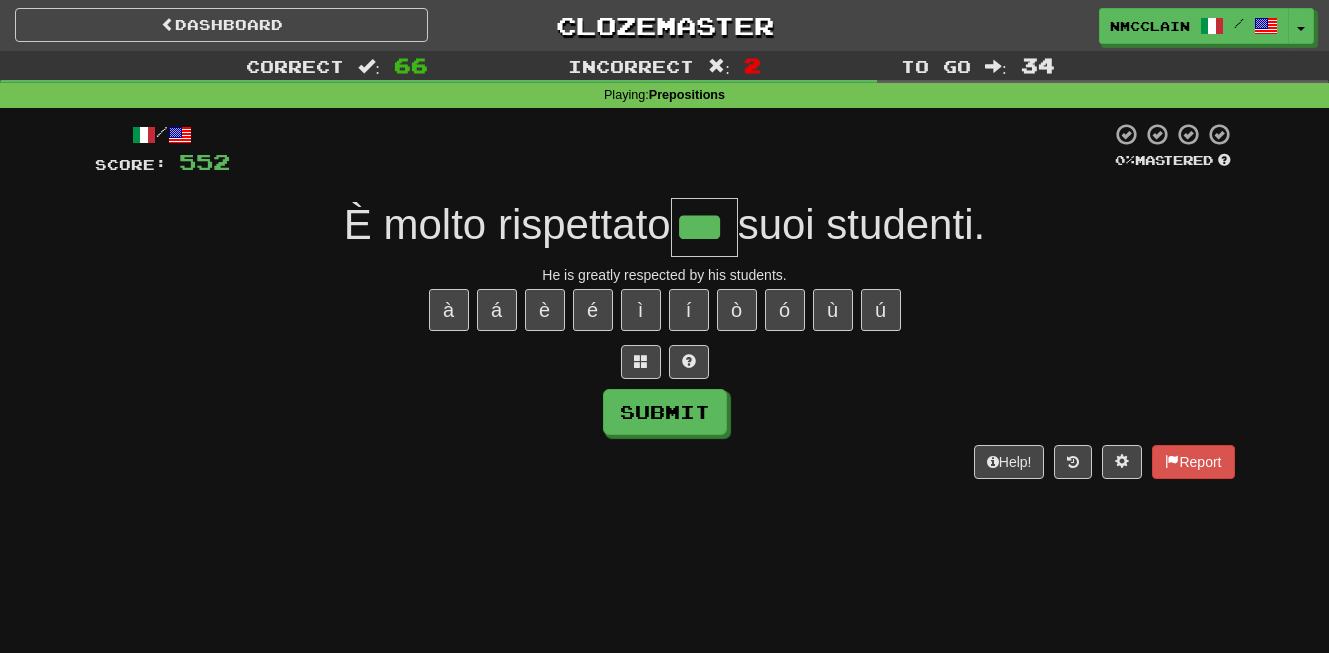 type on "***" 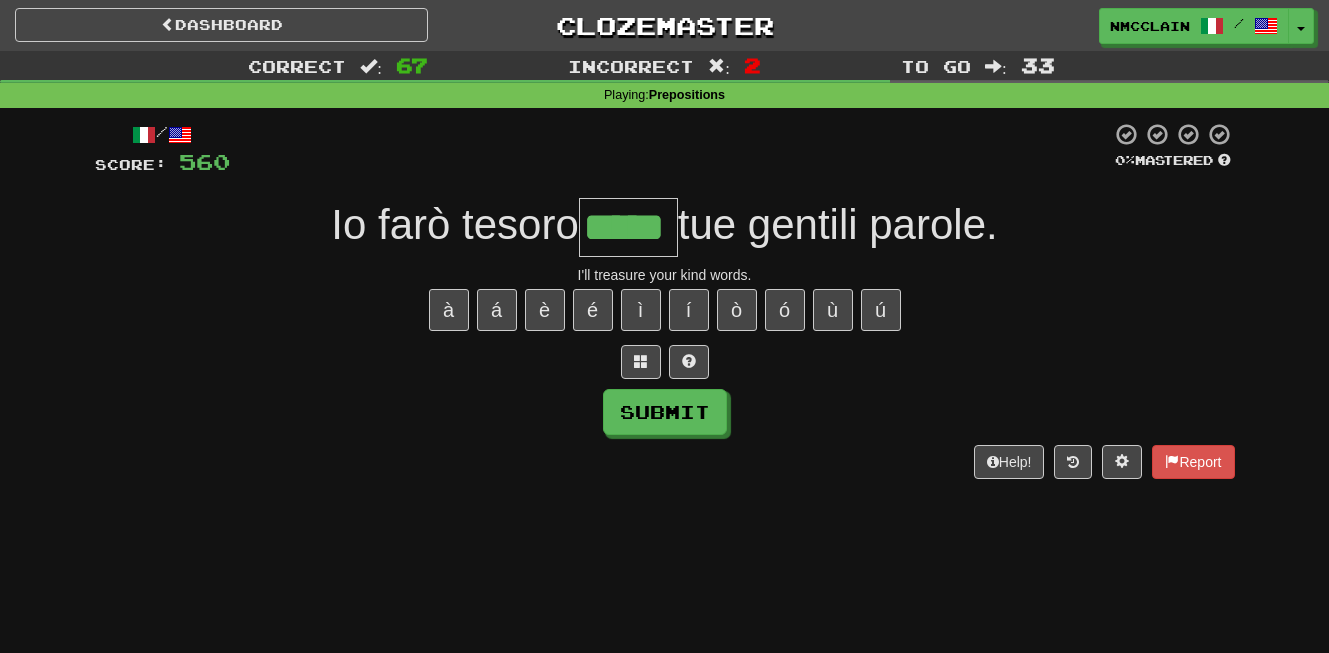 type on "*****" 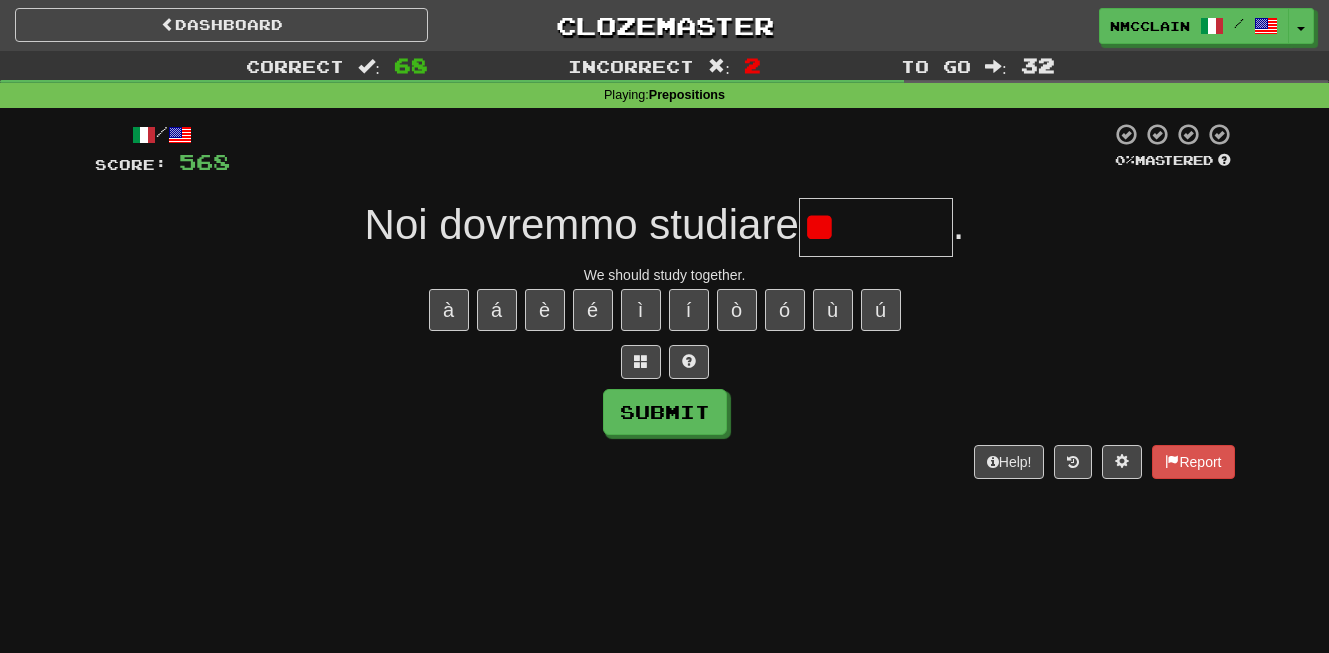 type on "*" 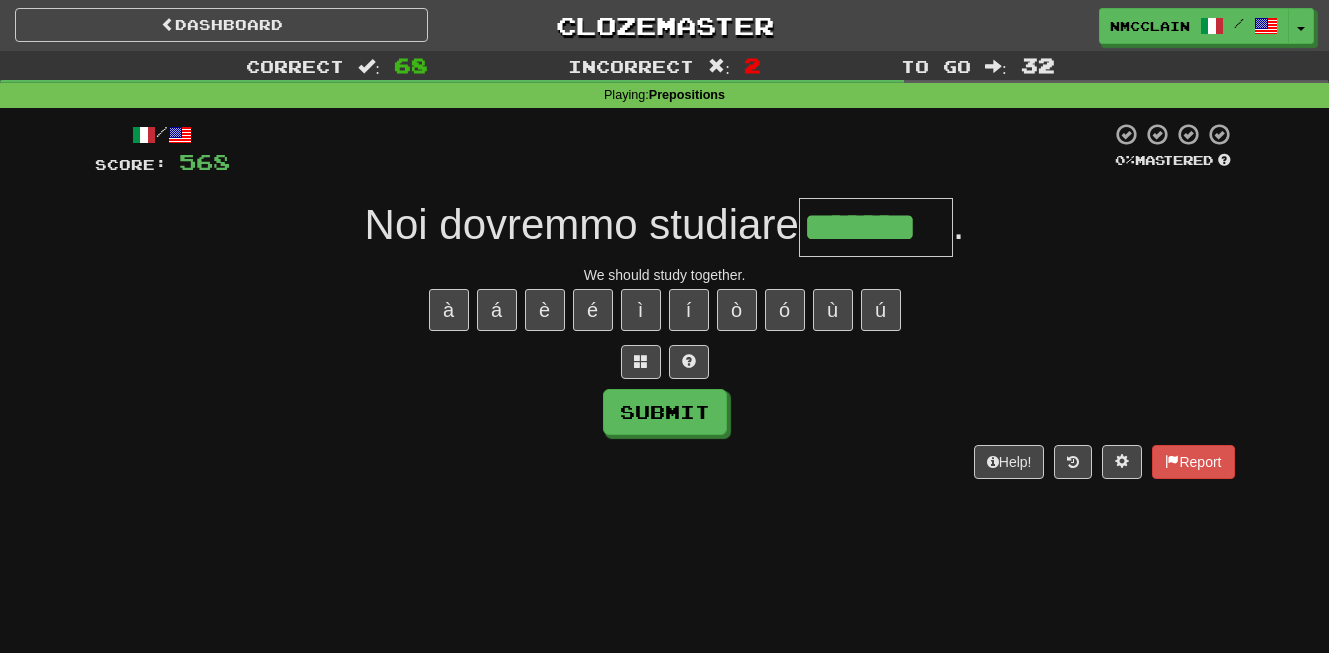 type on "*******" 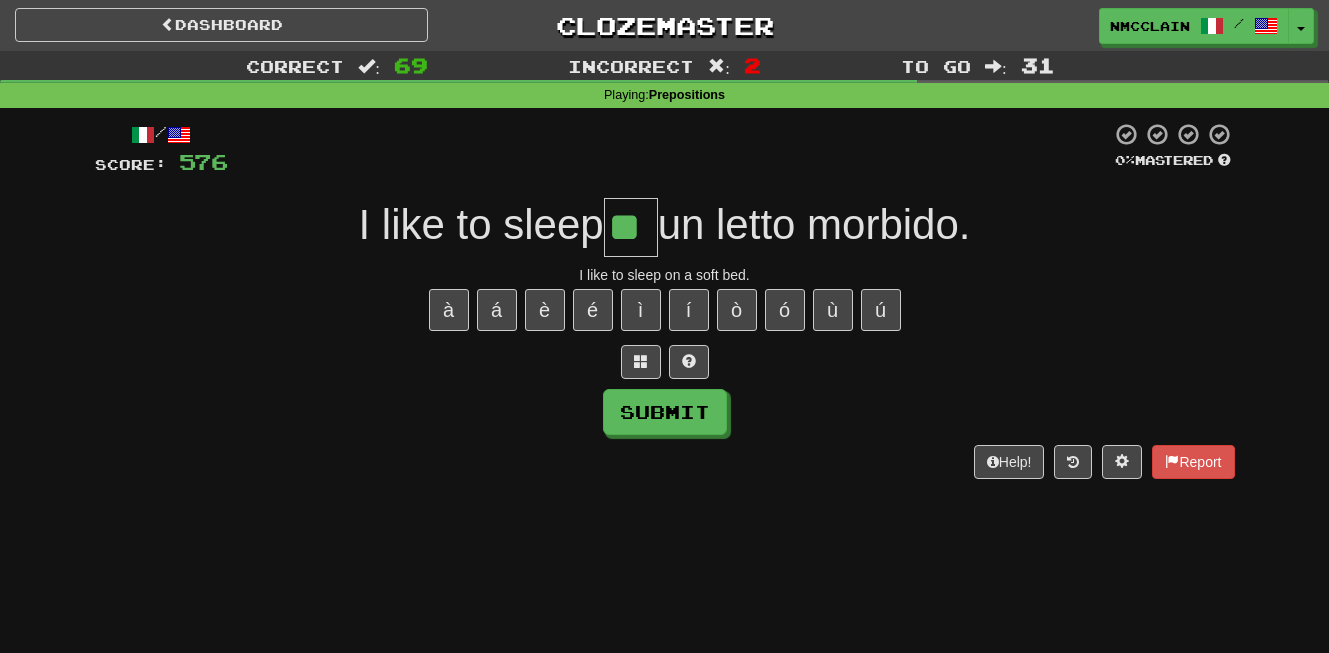 type on "**" 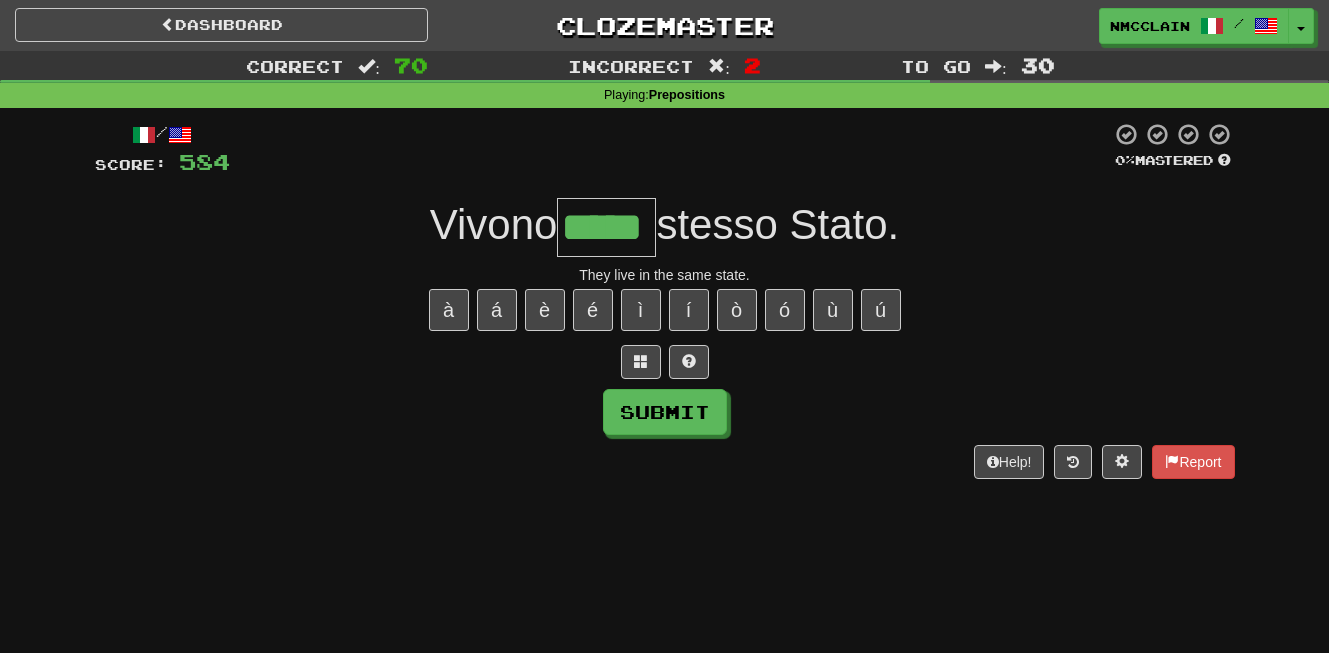 type on "*****" 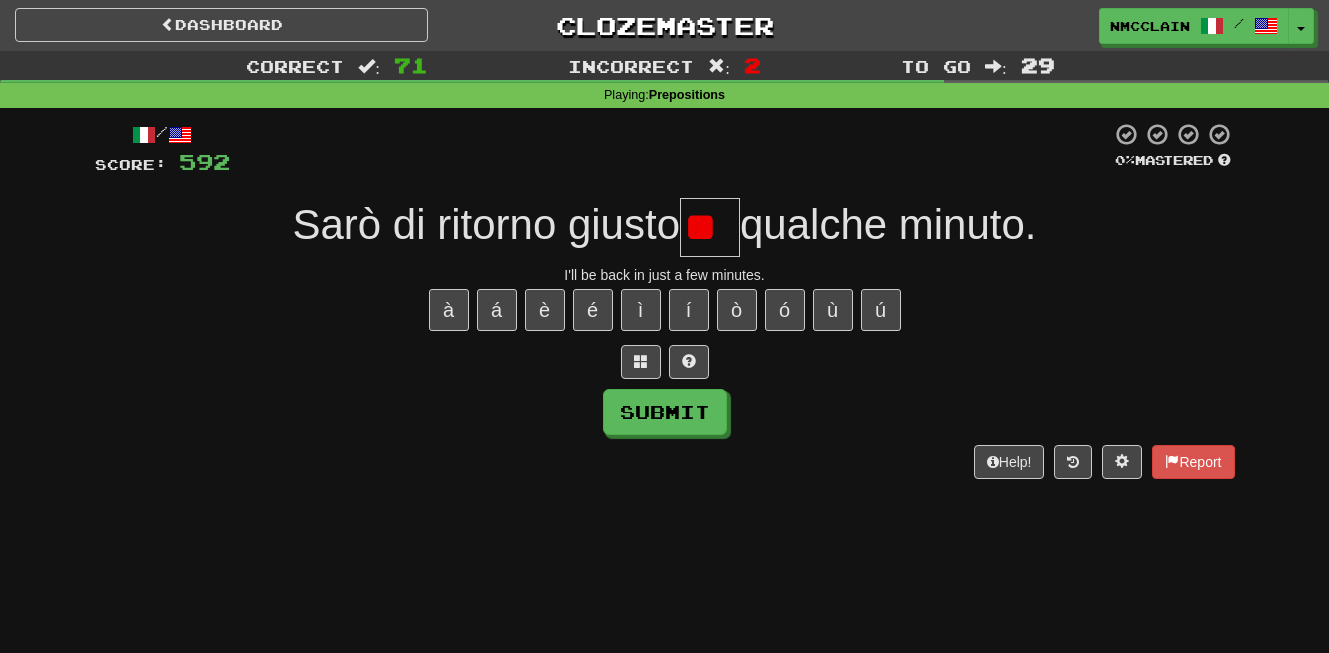 type on "*" 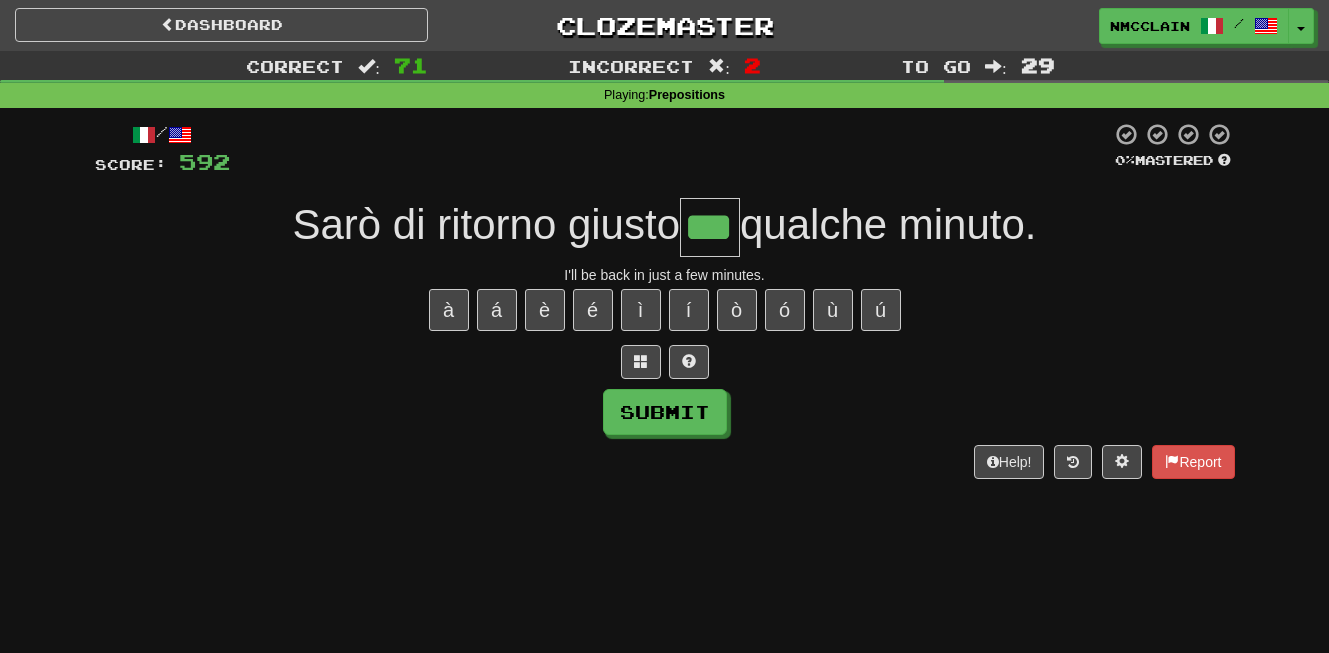 type on "***" 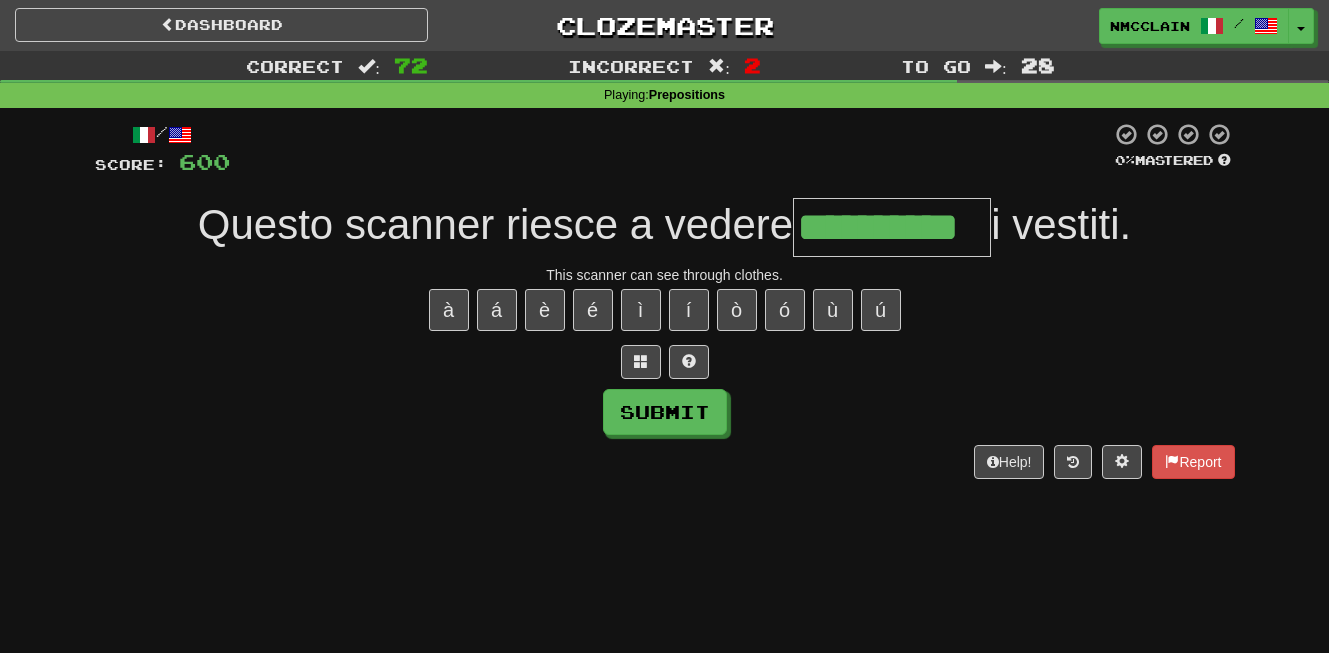 type on "**********" 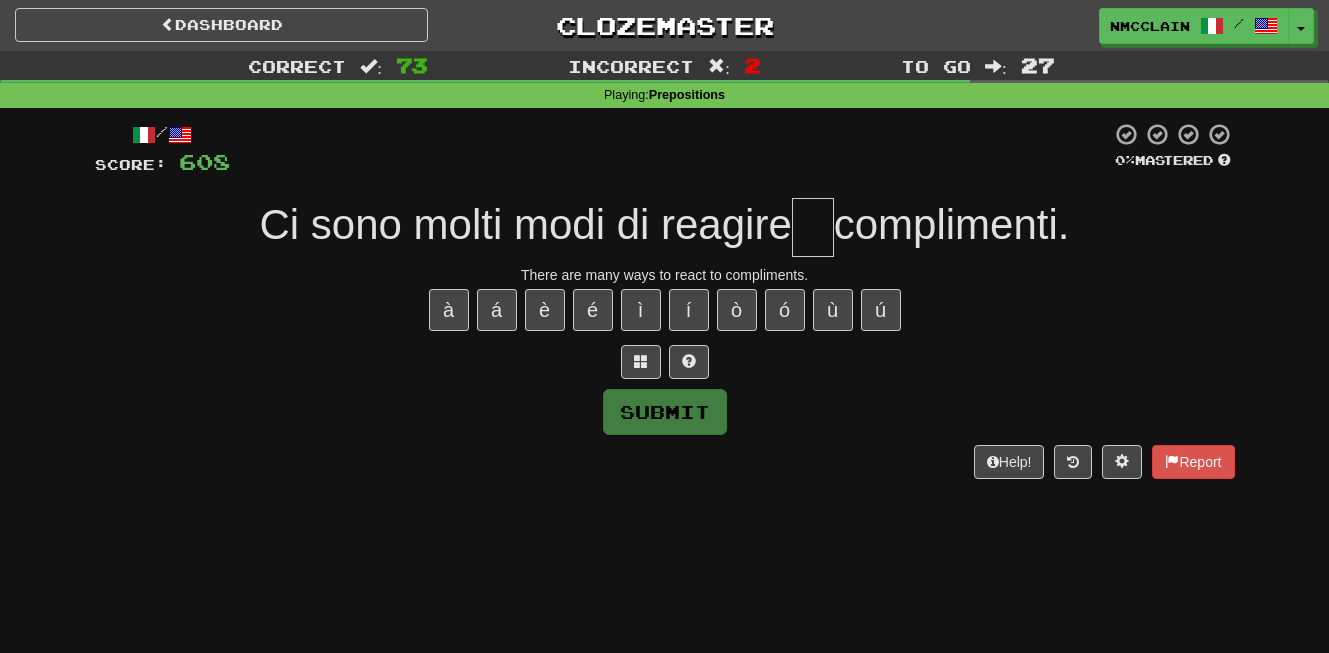 type on "*" 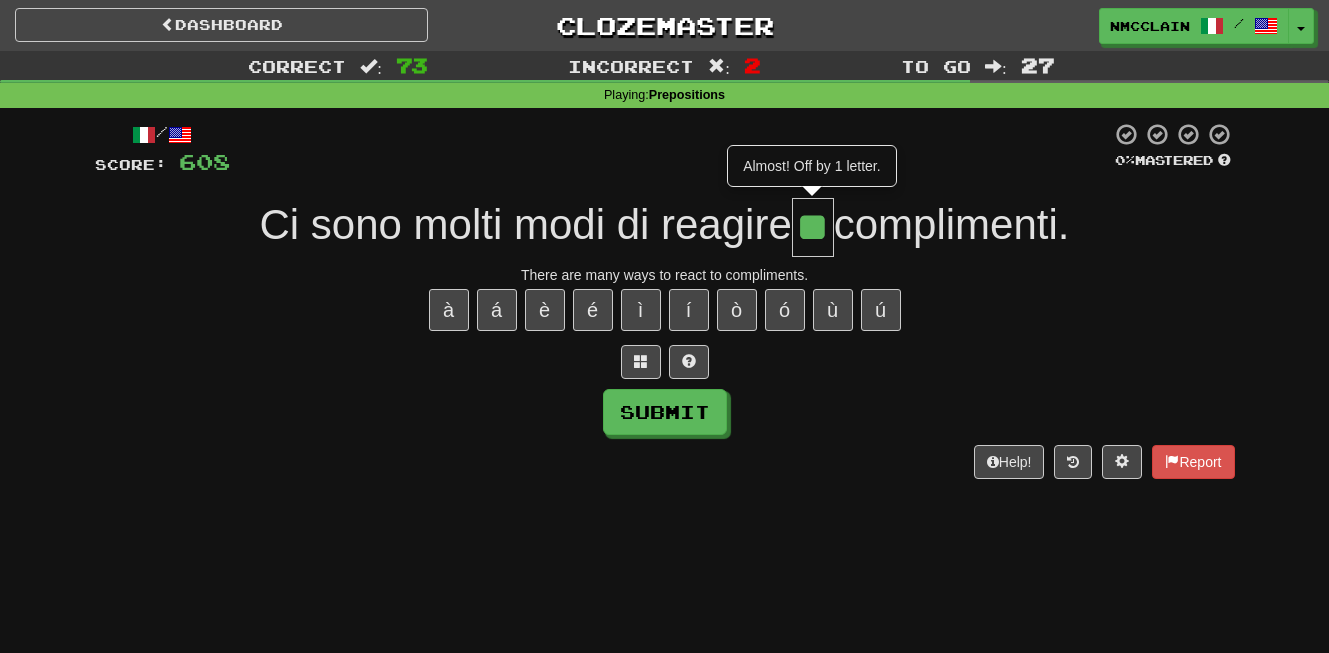 type on "**" 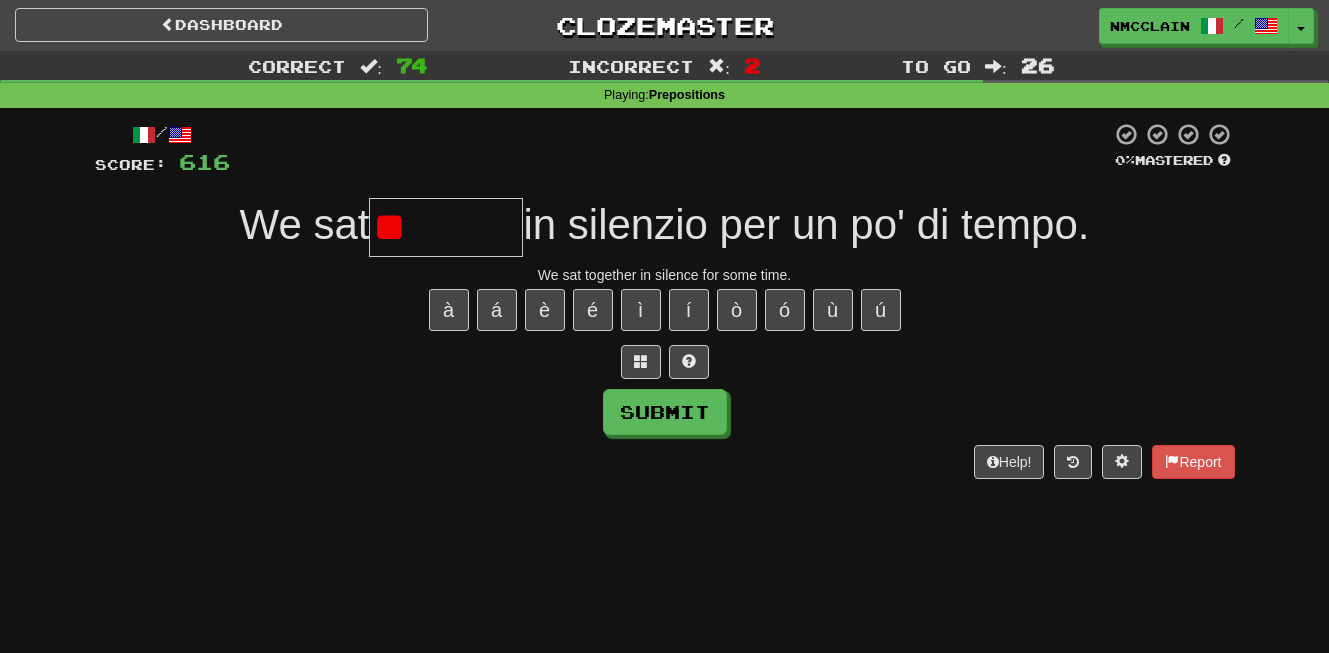 type on "*" 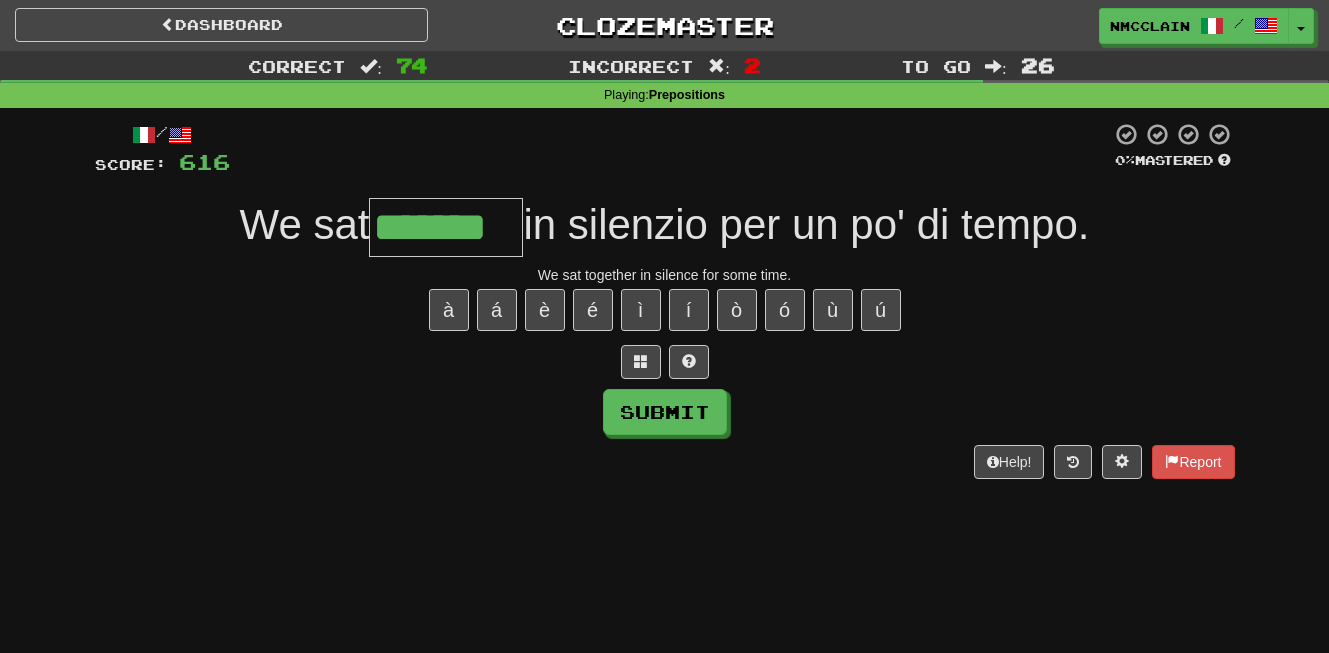 type on "*******" 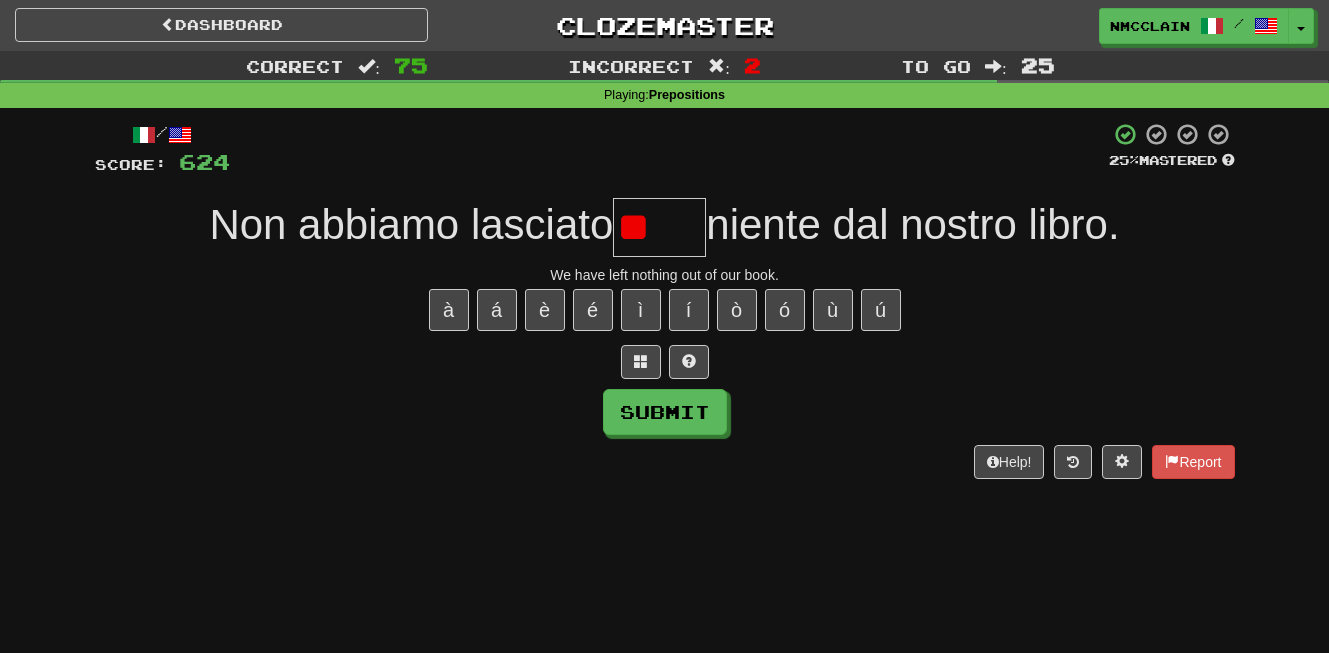 type on "*" 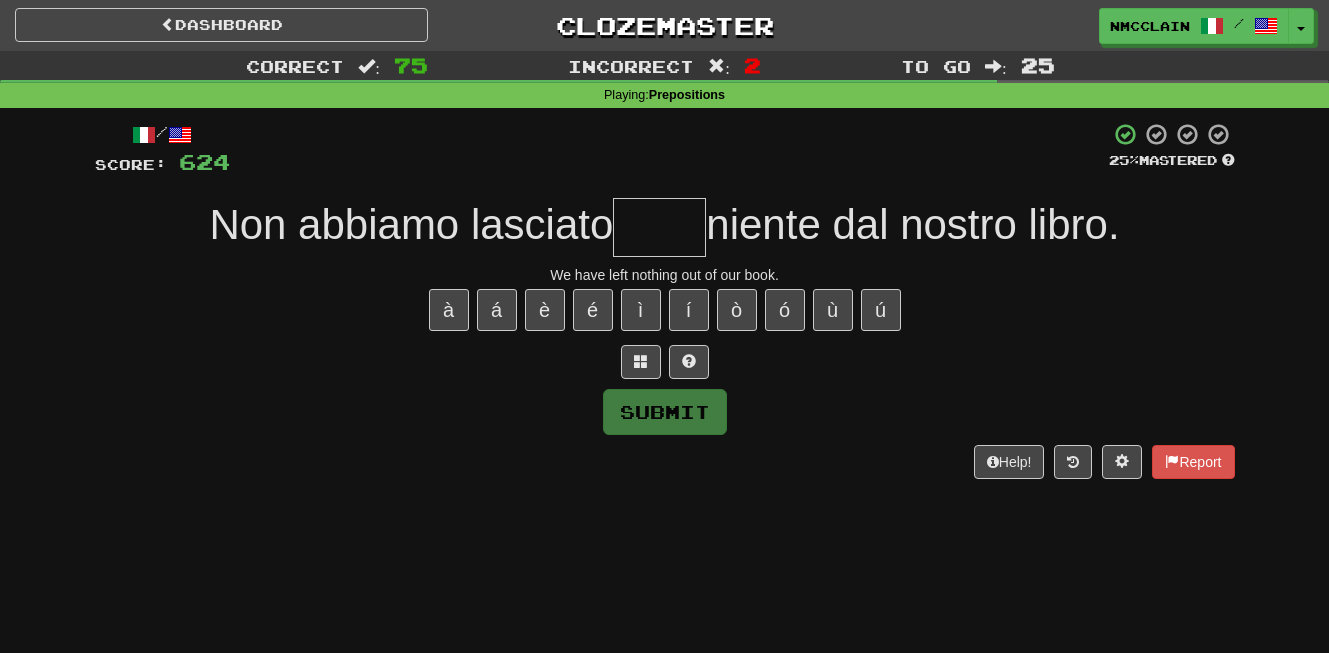 type on "*" 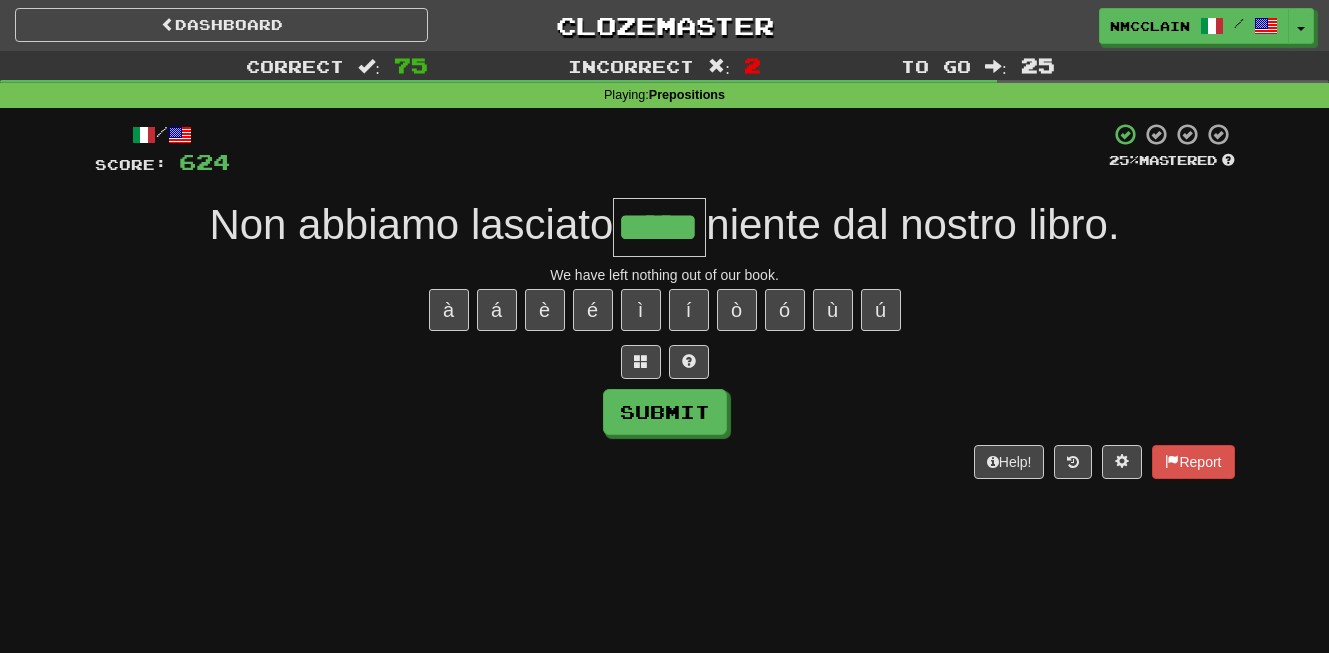 type on "*****" 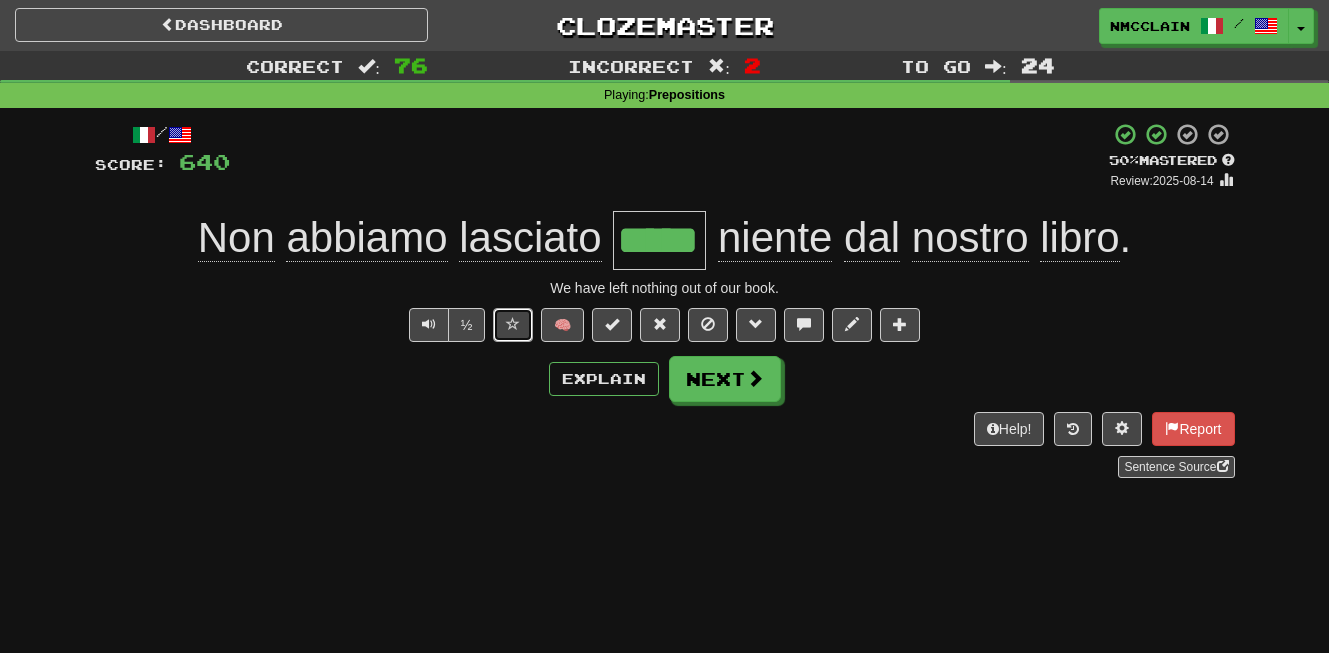 click at bounding box center (513, 324) 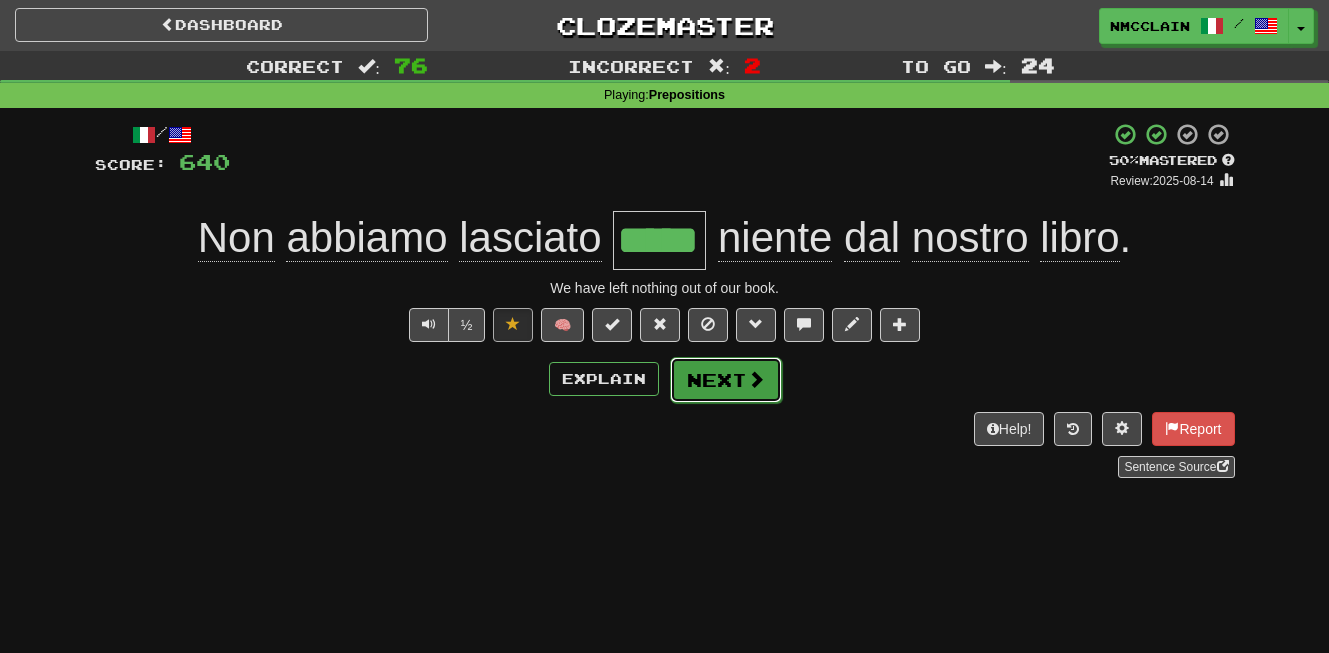 click on "Next" at bounding box center [726, 380] 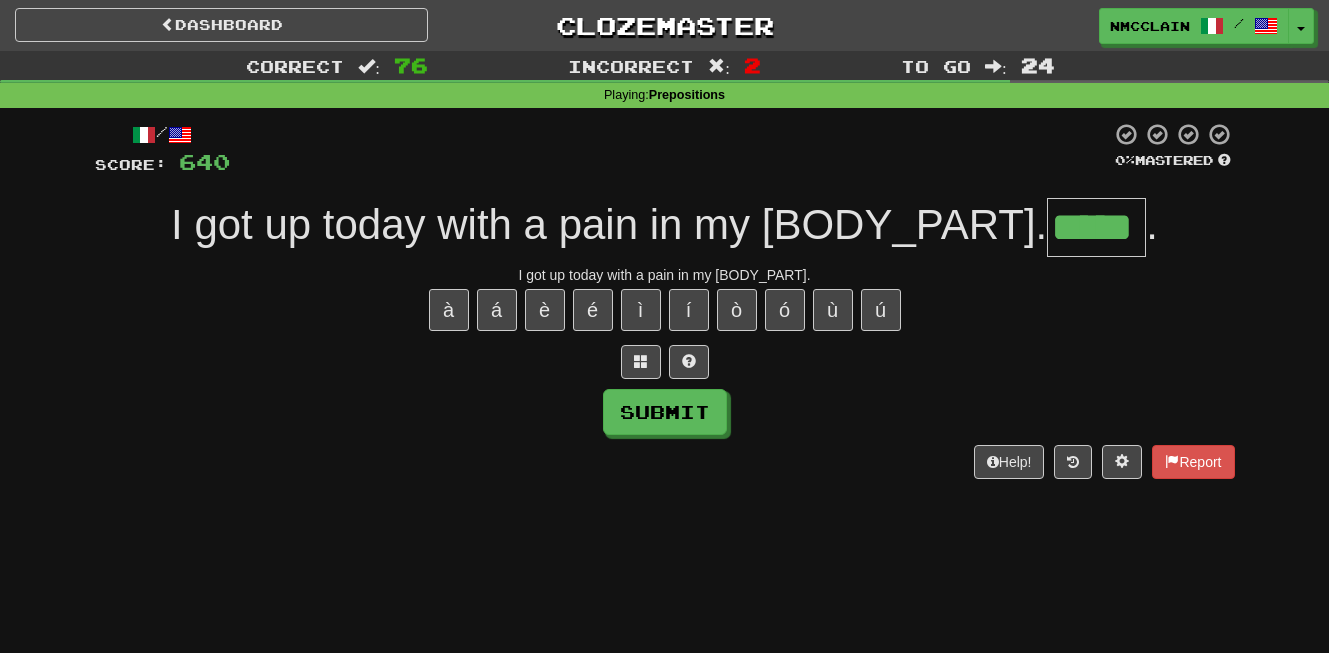 type on "*****" 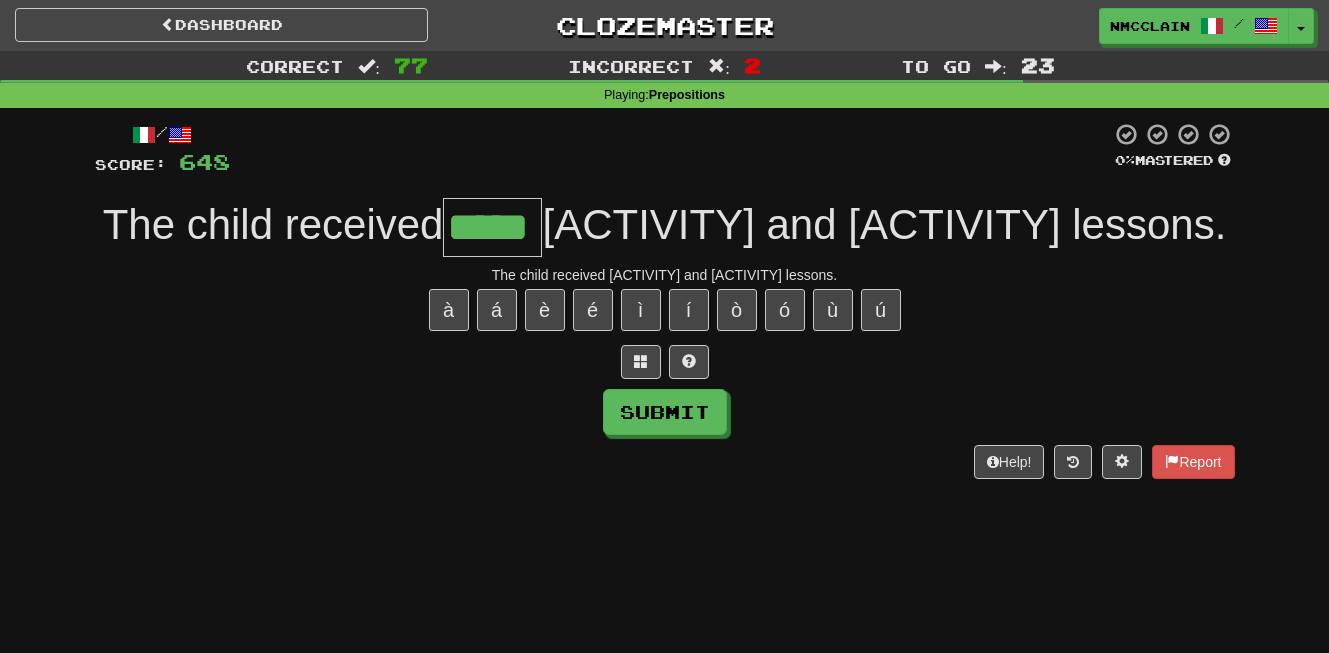 type on "*****" 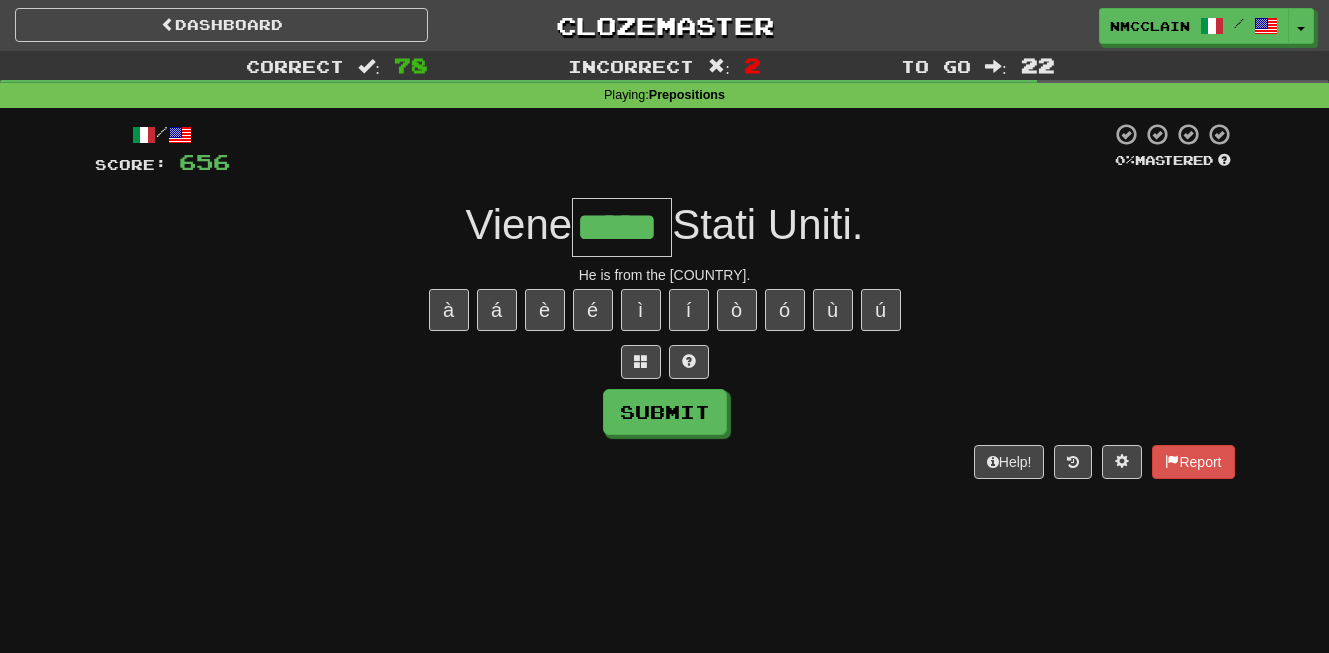 type on "*****" 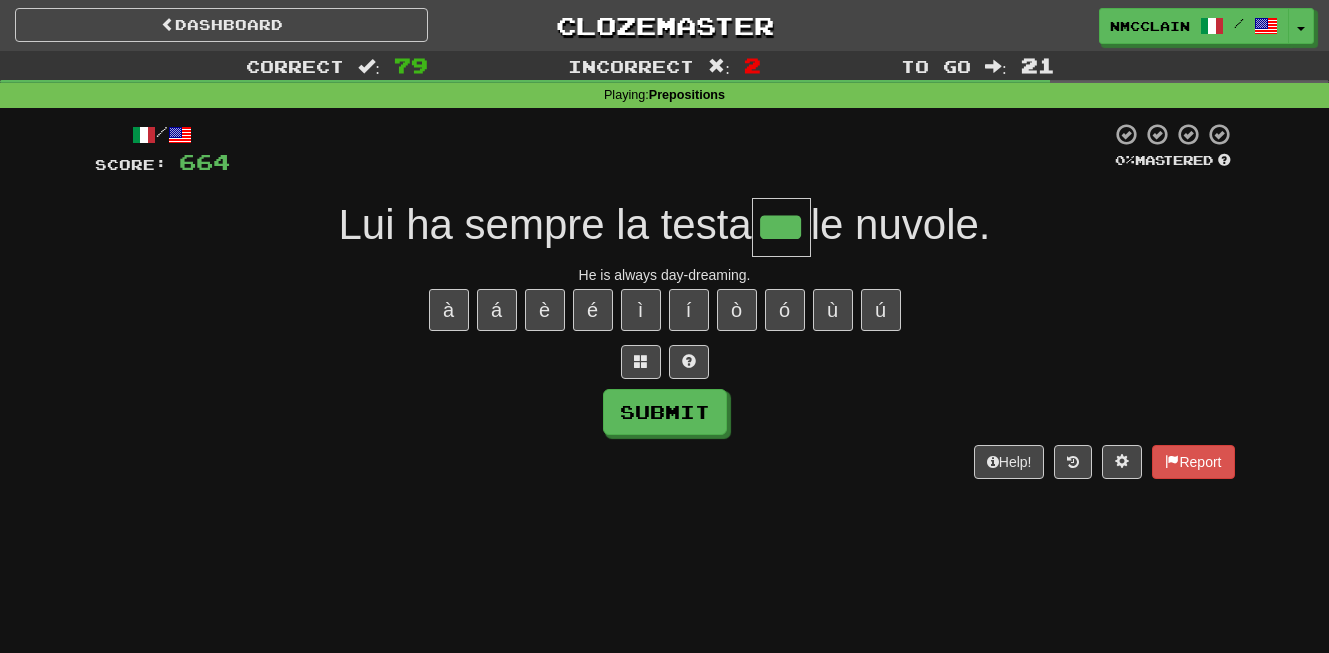 type on "***" 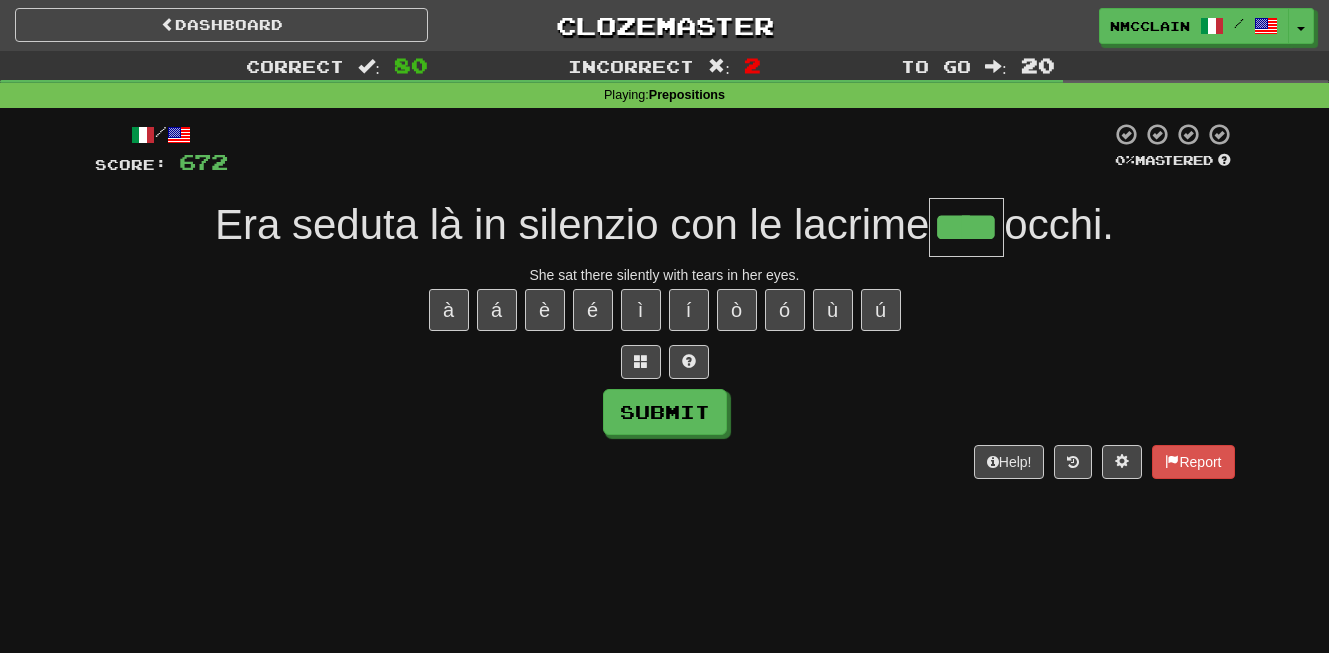 type on "****" 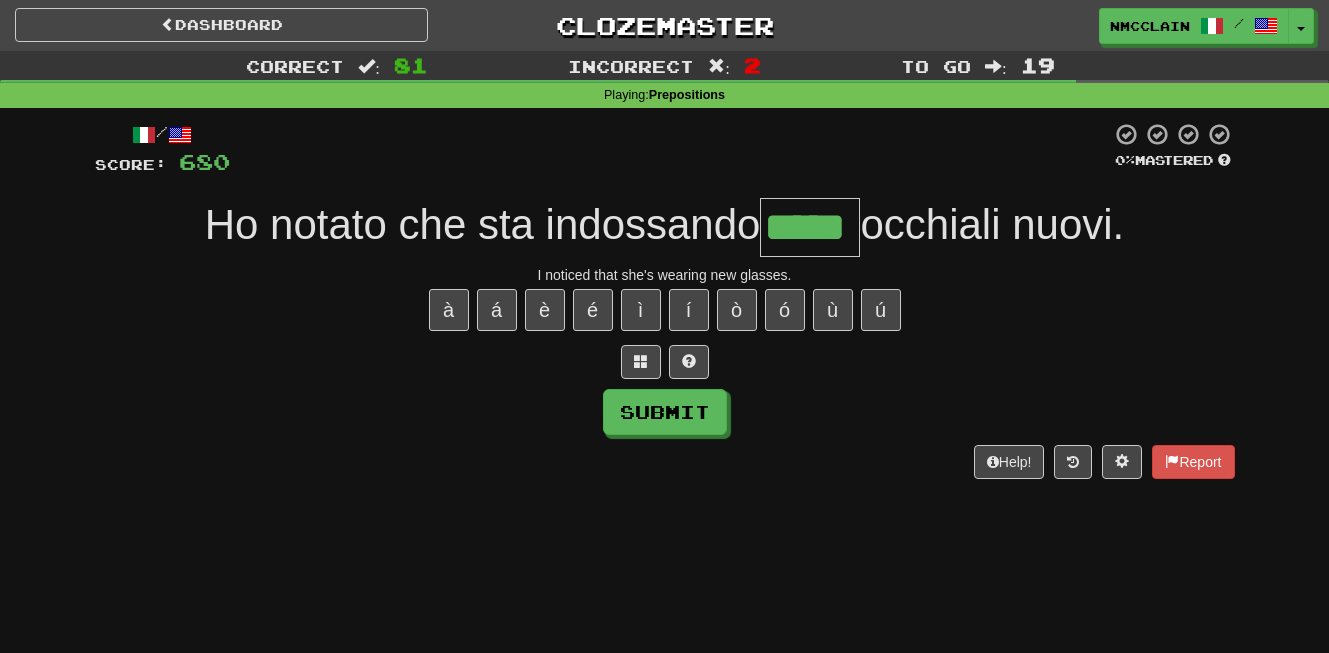 type on "*****" 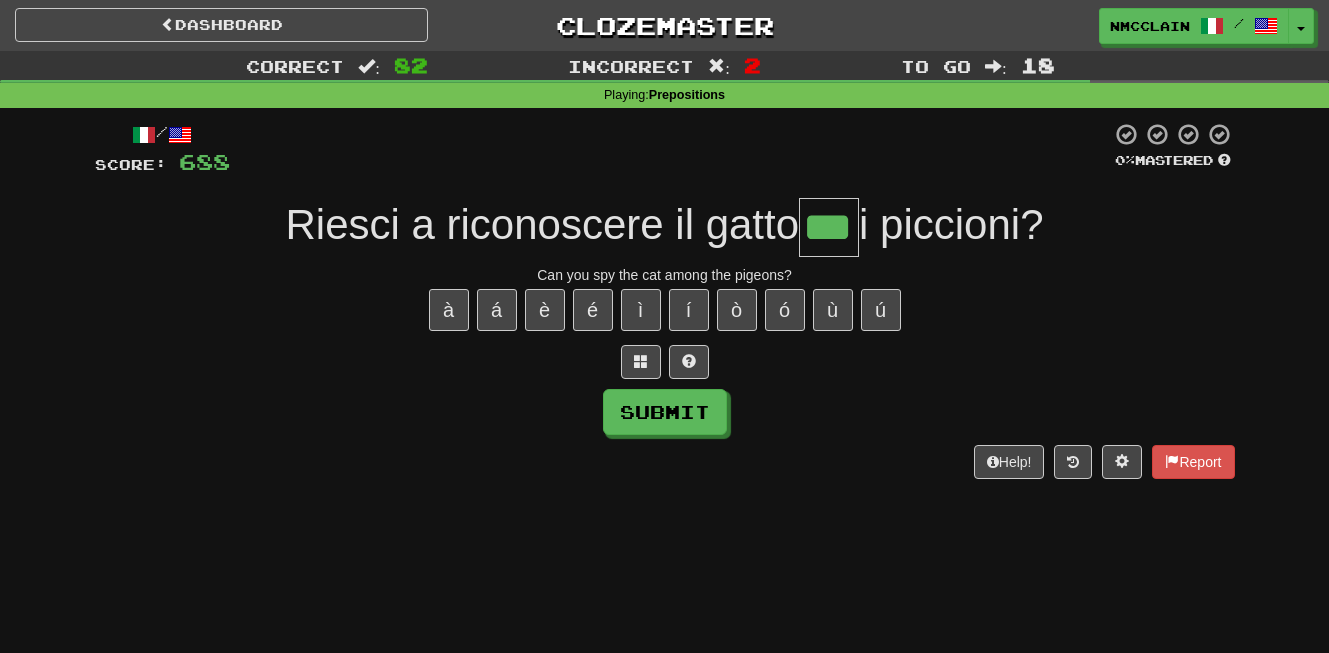 type on "***" 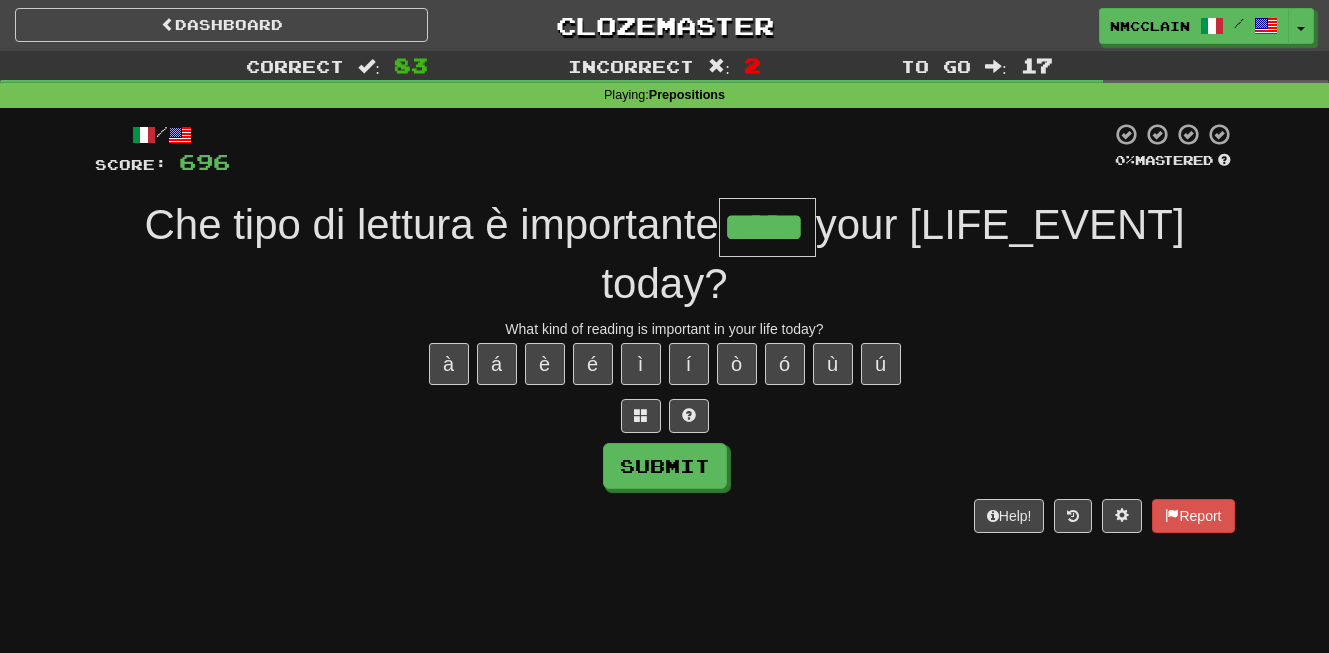type on "*****" 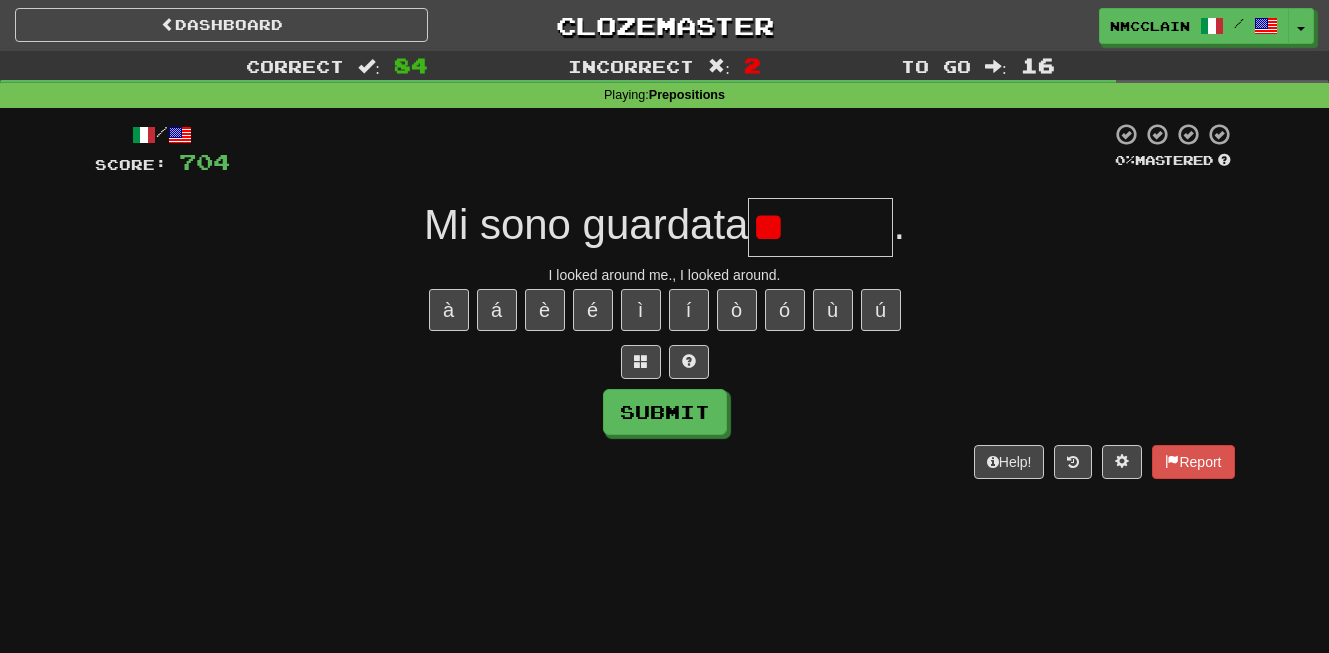 type on "*" 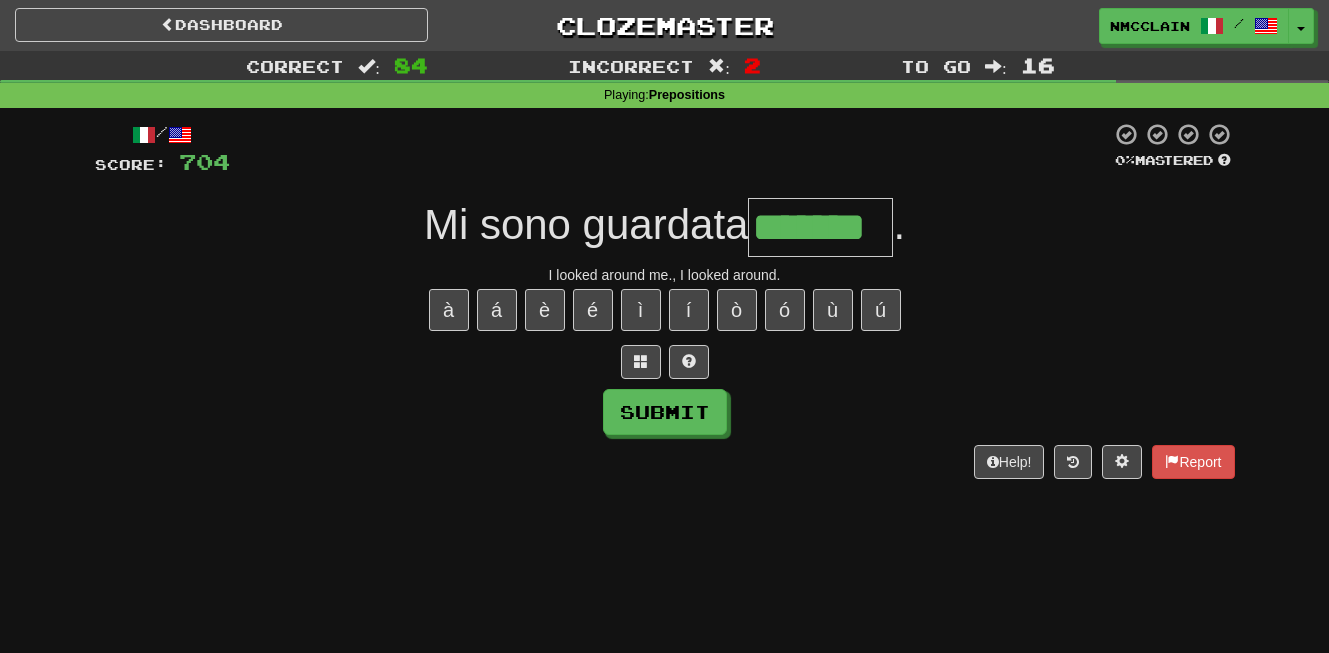 type on "*******" 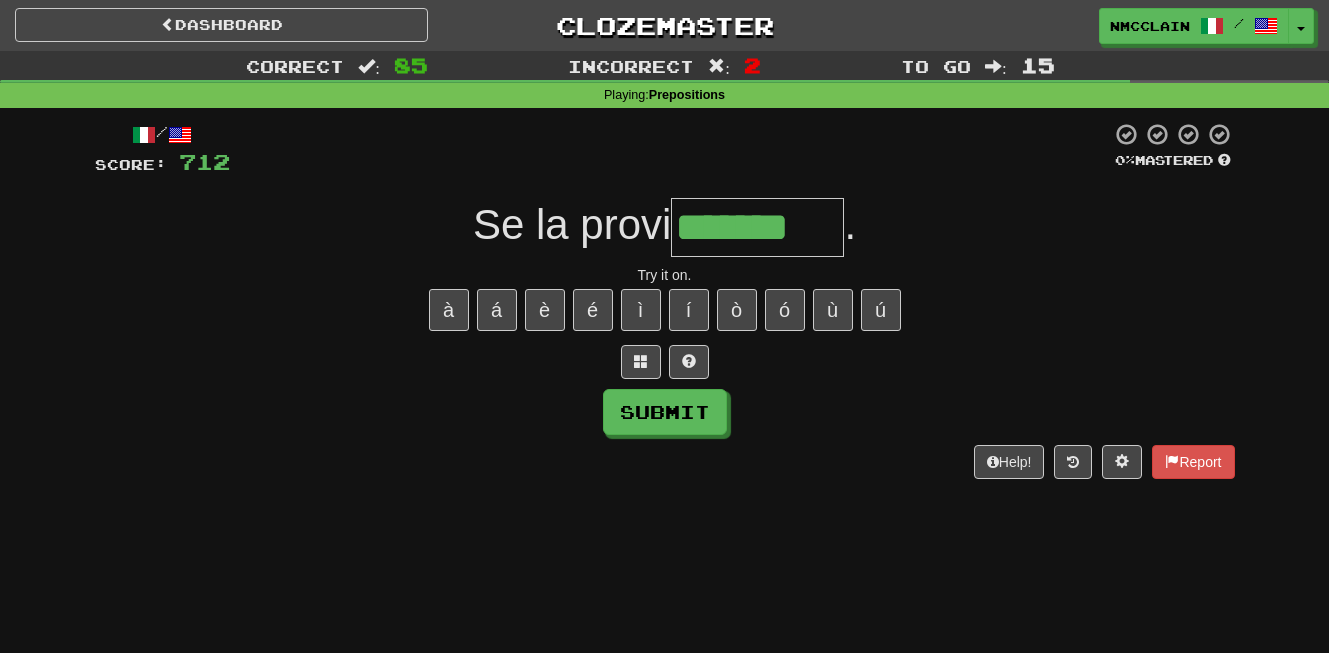 type on "*******" 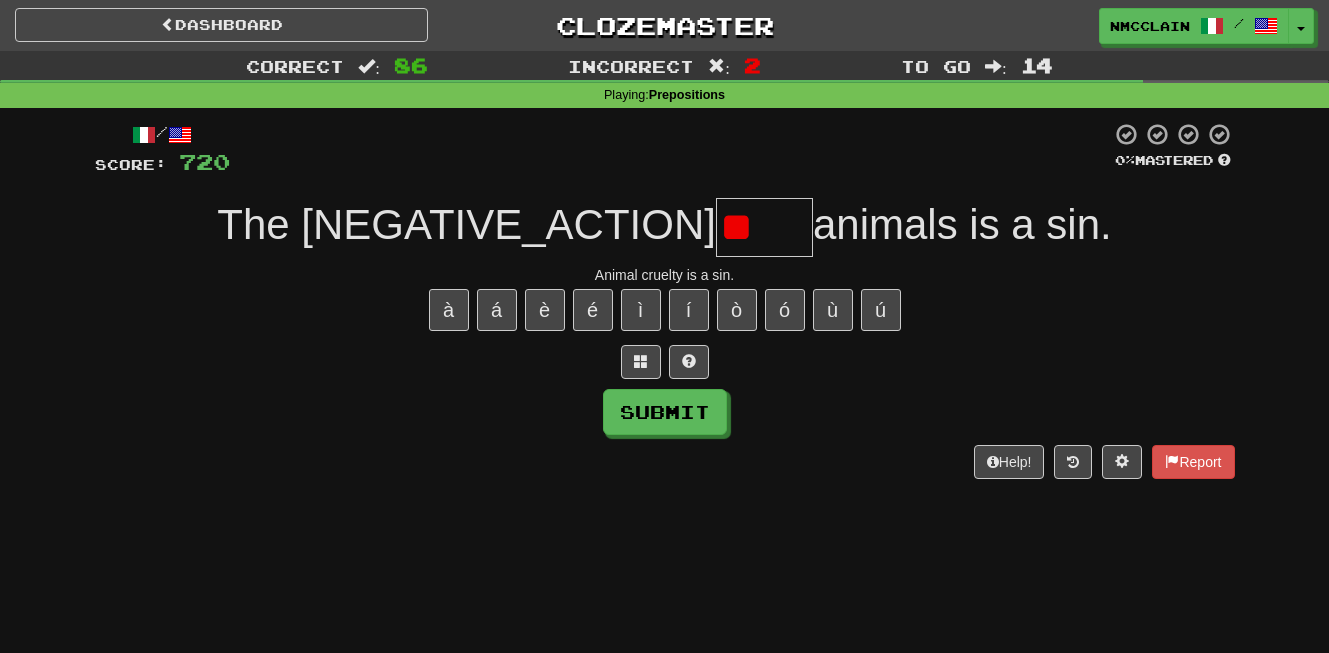 type on "*" 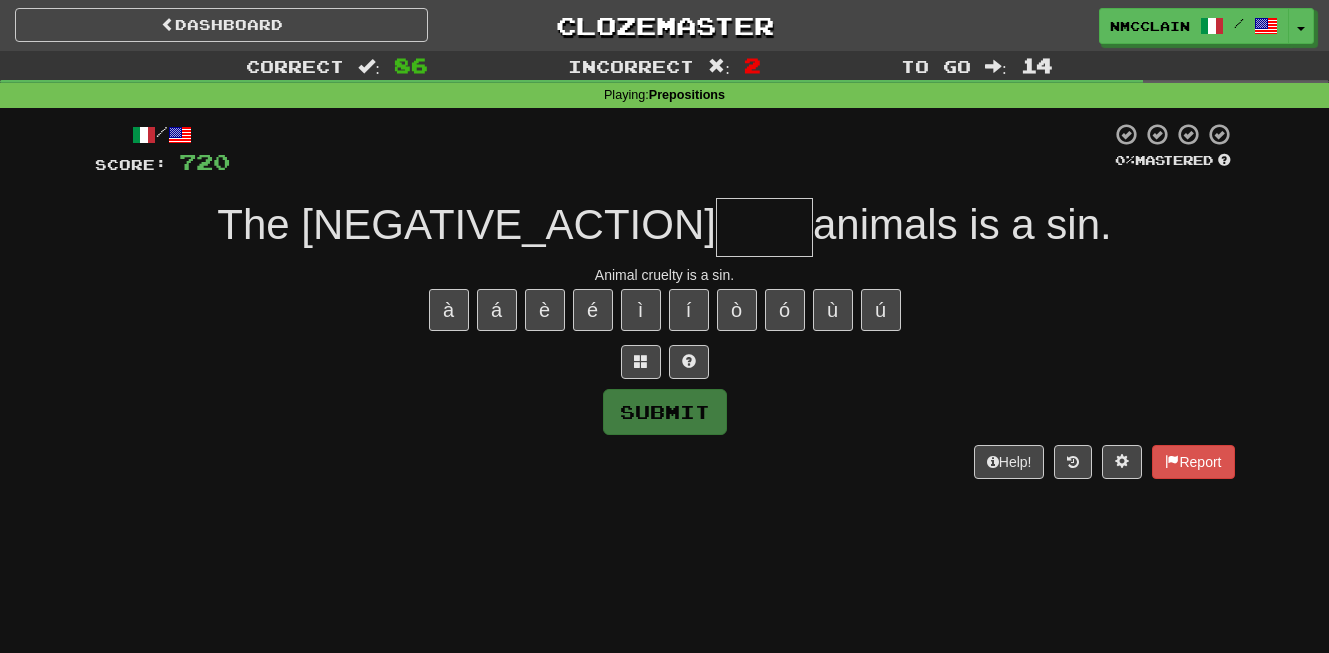 type on "*" 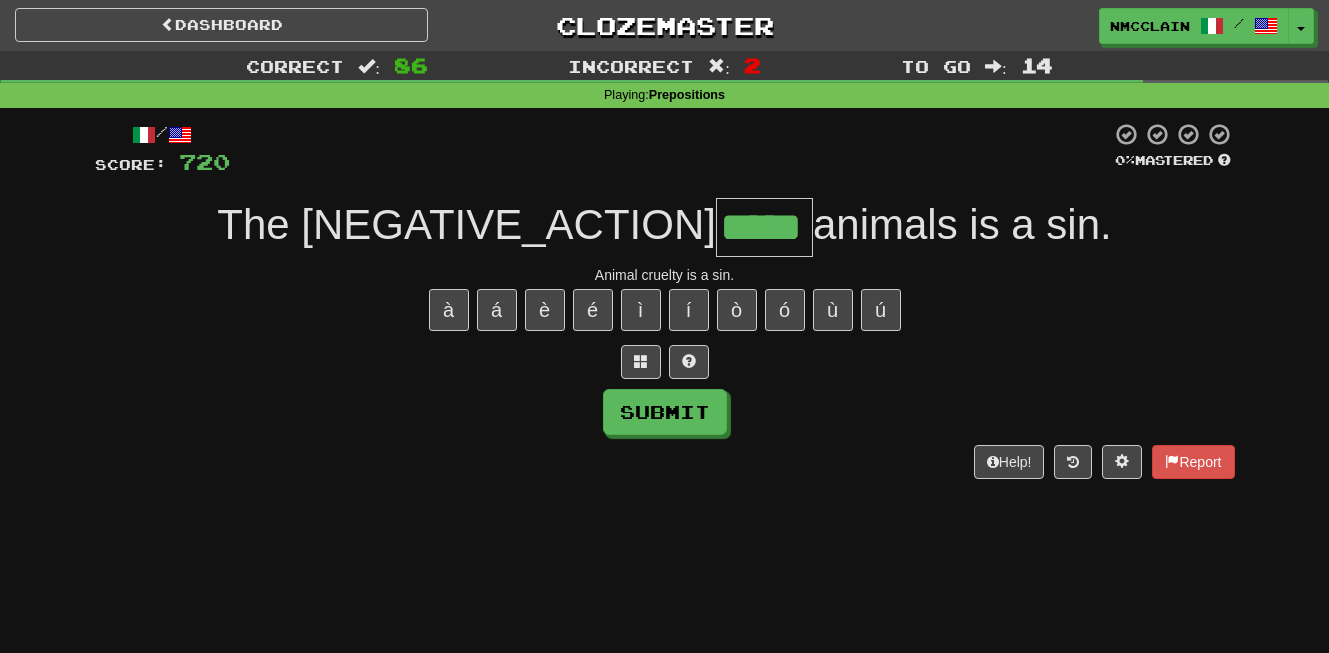 type on "*****" 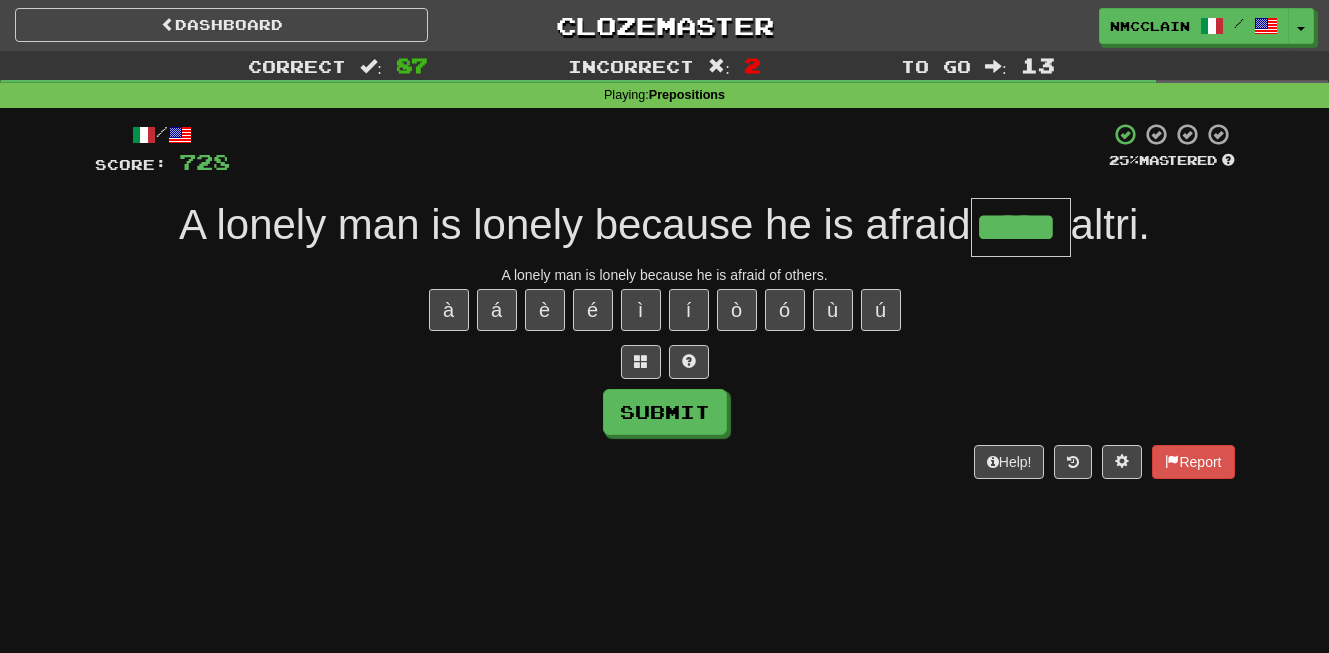 type on "*****" 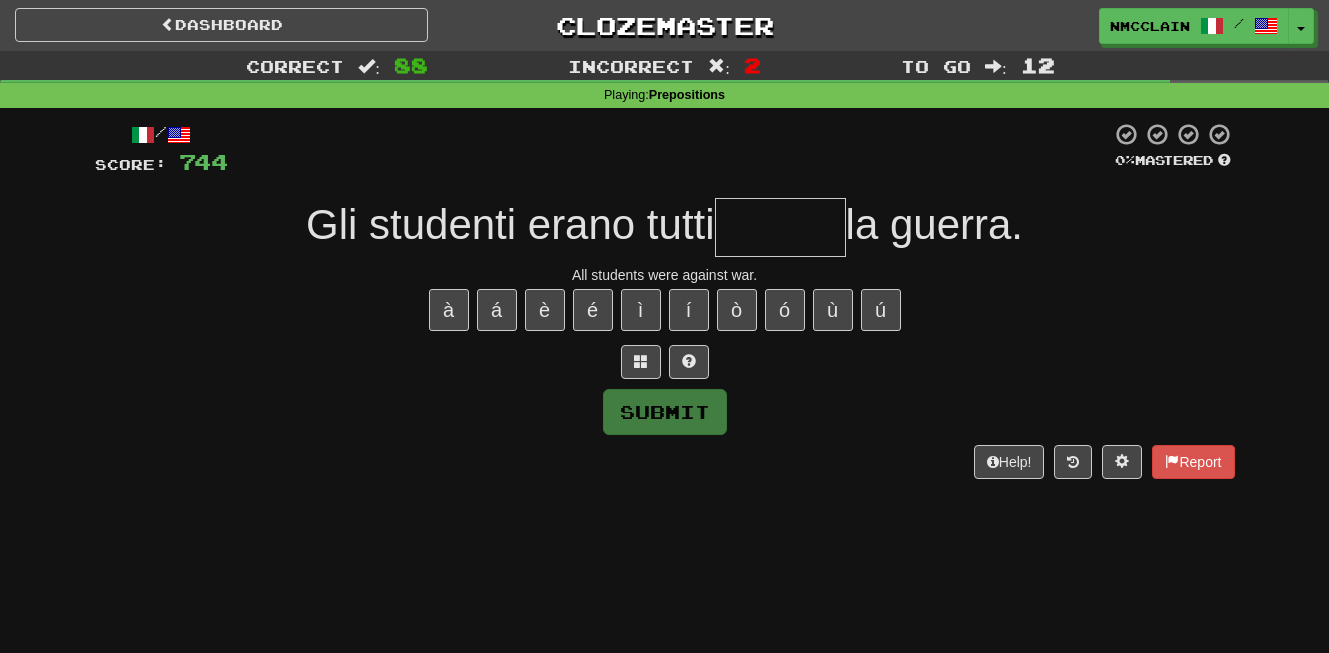 type on "*" 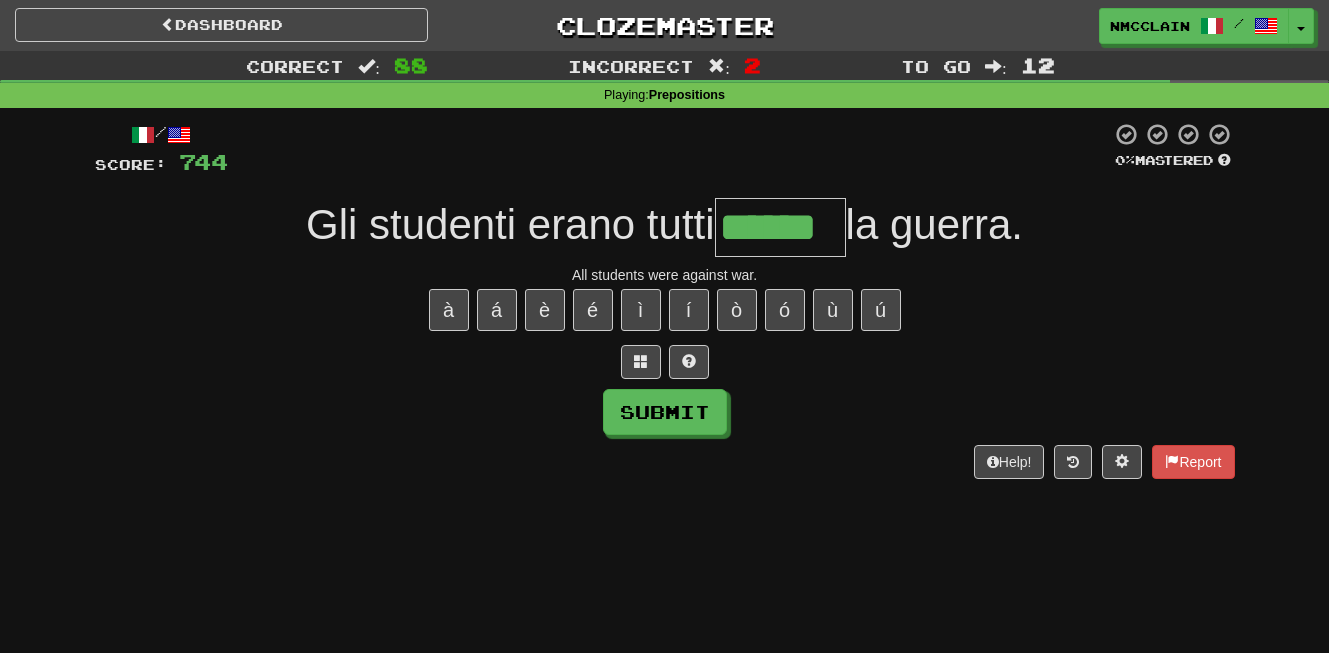 type on "******" 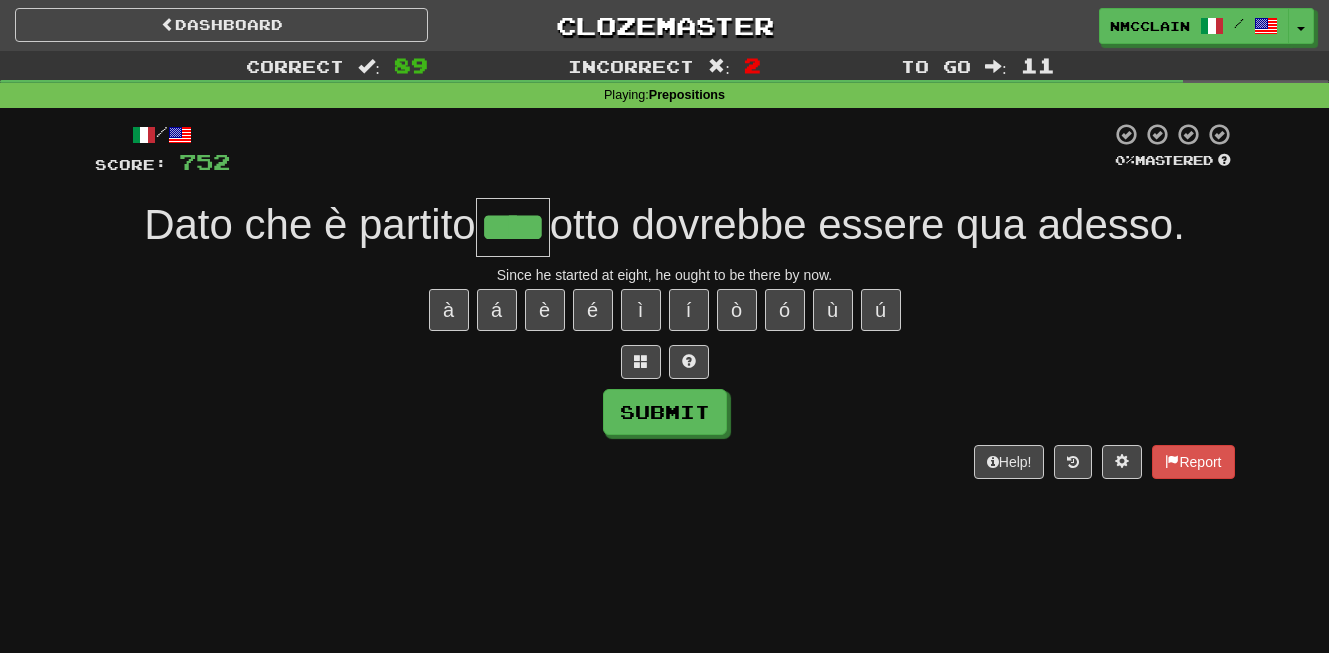 type on "****" 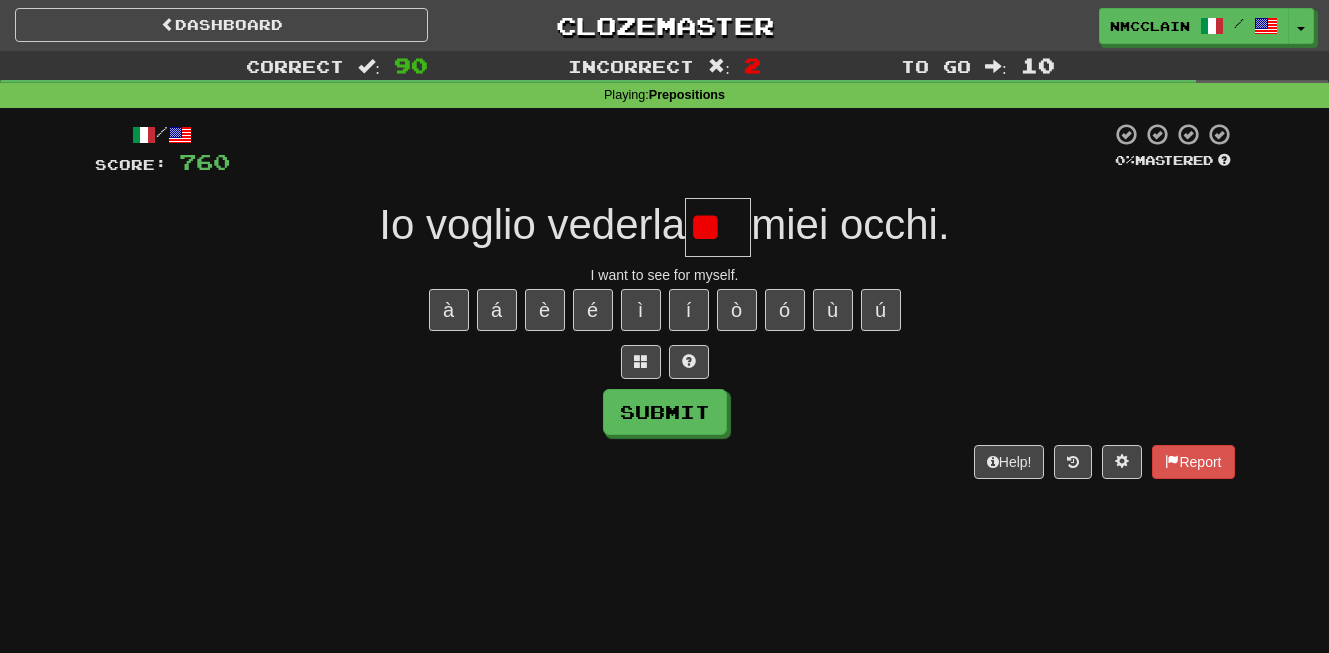 scroll, scrollTop: 0, scrollLeft: 0, axis: both 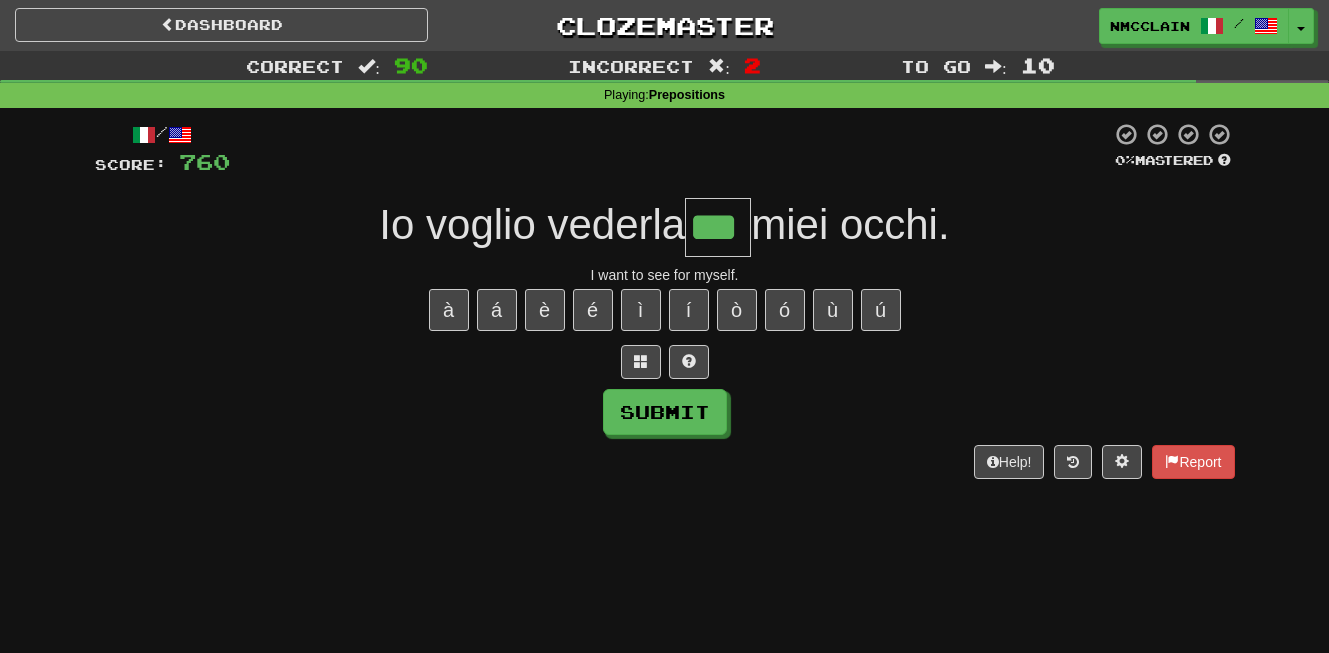 type on "***" 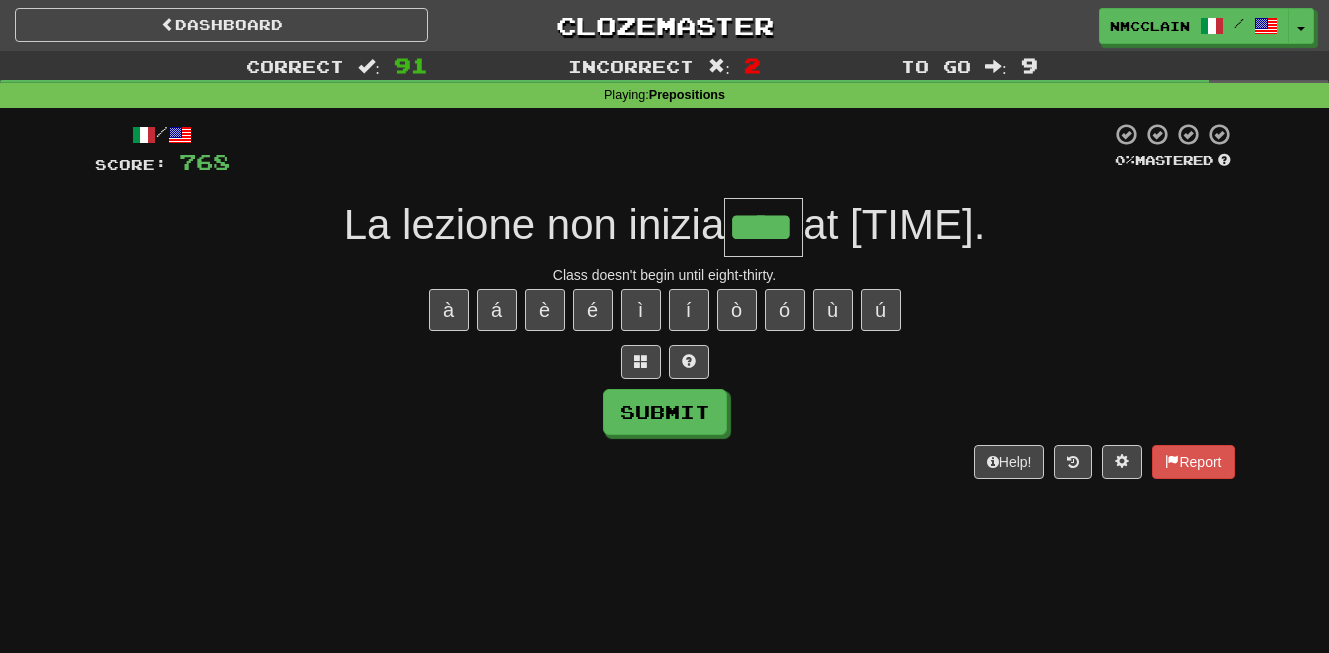 type on "****" 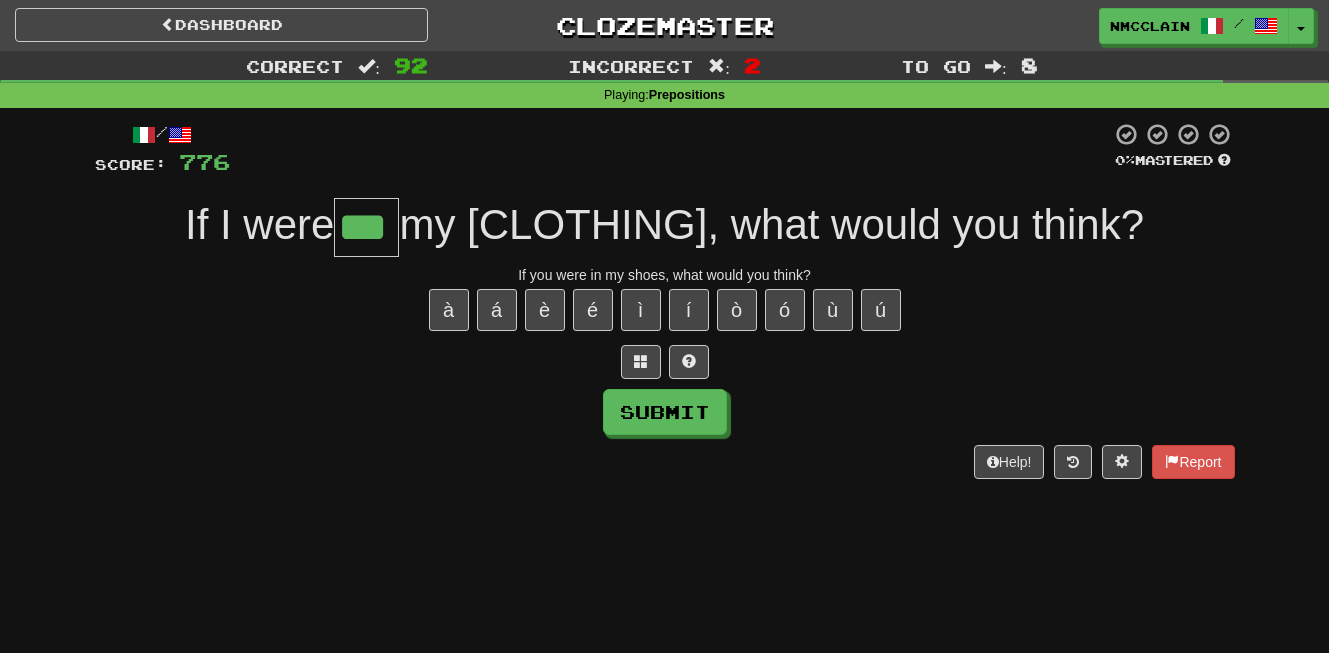 type on "***" 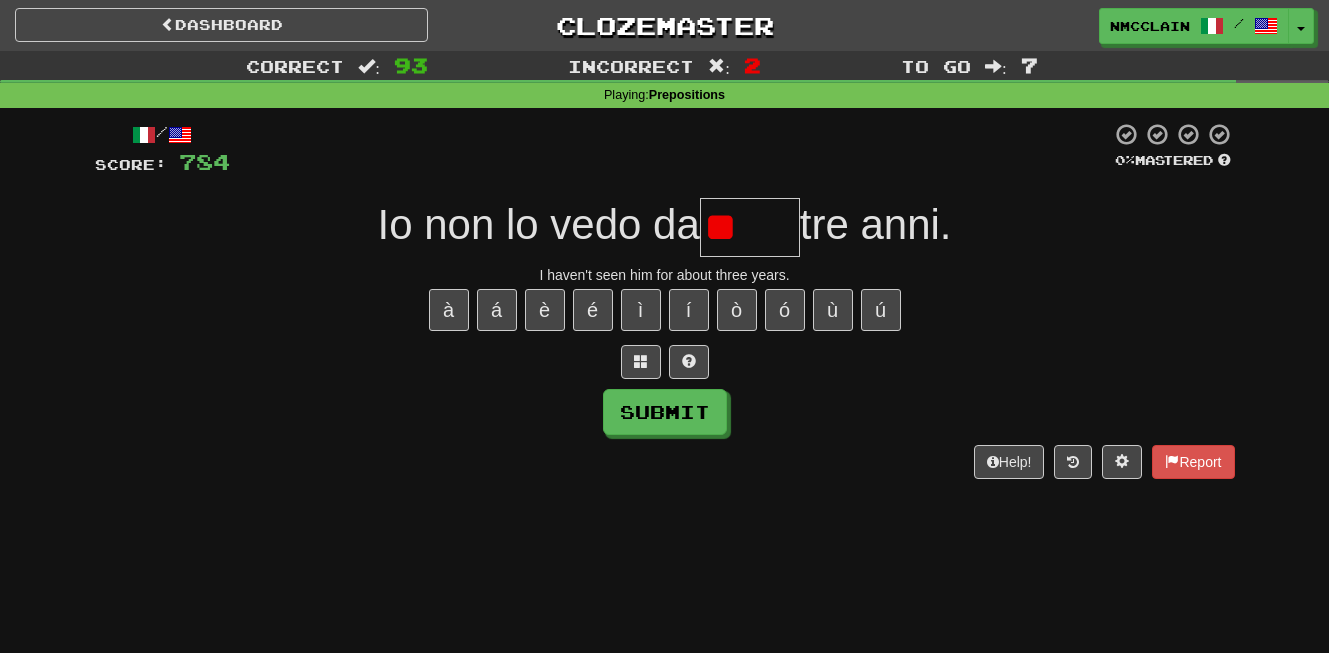 type on "*" 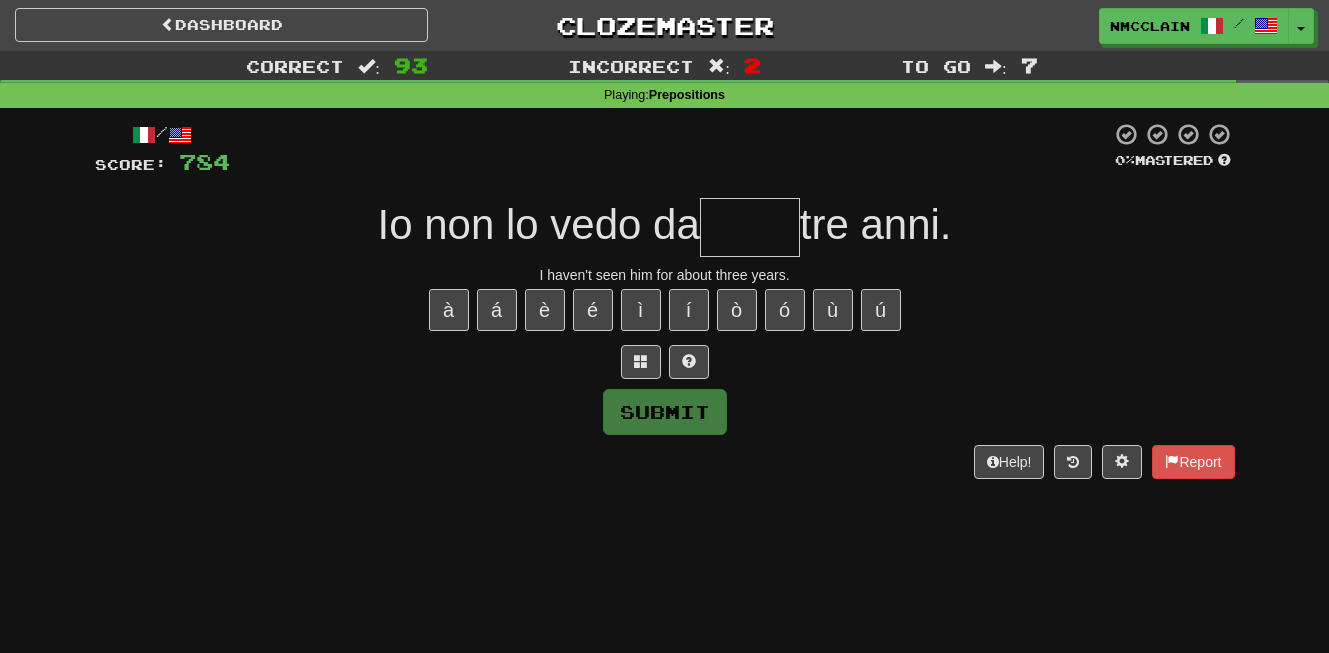type on "*" 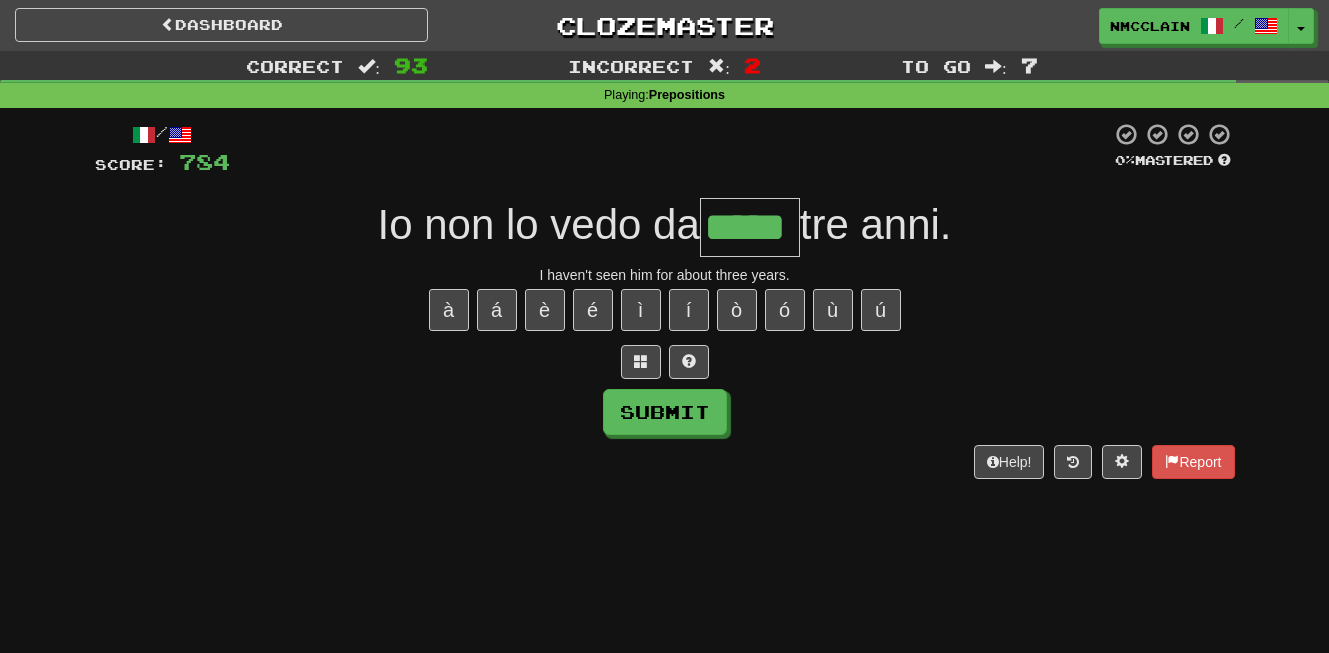 type on "*****" 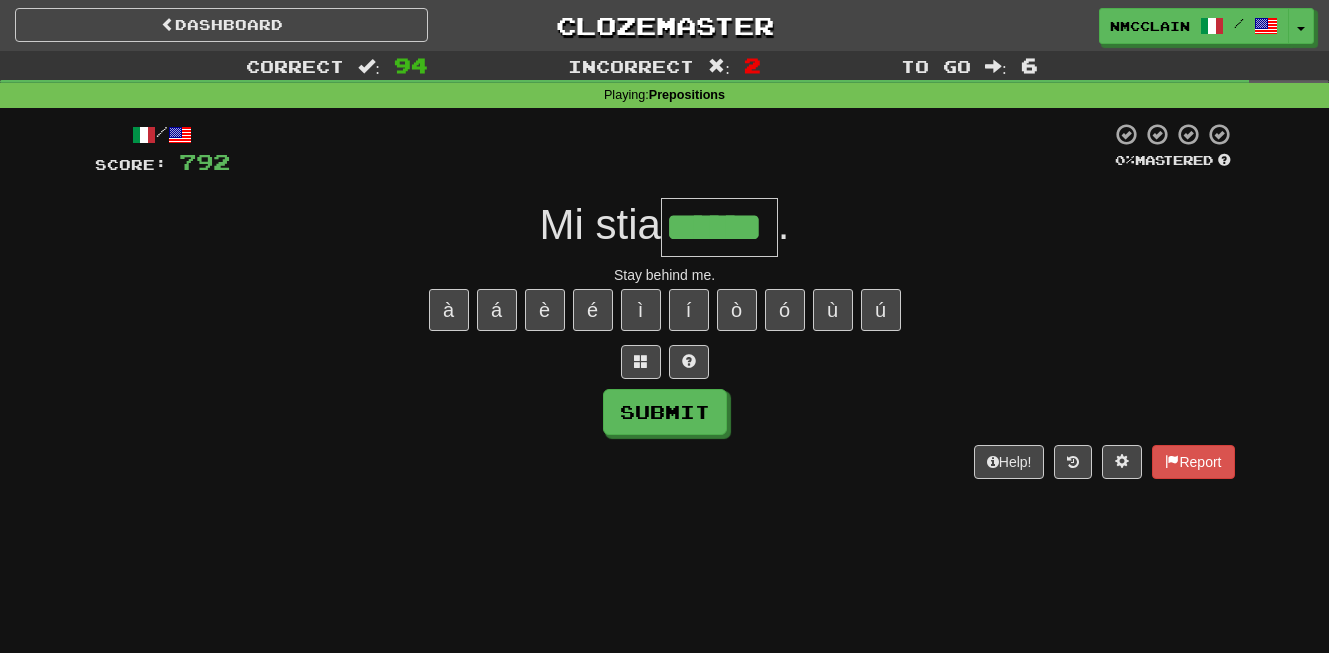 type on "******" 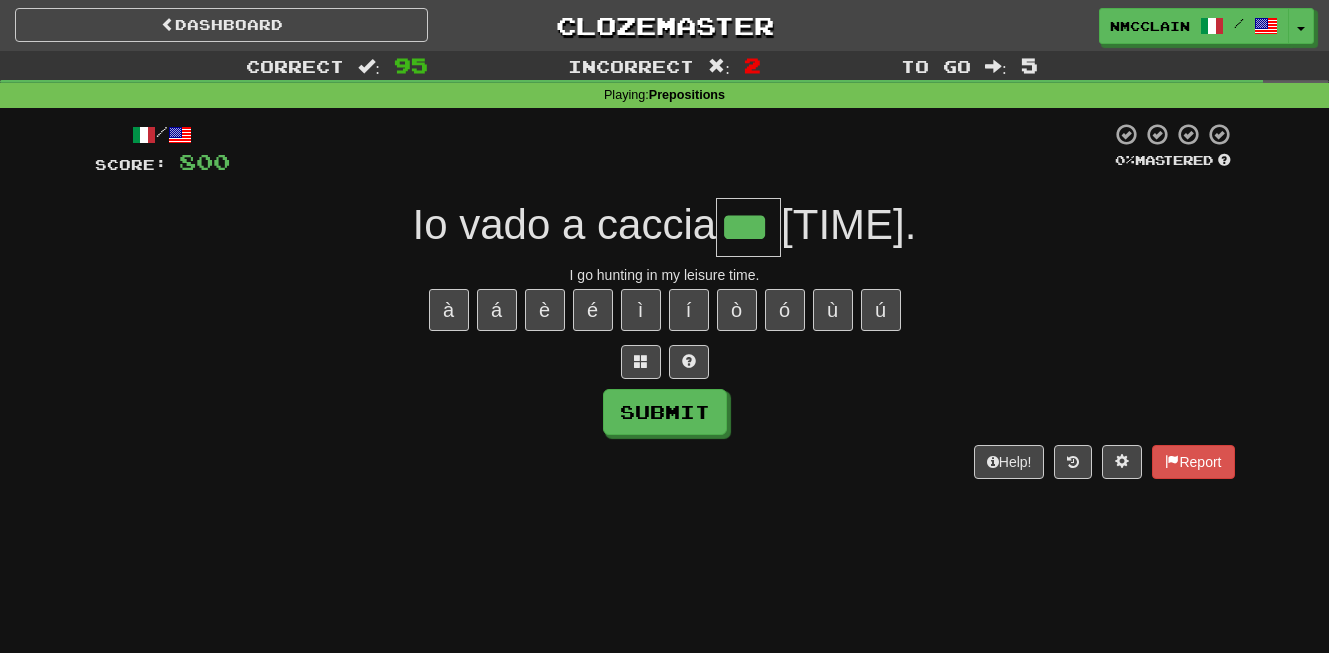 type on "***" 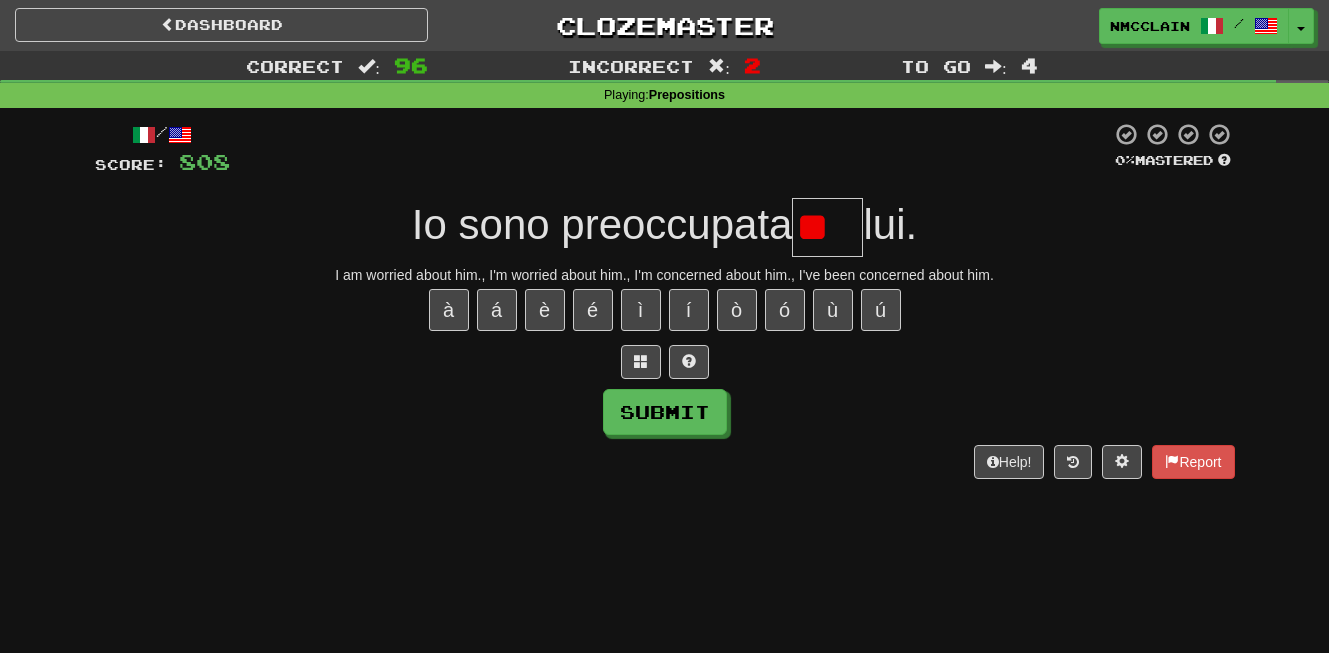 type on "*" 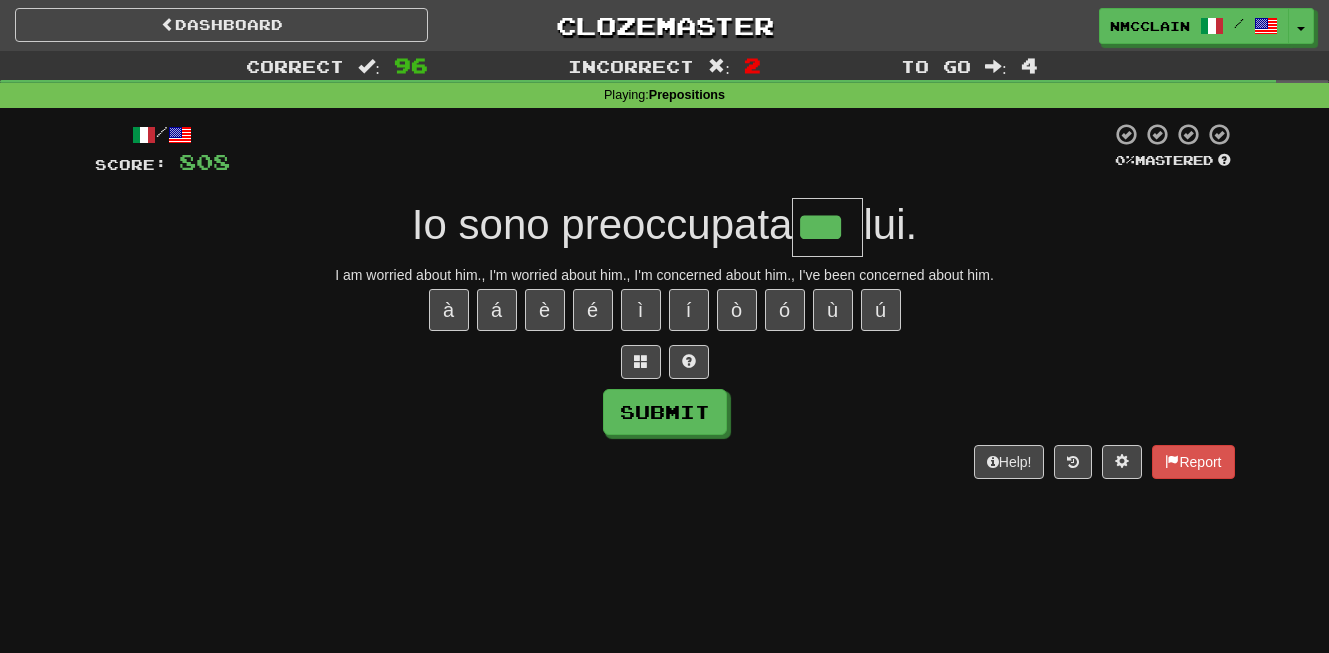 type on "***" 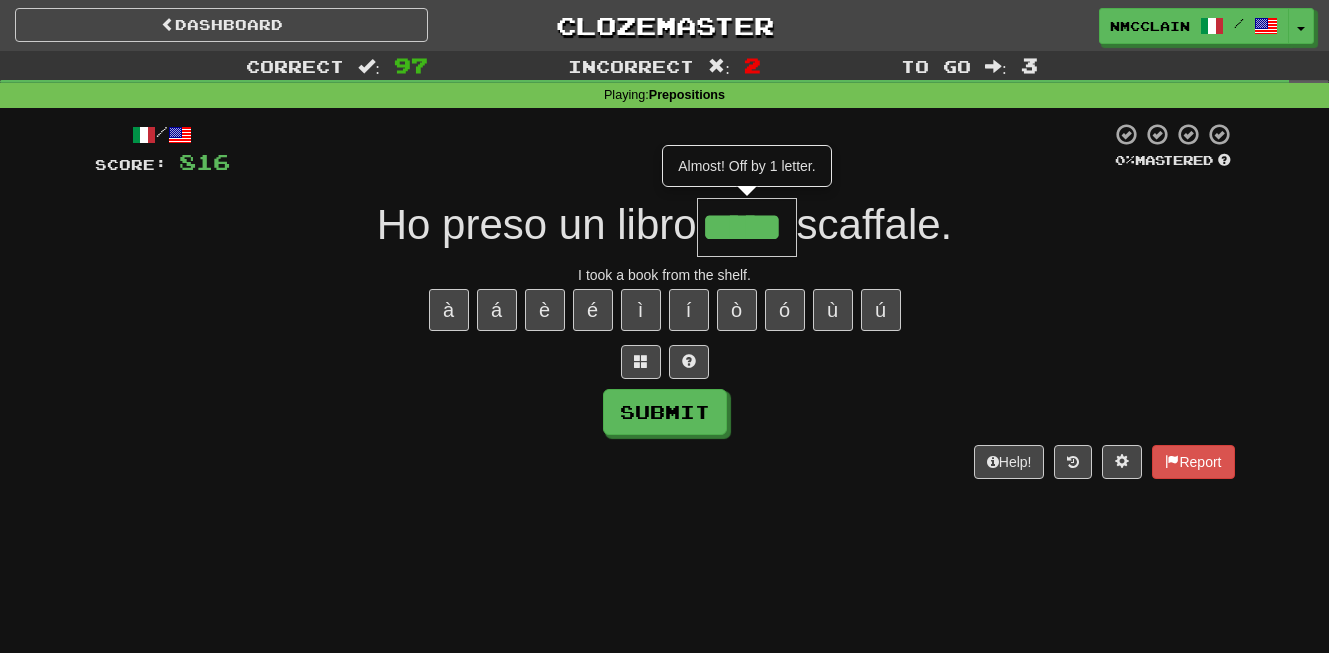 type on "*****" 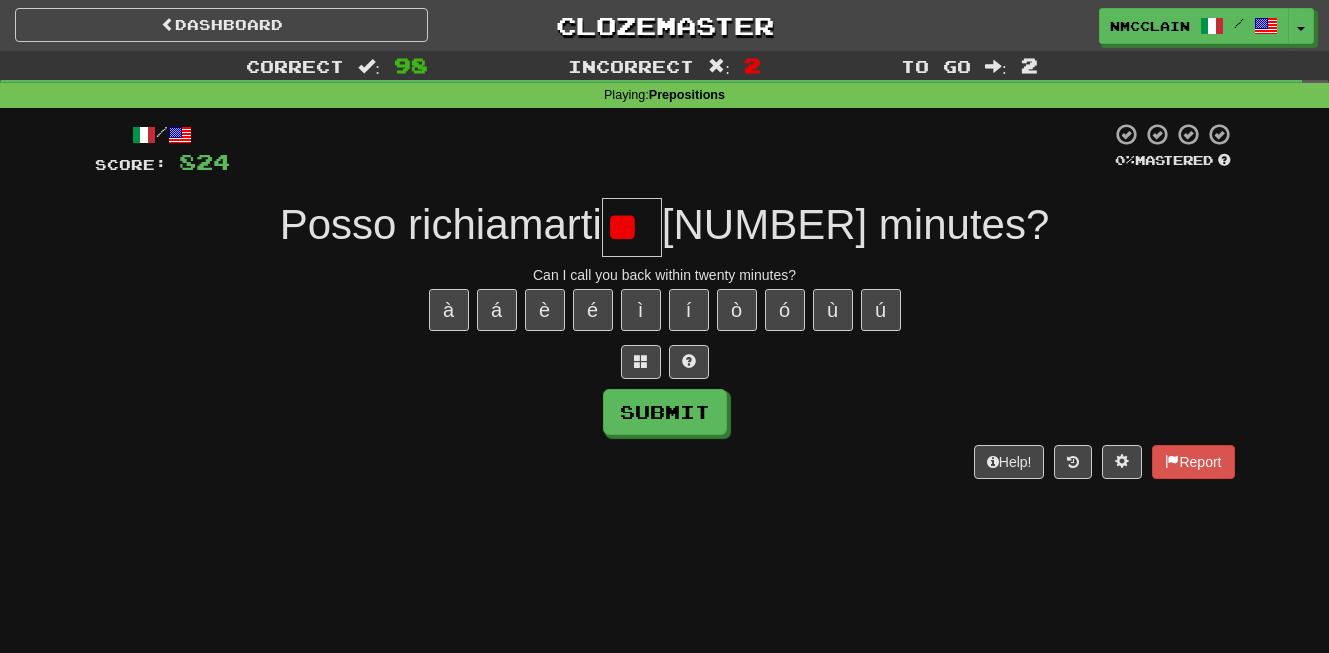 type on "*" 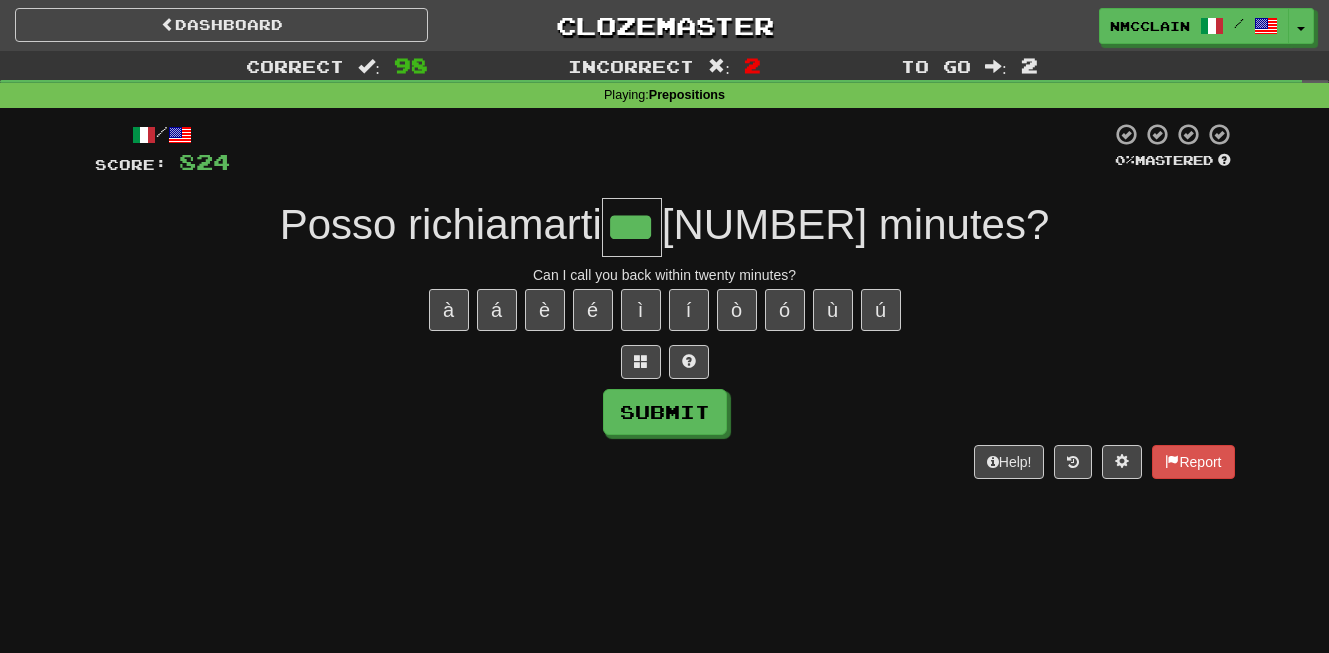 type on "***" 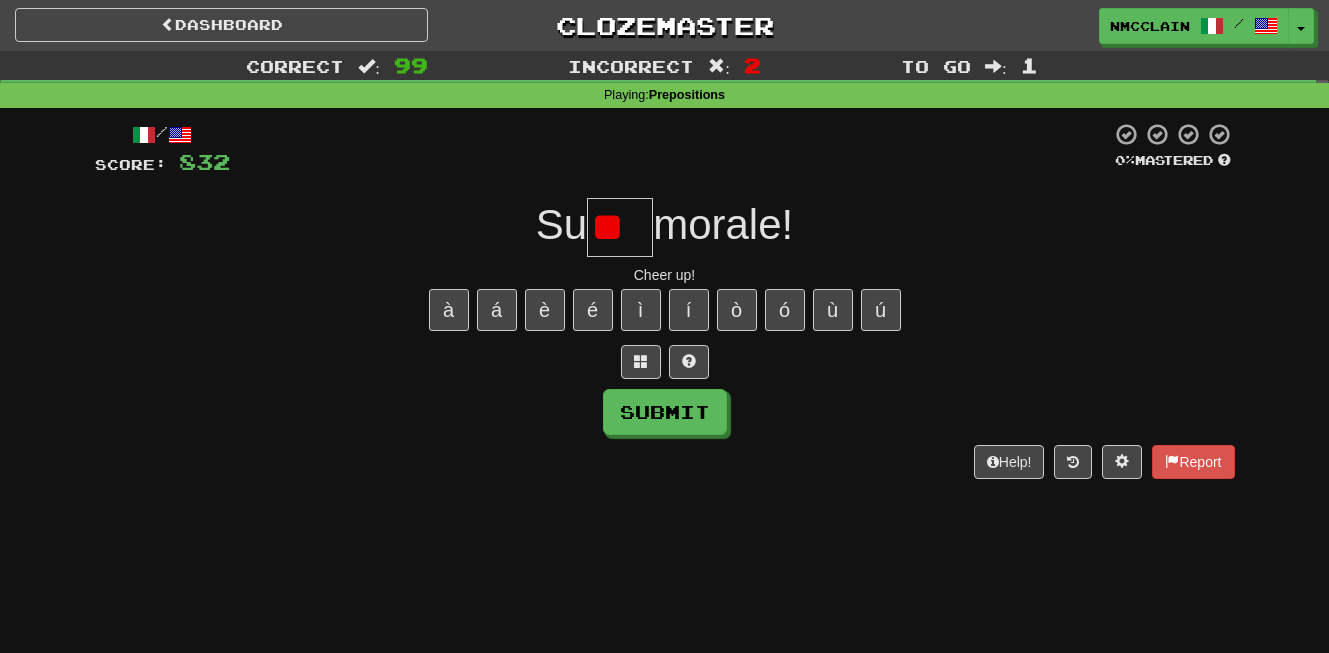 type on "*" 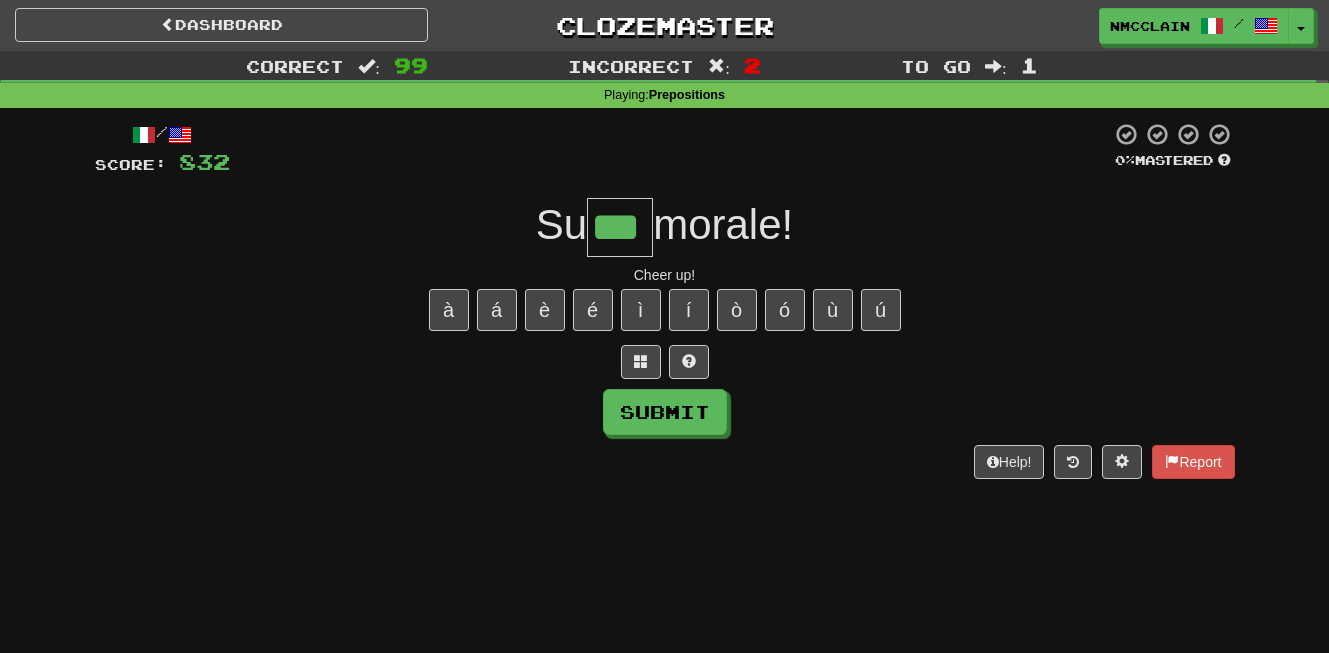 type on "***" 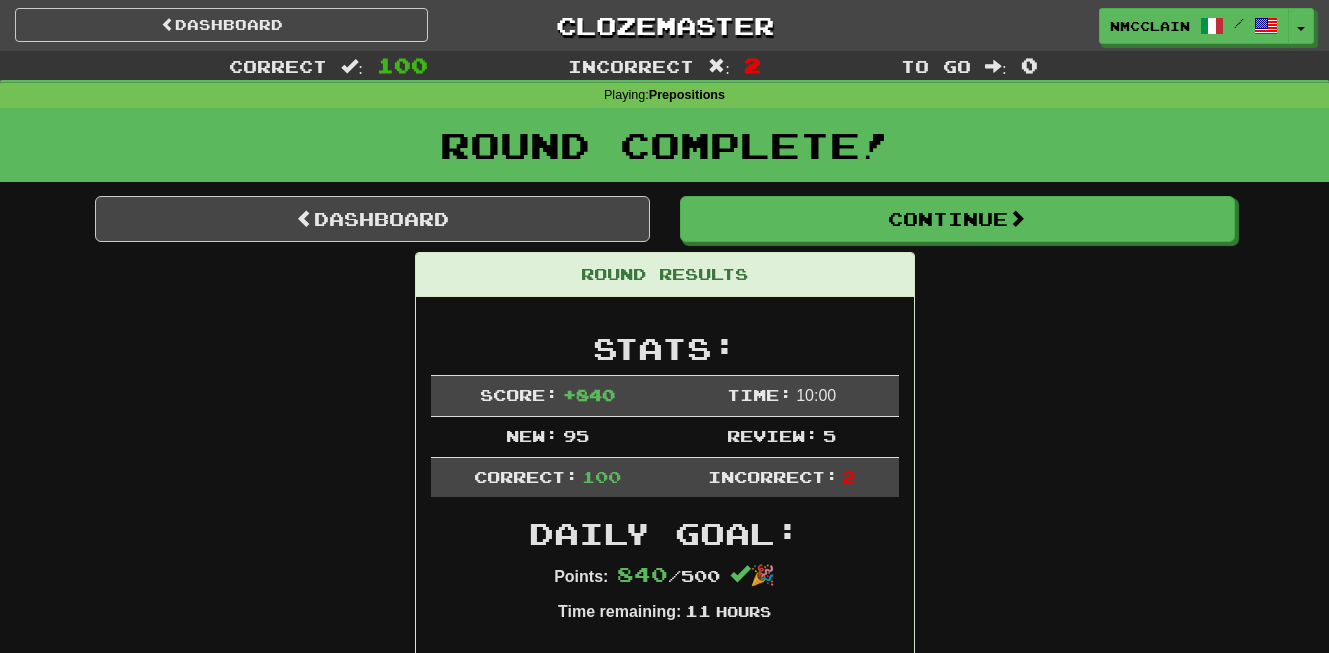 click on "Round Results Stats: Score:   + 840 Time:   10 : 0 0 New:   95 Review:   5 Correct:   100 Incorrect:   2 Daily Goal: Points:   840  /  500  🎉 Time remaining: 11   Hours Progress: Prepositions Playing:  811  /  2,385 + 95 30.021% 34.004% Mastered:  0  /  2,385 0% Ready for Review:  316  /  Level:  108 2,072  points to level  109  - keep going! Ranked:  56 th  this week ( 120  points to  55 th ) Sentences:  Report Mi serve  entro  domani. I need it by tomorrow.  Report Loro prendono in prestito libri  dalla  biblioteca dei professori. They borrow books from the teachers' library.  Report Quanti libri pensi di aver letto  fino  ad ora? How many books do you think you have read so far?  Report Siete sicure che non volete aspettare  fino  a domani? Are you sure you don't want to wait till tomorrow?  Report In generale,  agli  americani piace il caffè. Generally speaking, Americans like coffee.  Report Cerca di raggiungere i tuoi obiettivi e non arrenderti di fronte  ai  fallimenti.  Report Sono  circa  Report" at bounding box center (665, 5872) 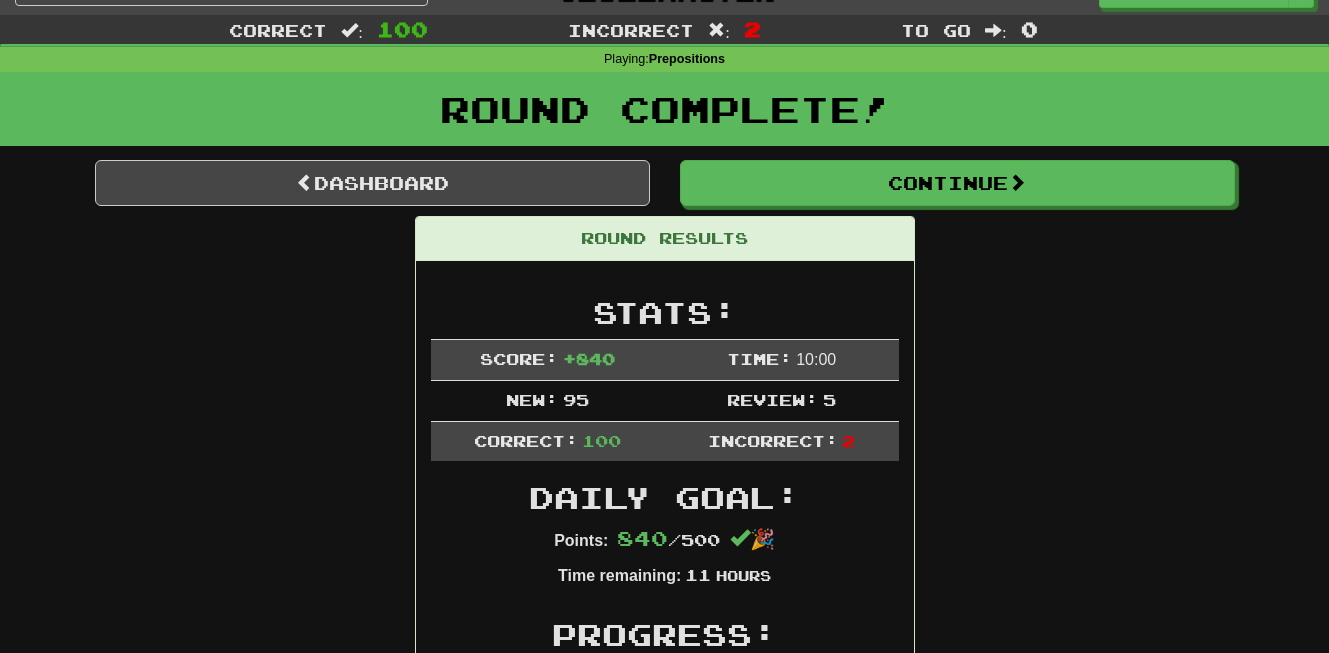 scroll, scrollTop: 40, scrollLeft: 0, axis: vertical 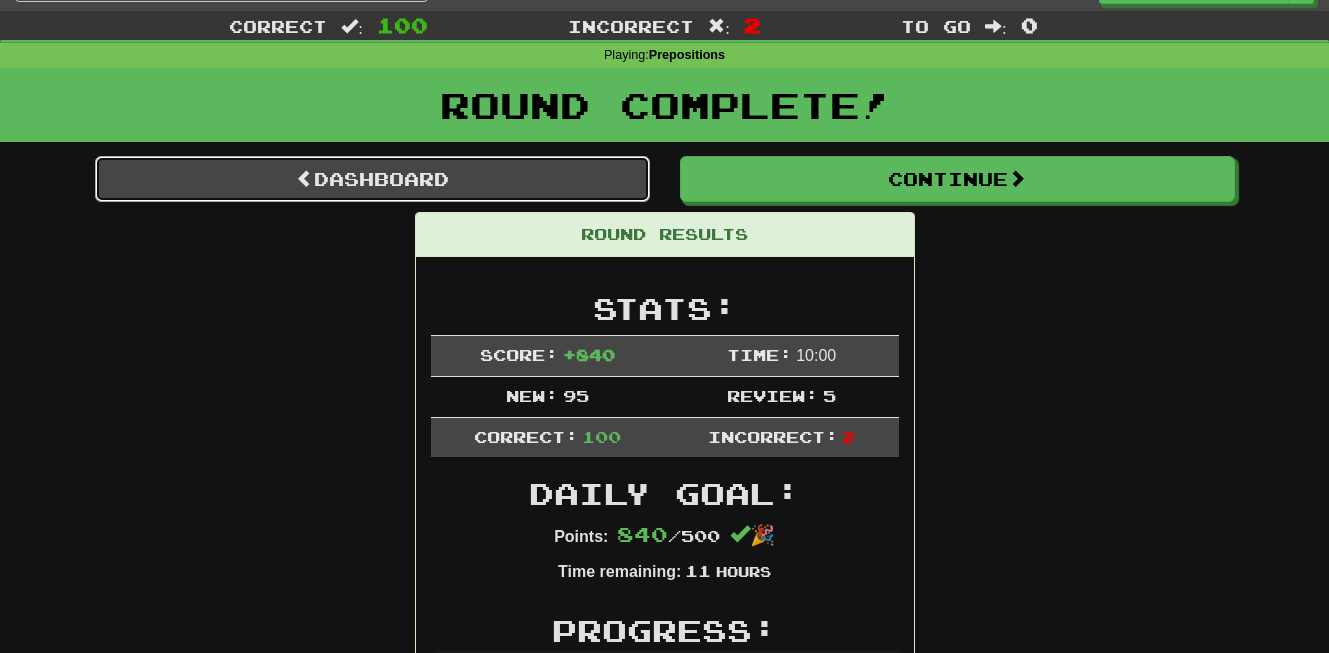click on "Dashboard" at bounding box center (372, 179) 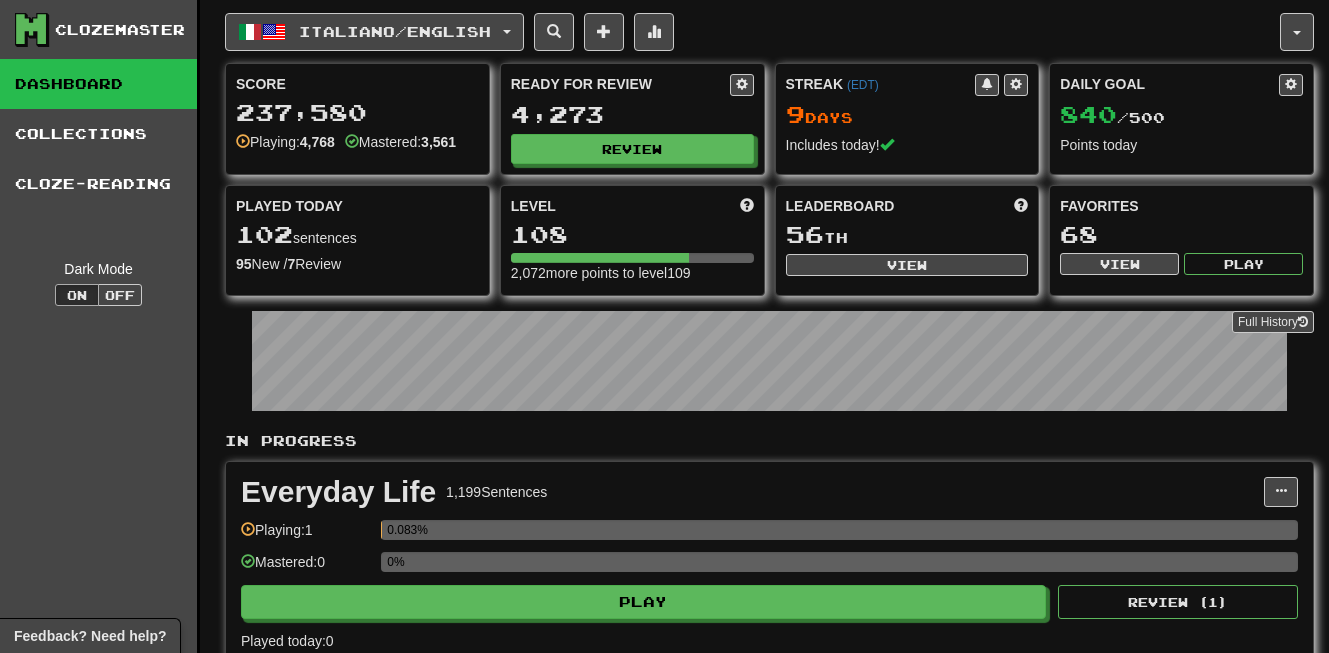 scroll, scrollTop: 0, scrollLeft: 0, axis: both 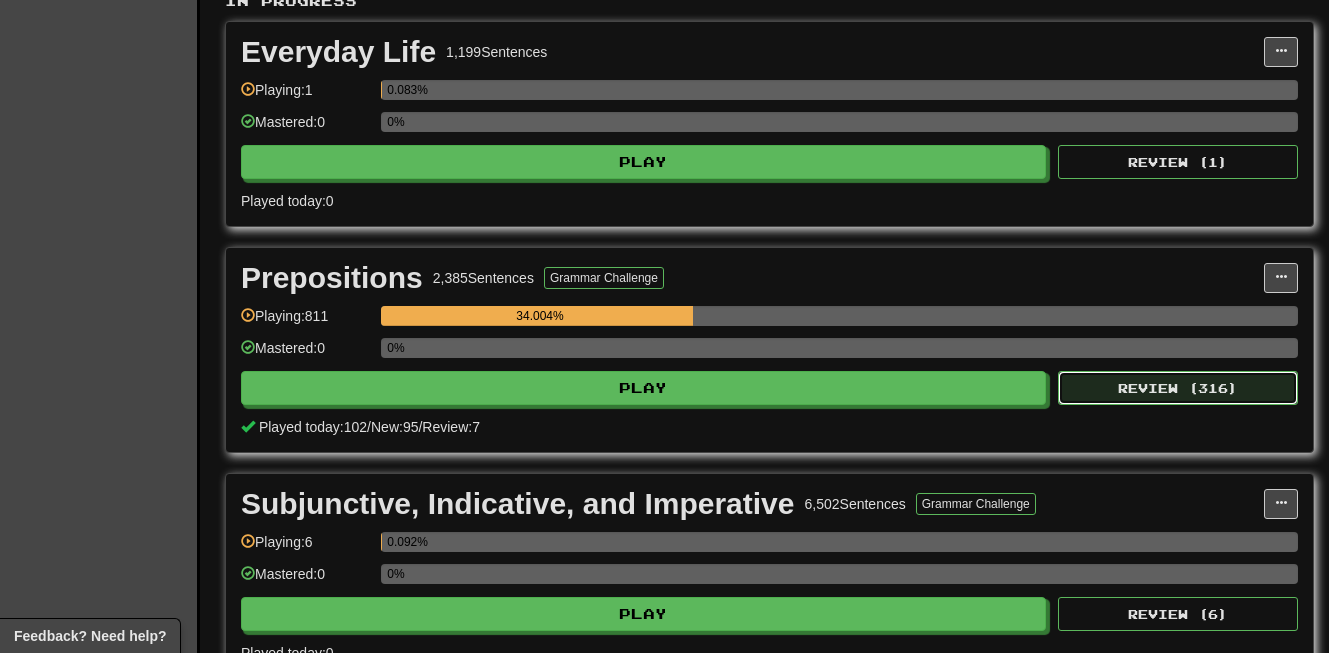 click on "Review ( 316 )" at bounding box center [1178, 388] 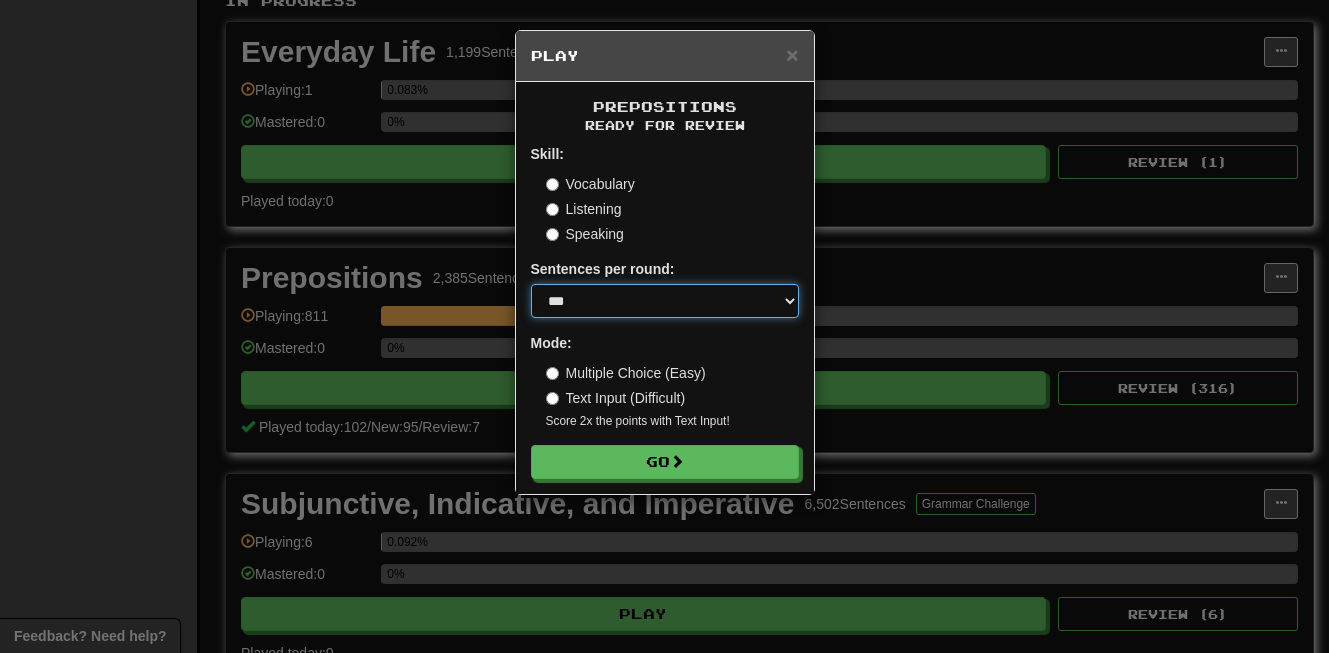 click on "* ** ** ** ** ** *** ********" at bounding box center (665, 301) 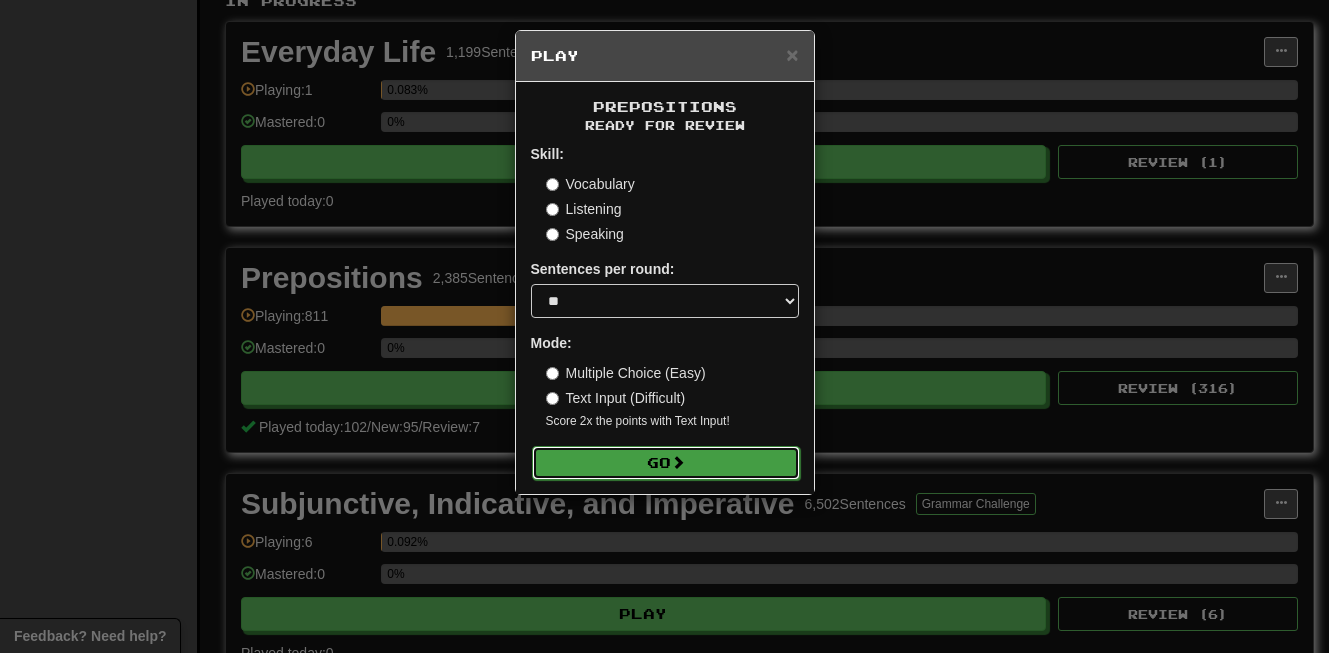 click on "Go" at bounding box center (666, 463) 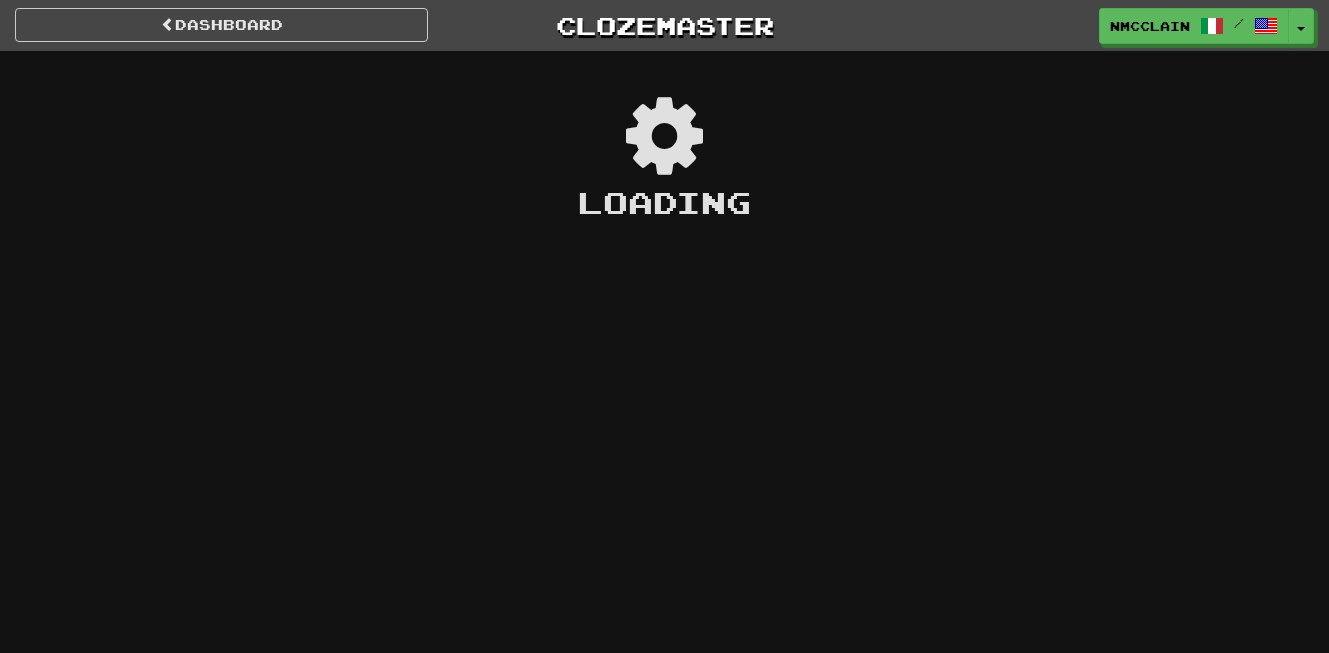 scroll, scrollTop: 0, scrollLeft: 0, axis: both 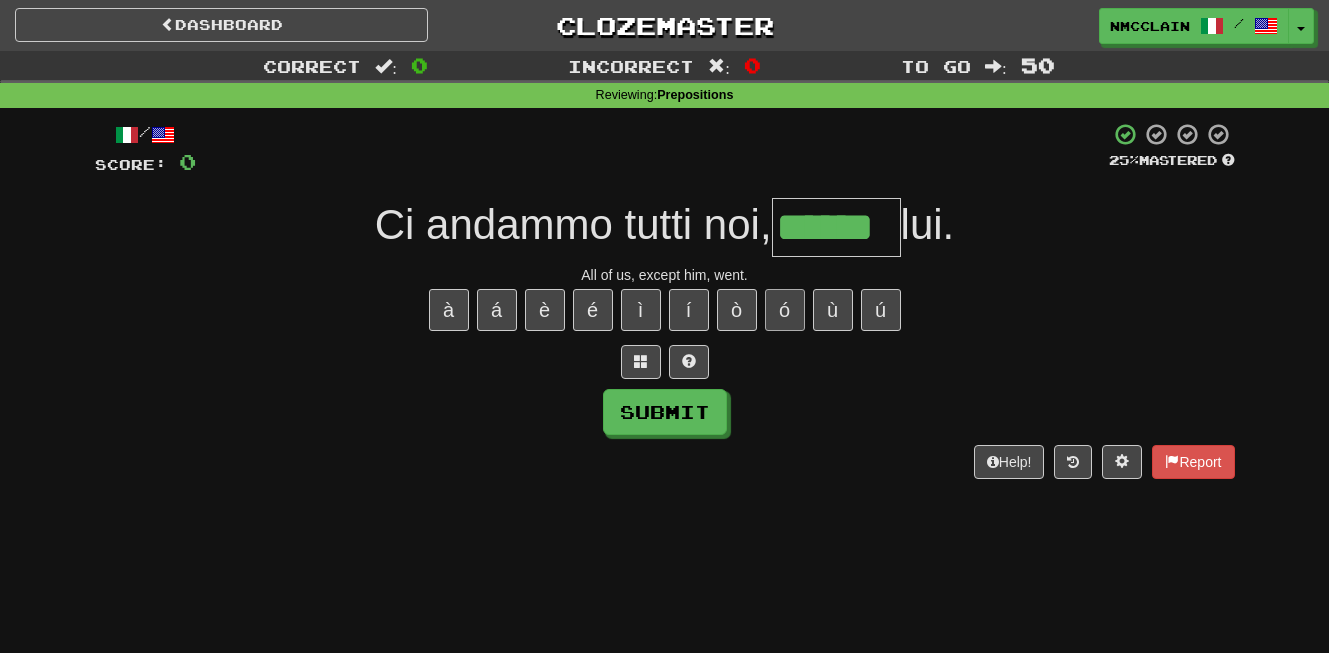 type on "******" 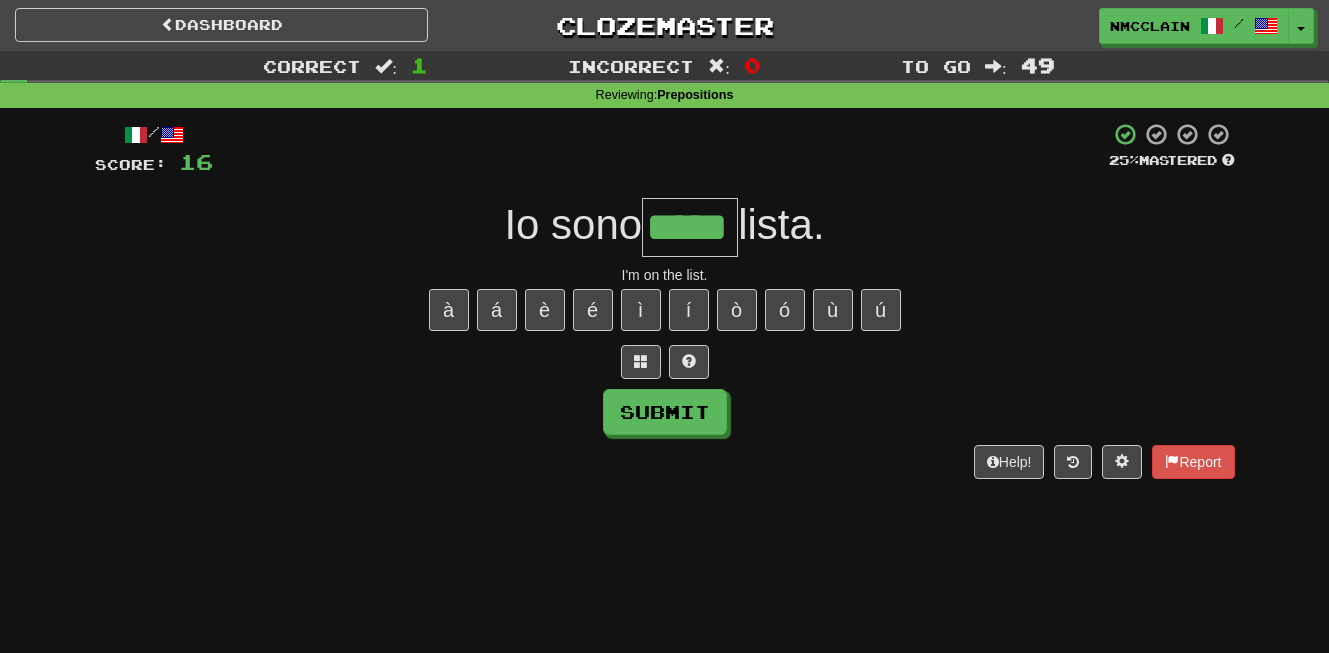 type on "*****" 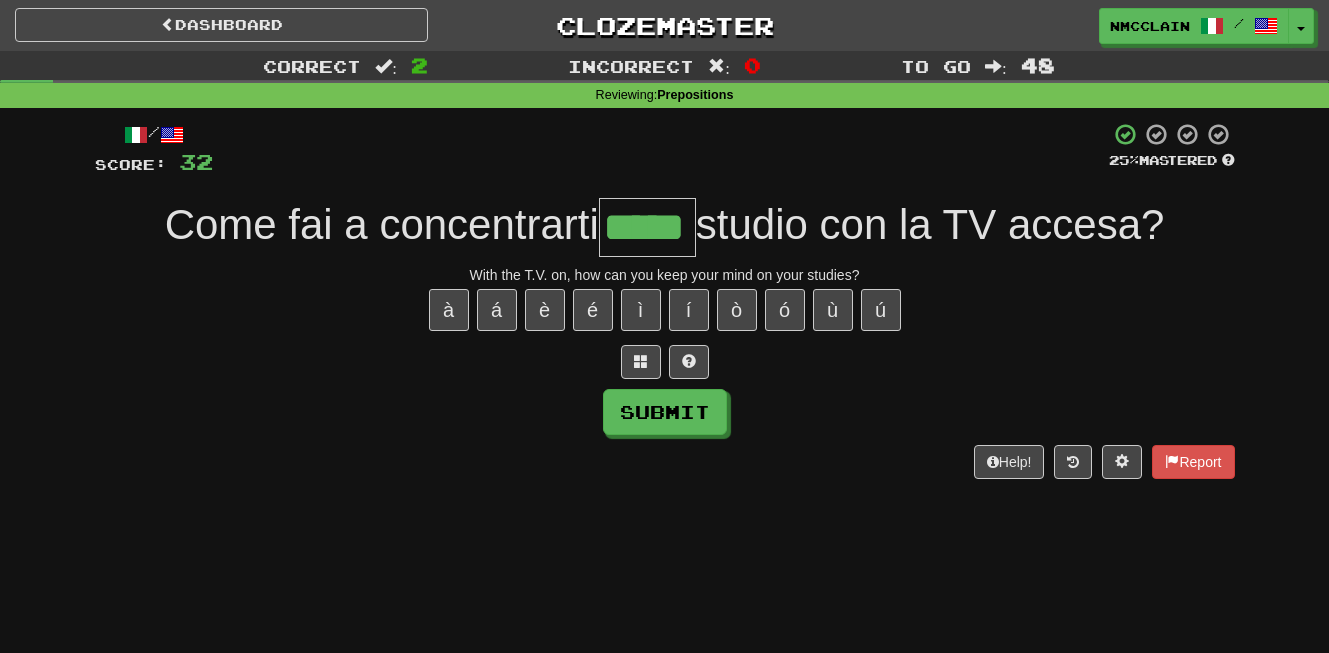 type on "*****" 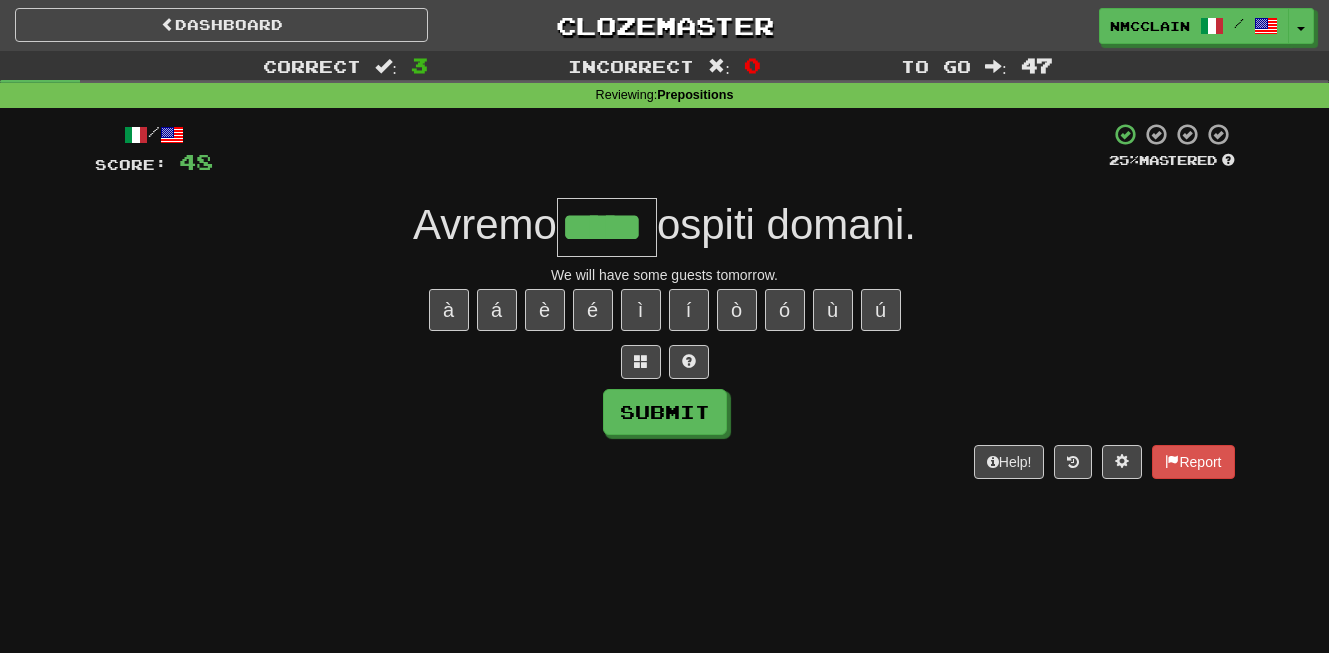 type on "*****" 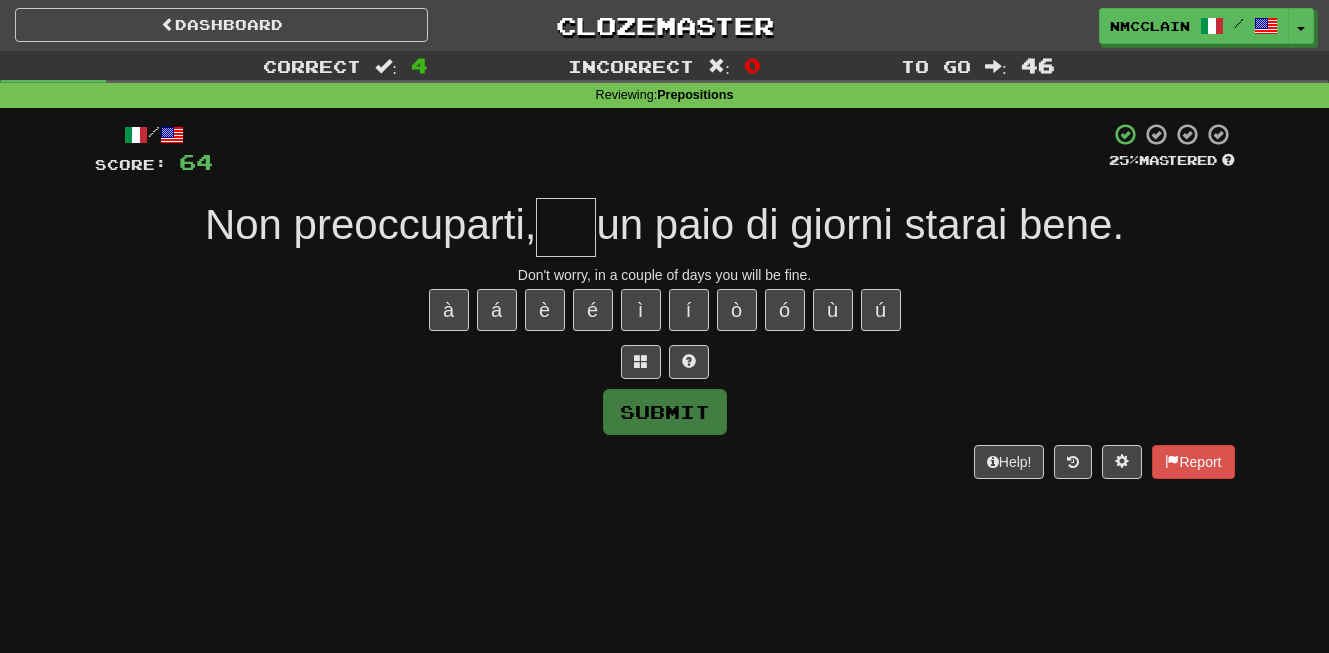 type on "*" 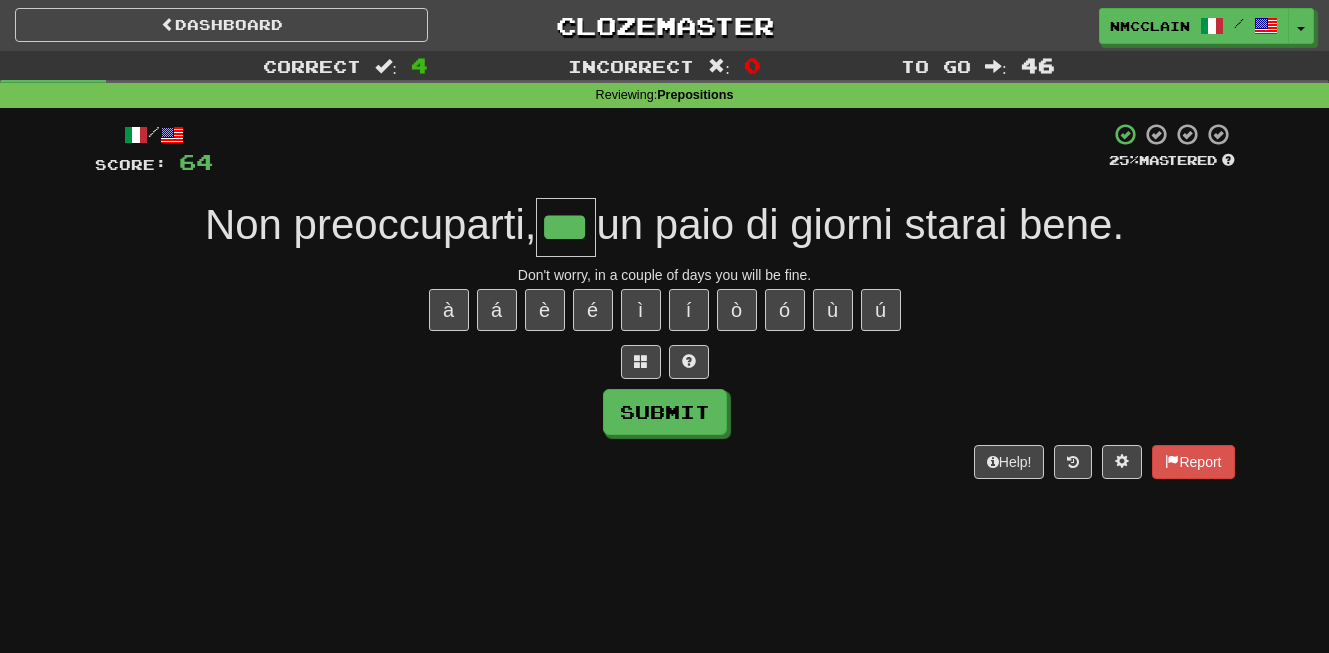 type on "***" 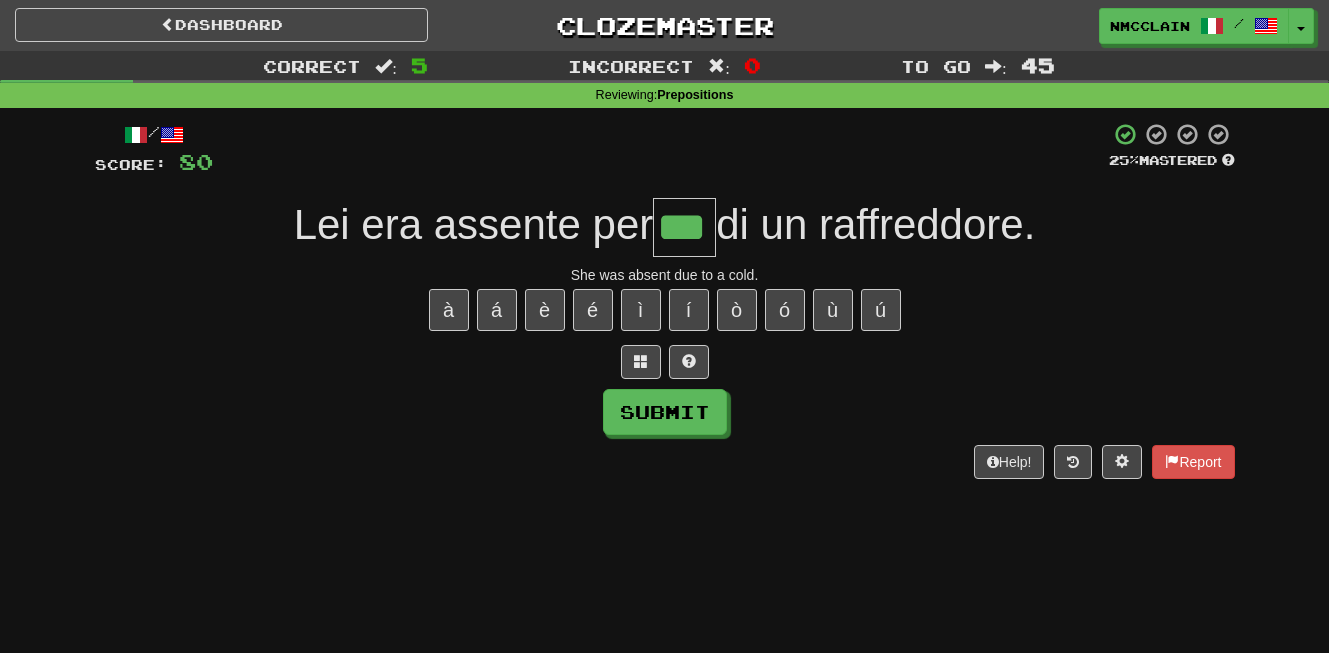 type on "***" 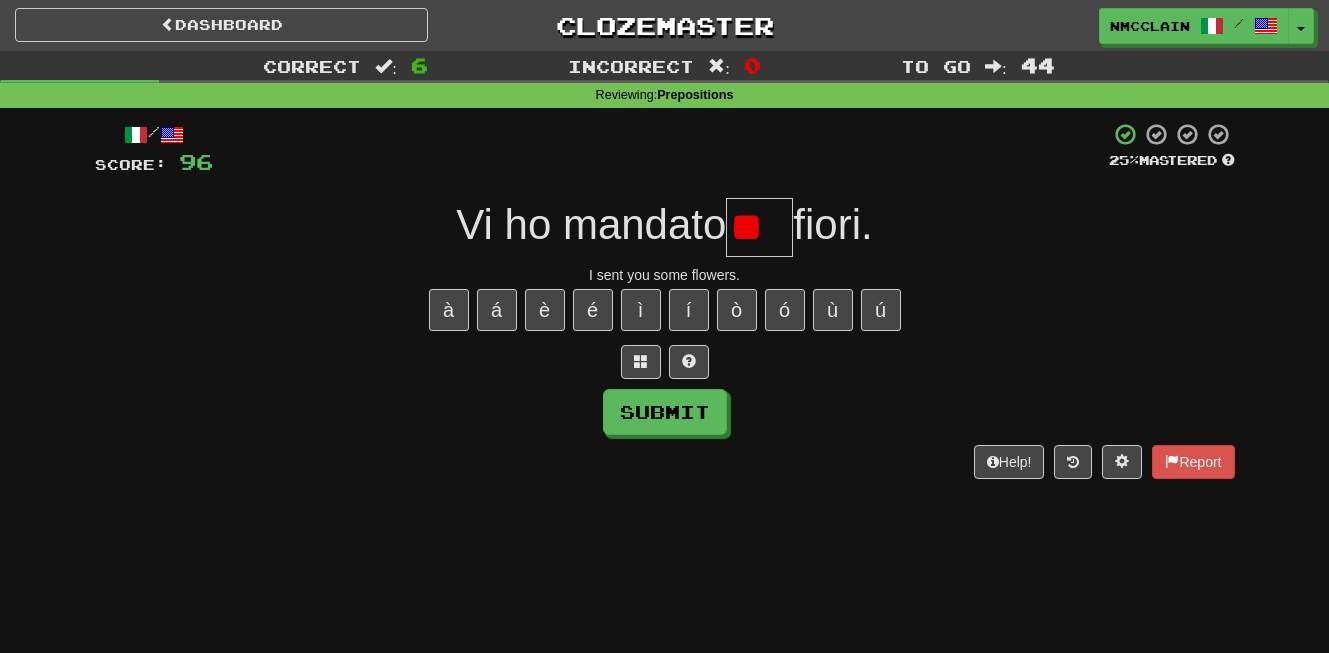 scroll, scrollTop: 0, scrollLeft: 0, axis: both 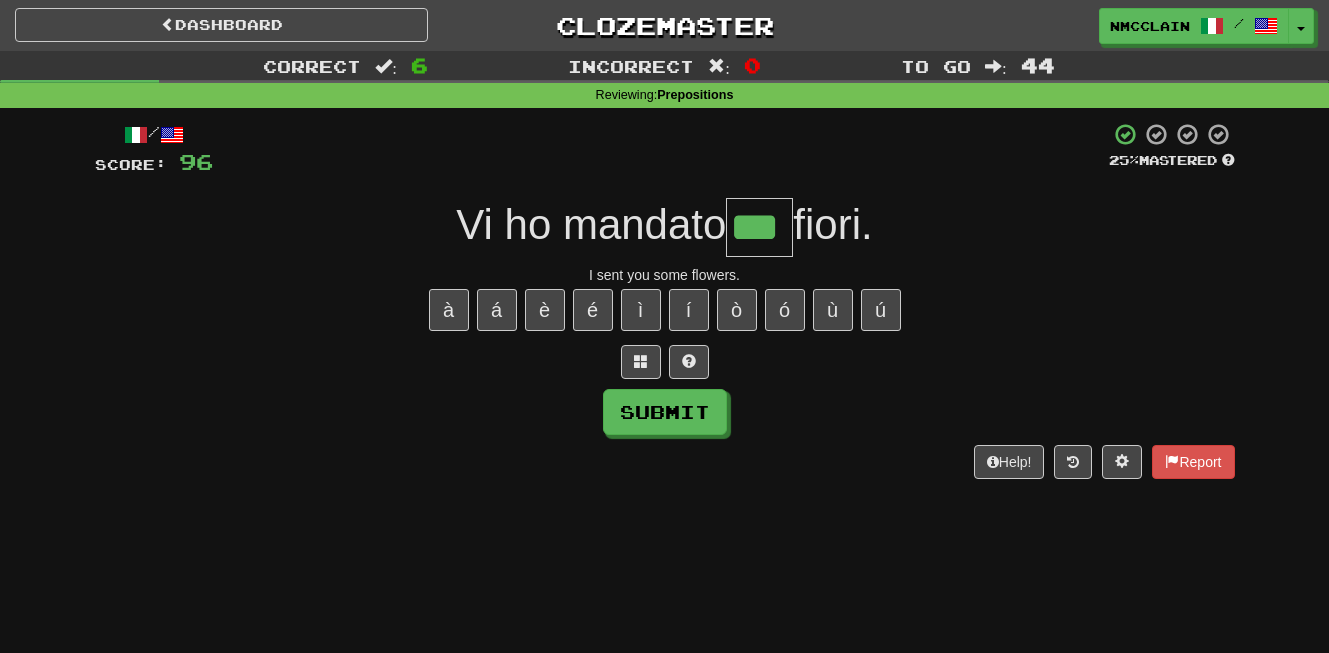 type on "***" 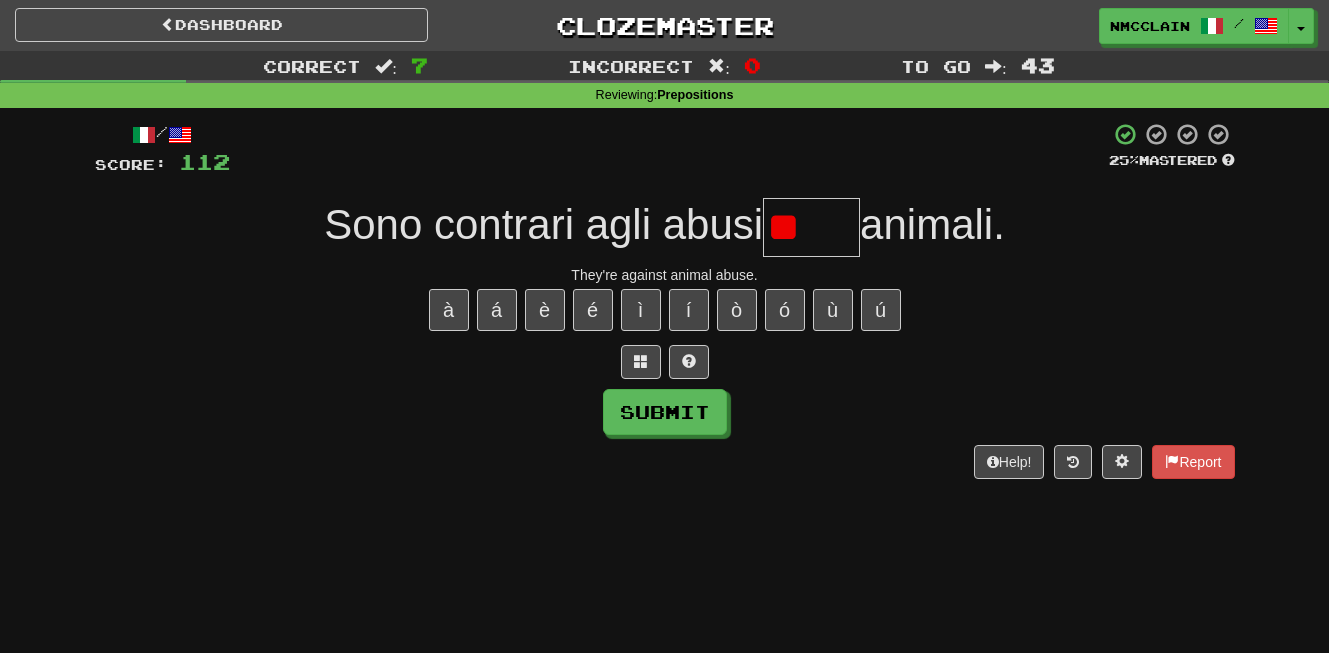 type on "*" 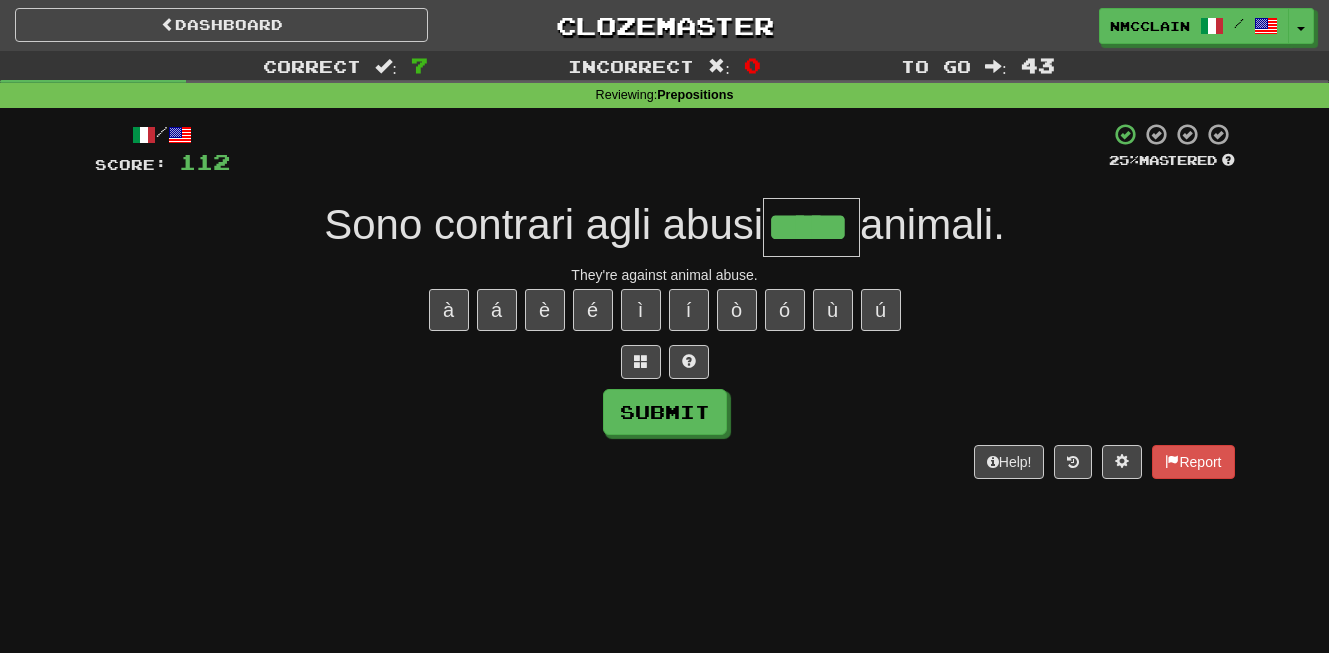 type on "*****" 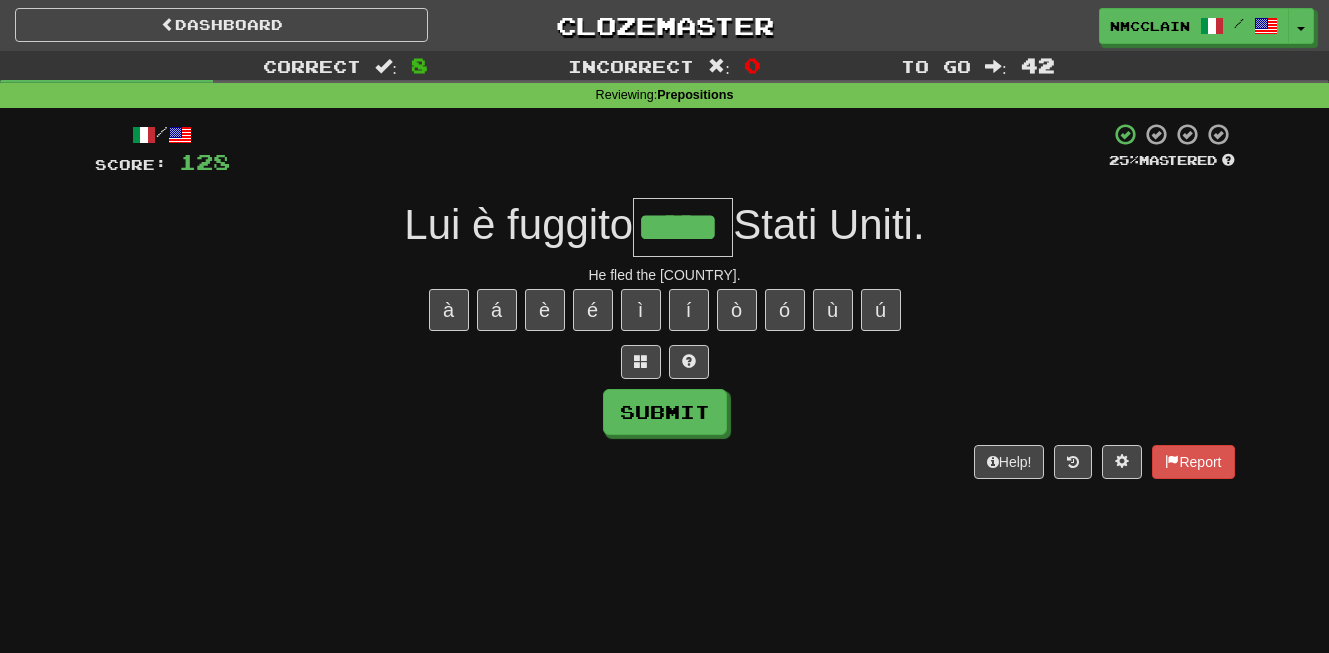 type on "*****" 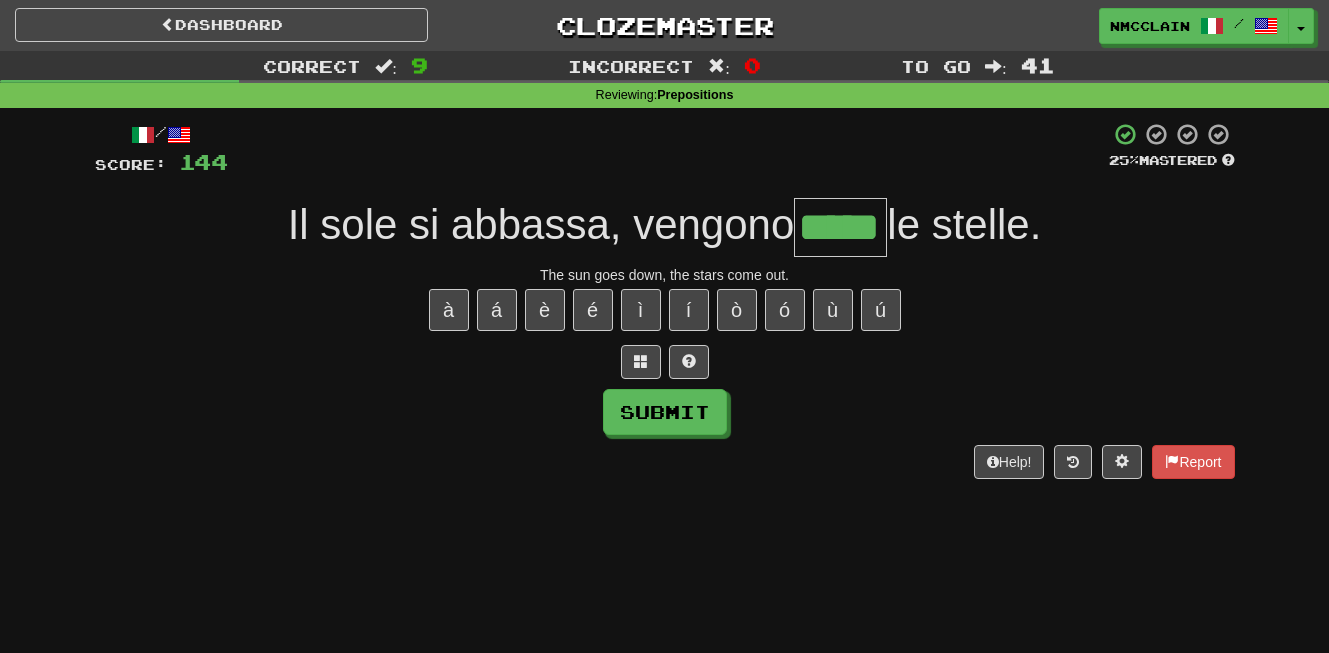 type on "*****" 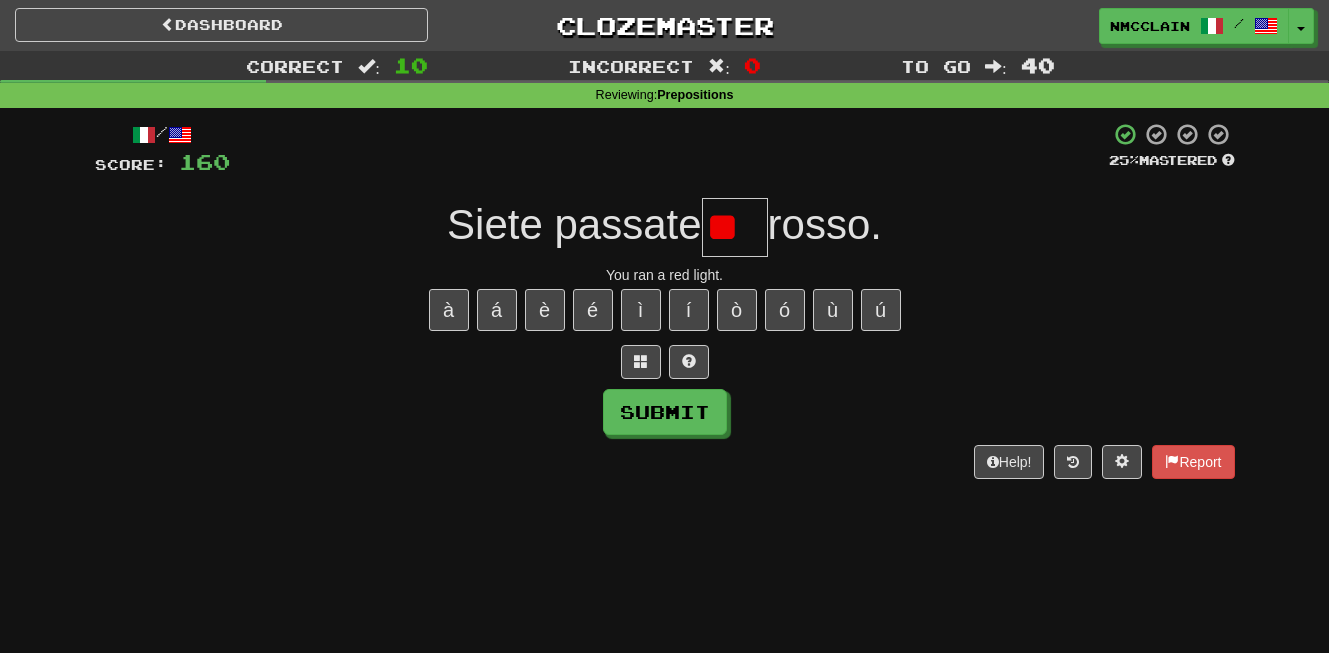 type on "*" 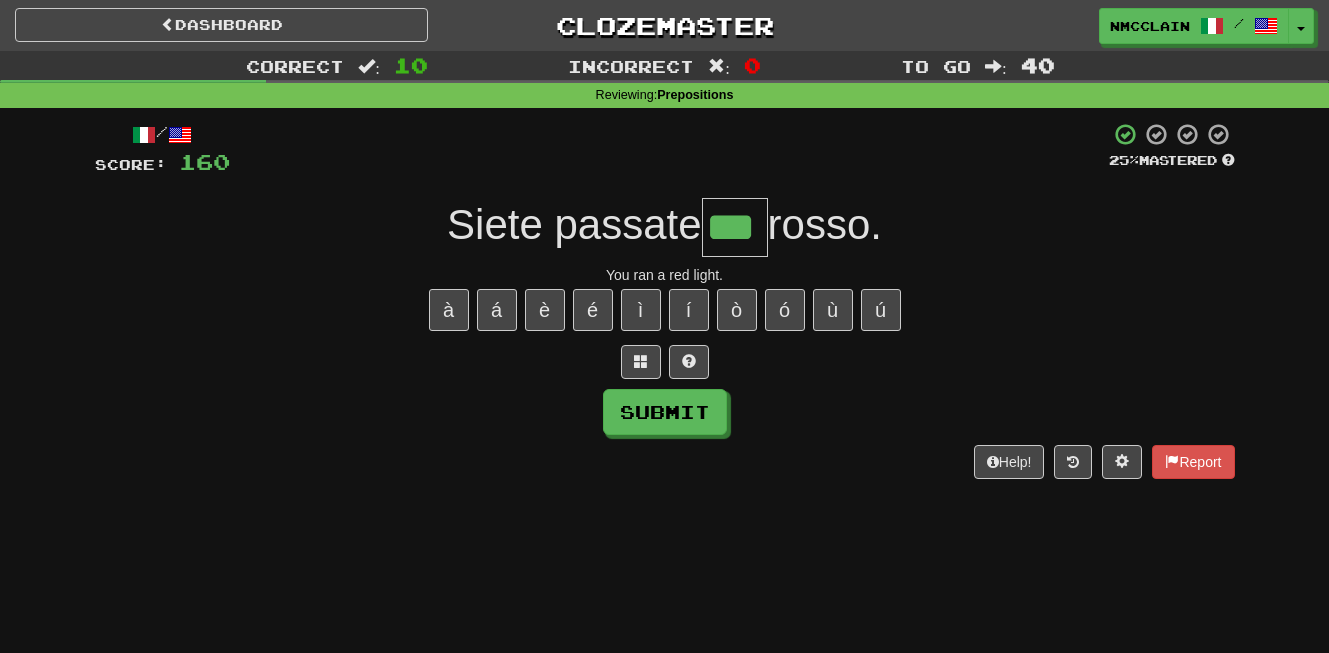 type on "***" 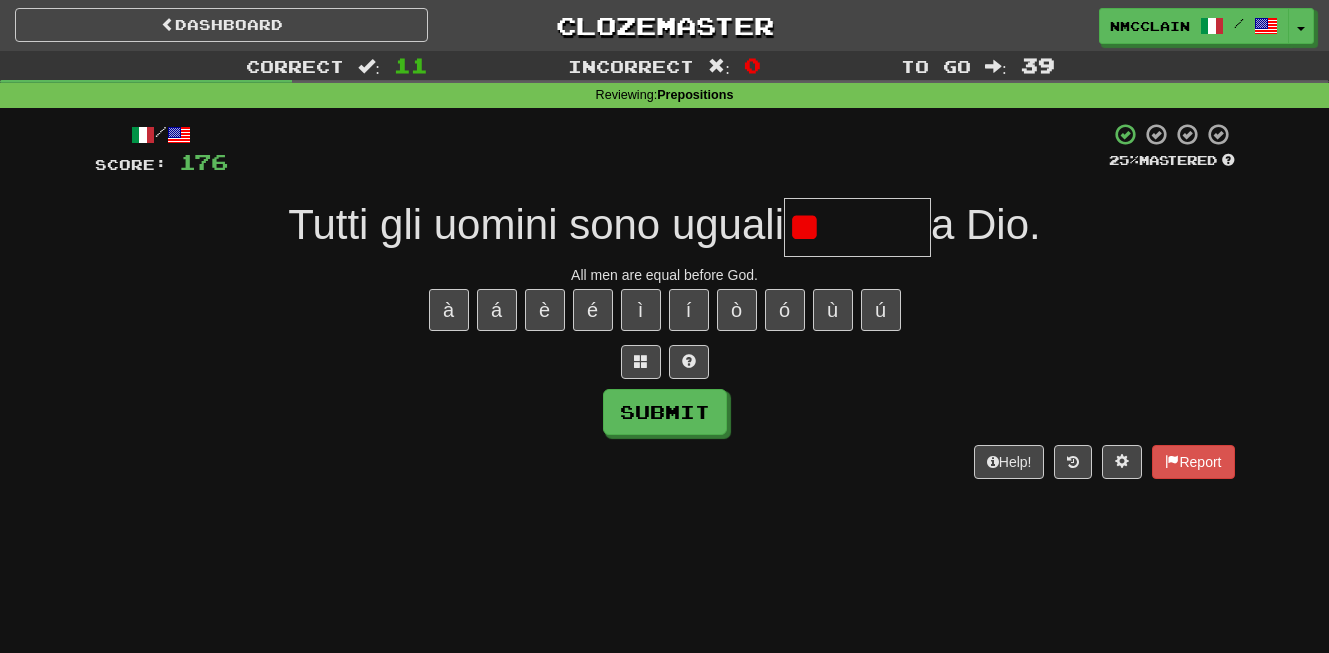 type on "*" 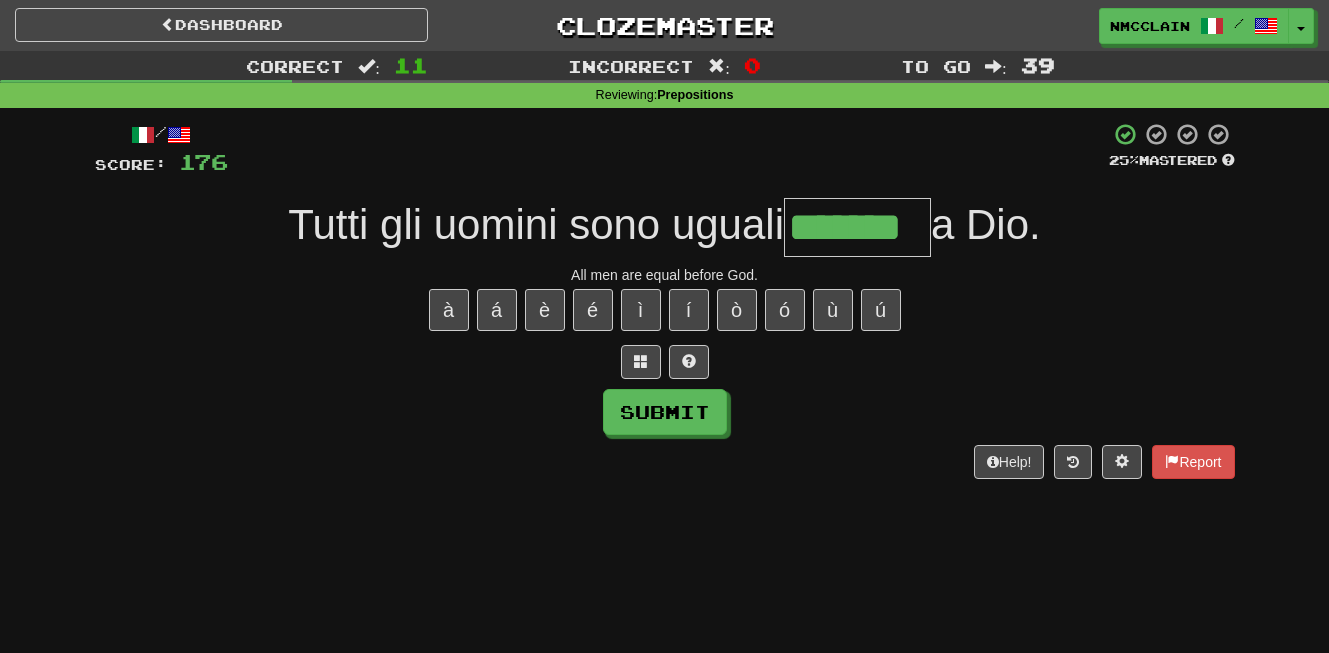 type on "*******" 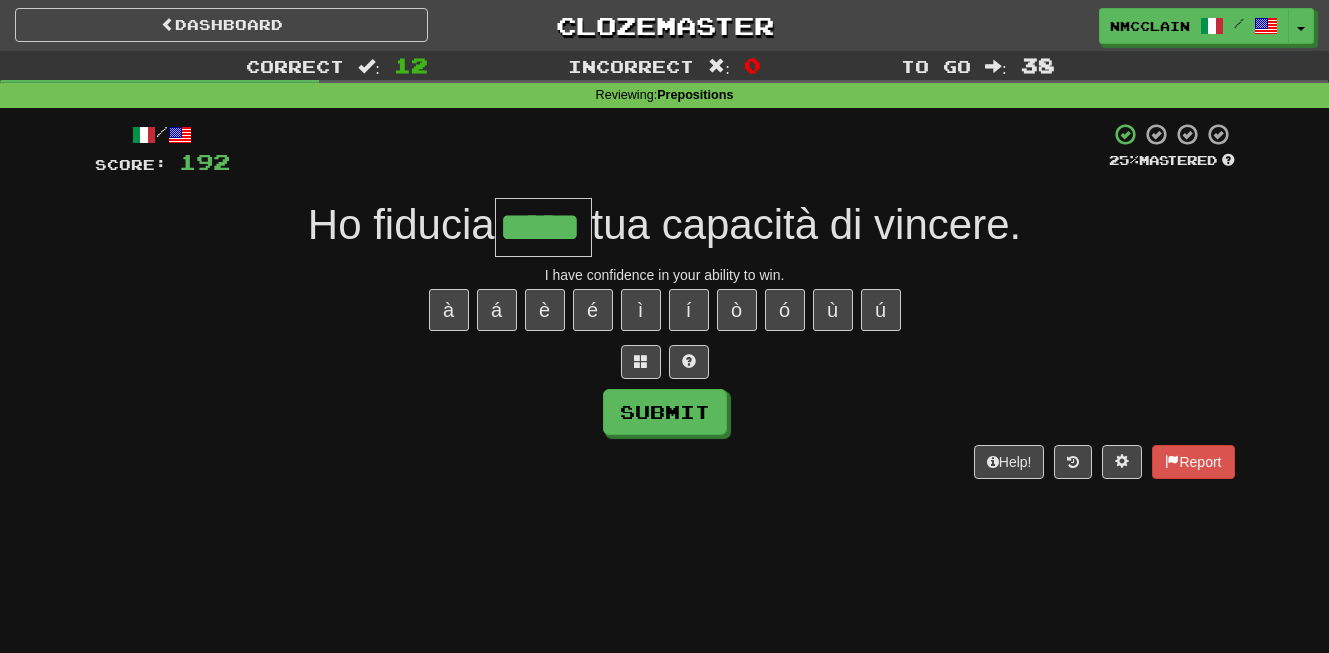 type on "*****" 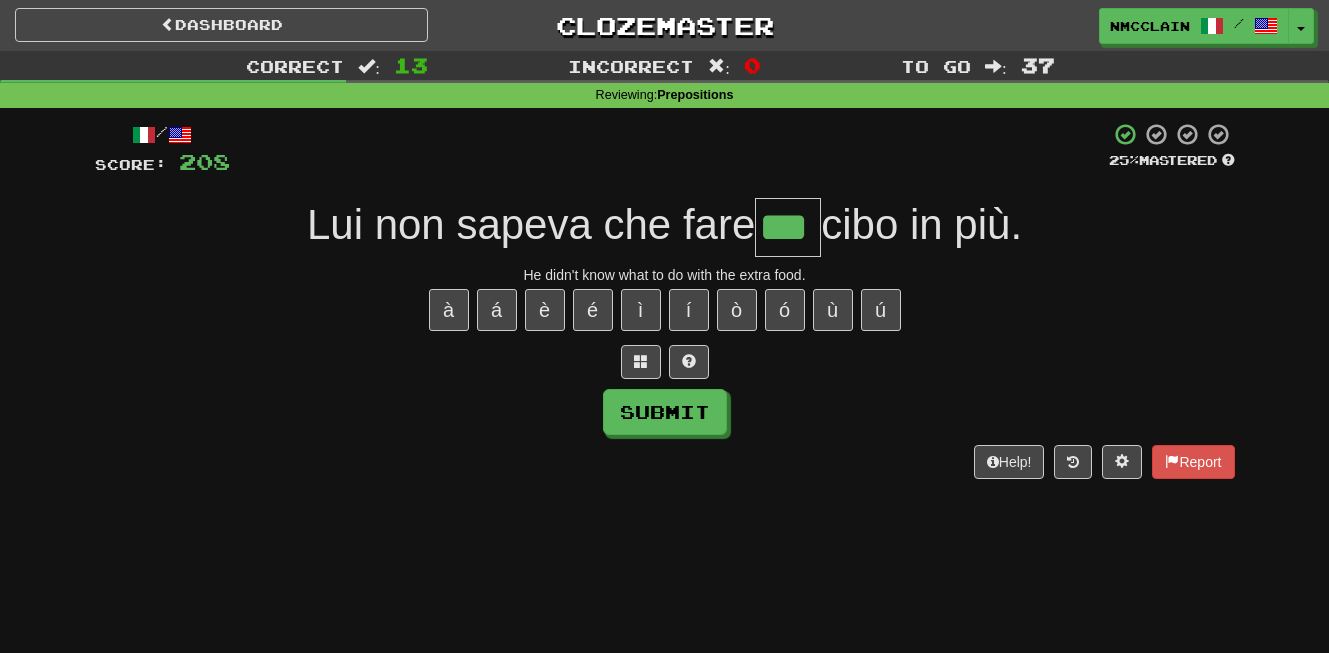 type on "***" 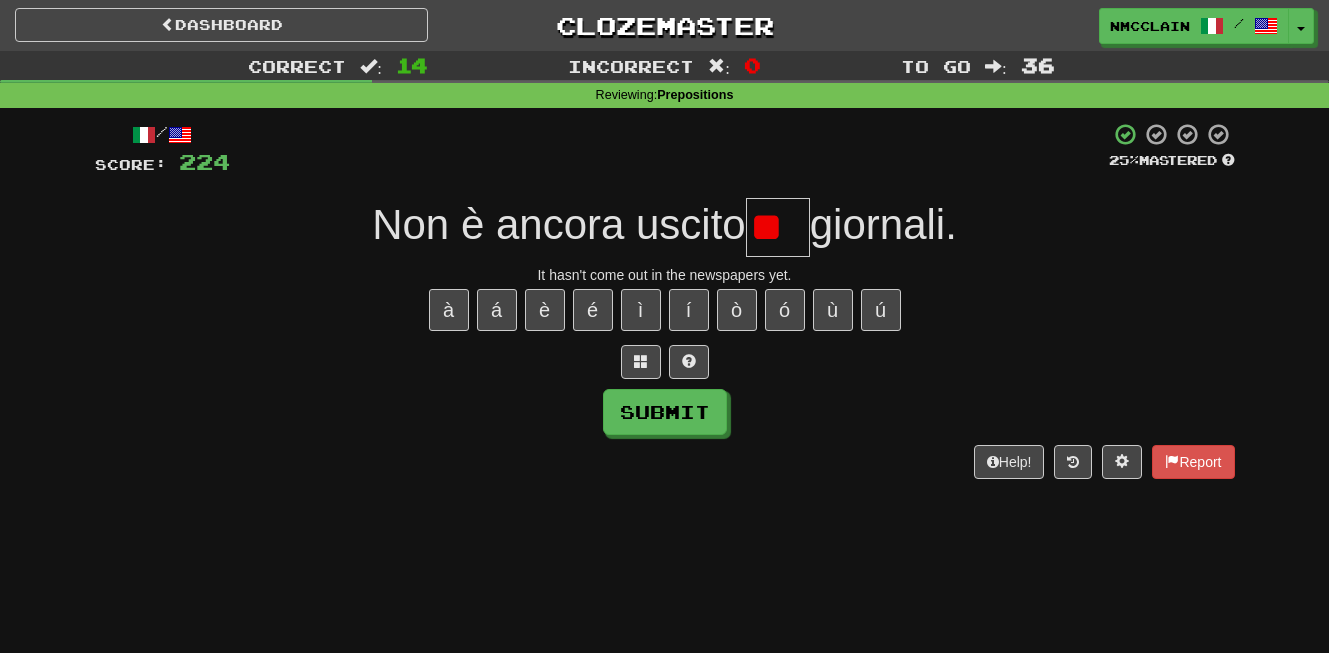 type on "*" 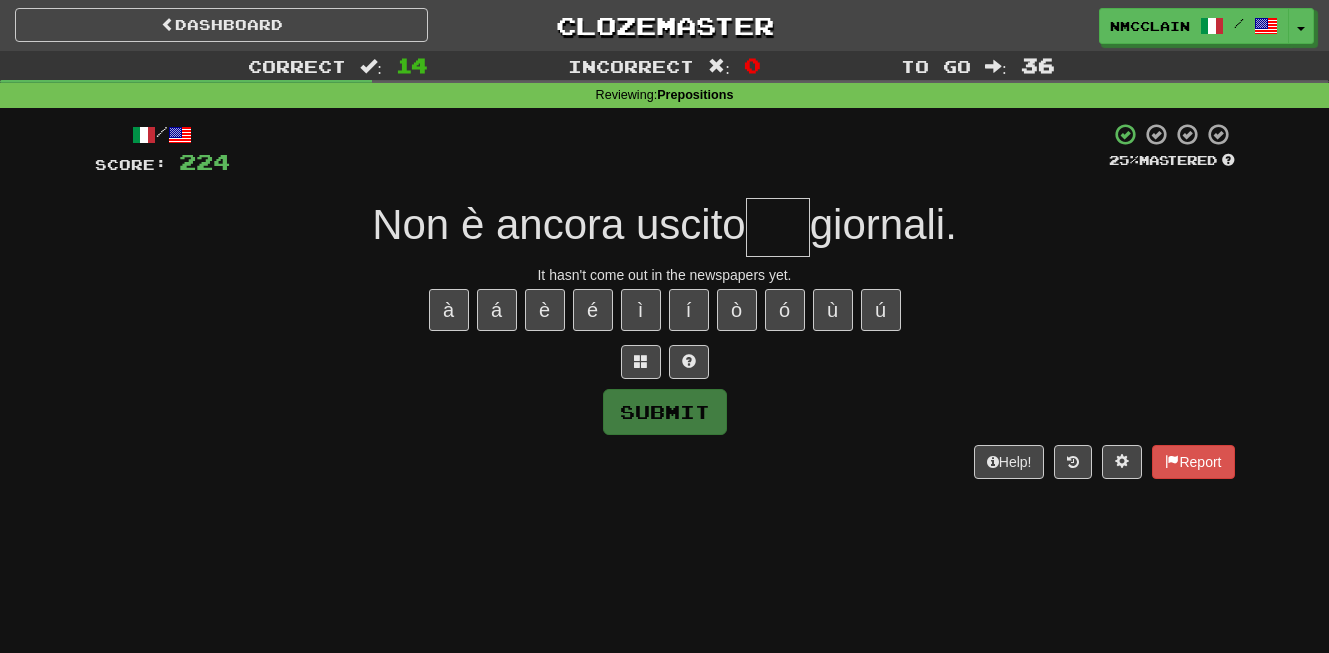 type on "*" 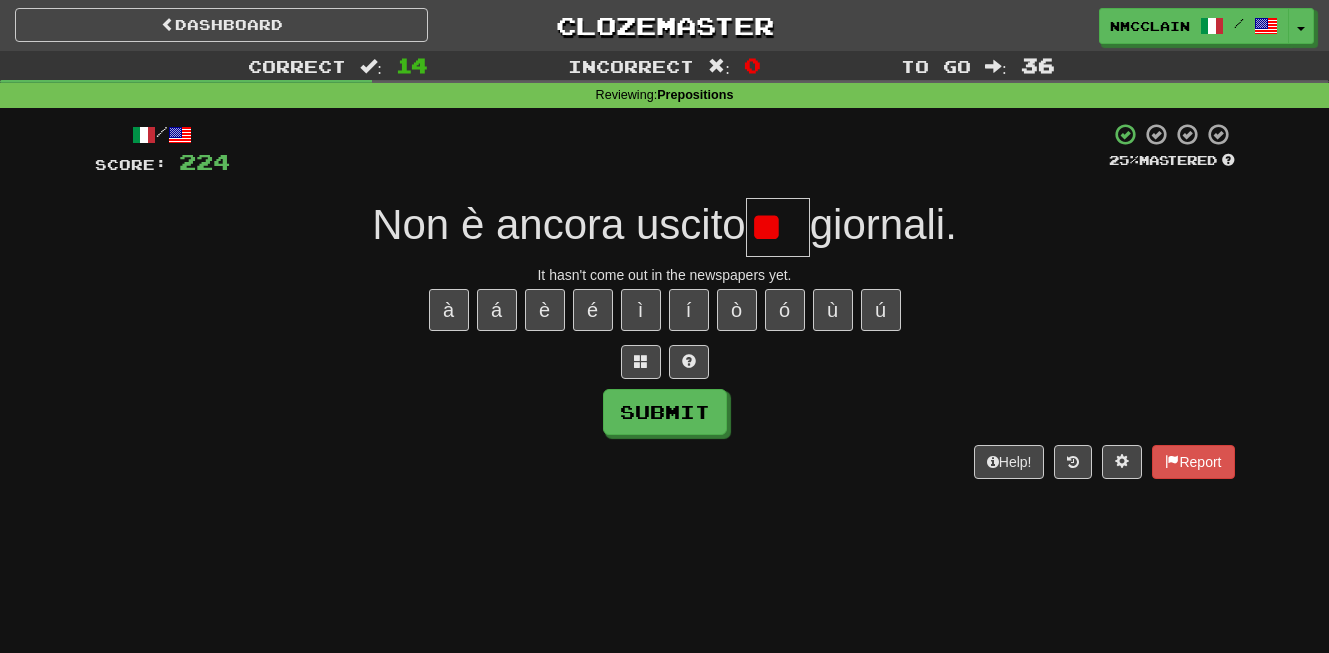 scroll, scrollTop: 0, scrollLeft: 0, axis: both 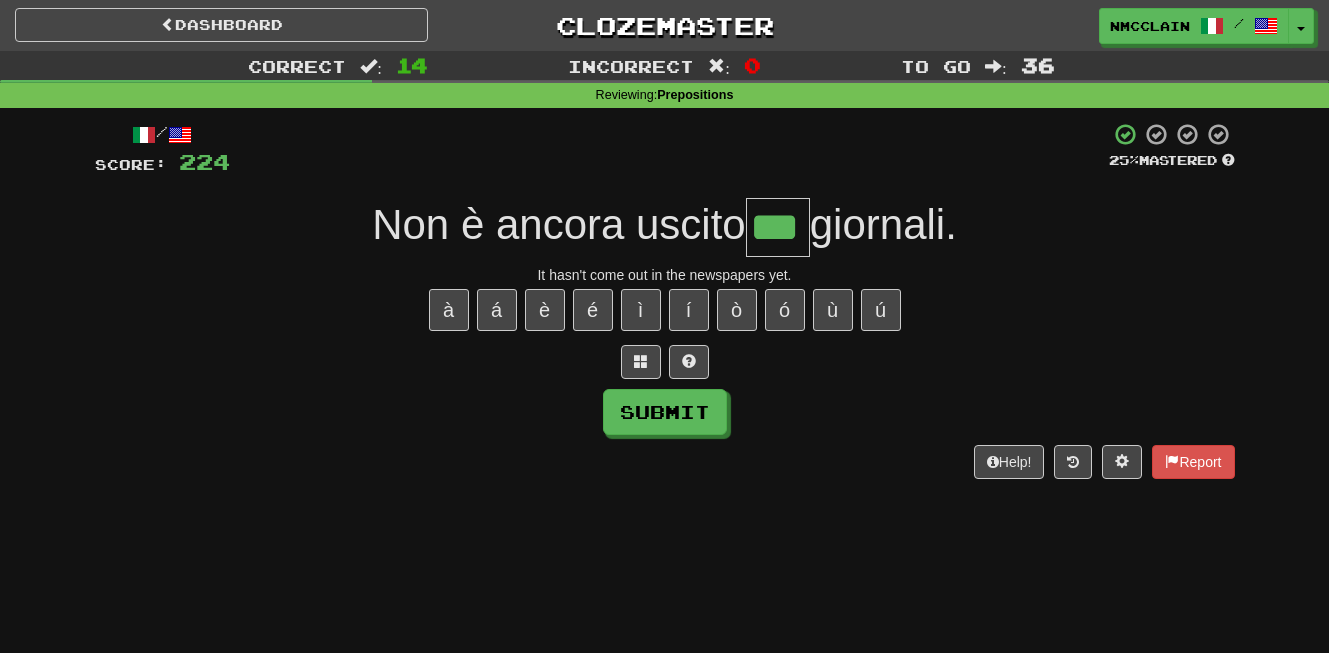 type on "***" 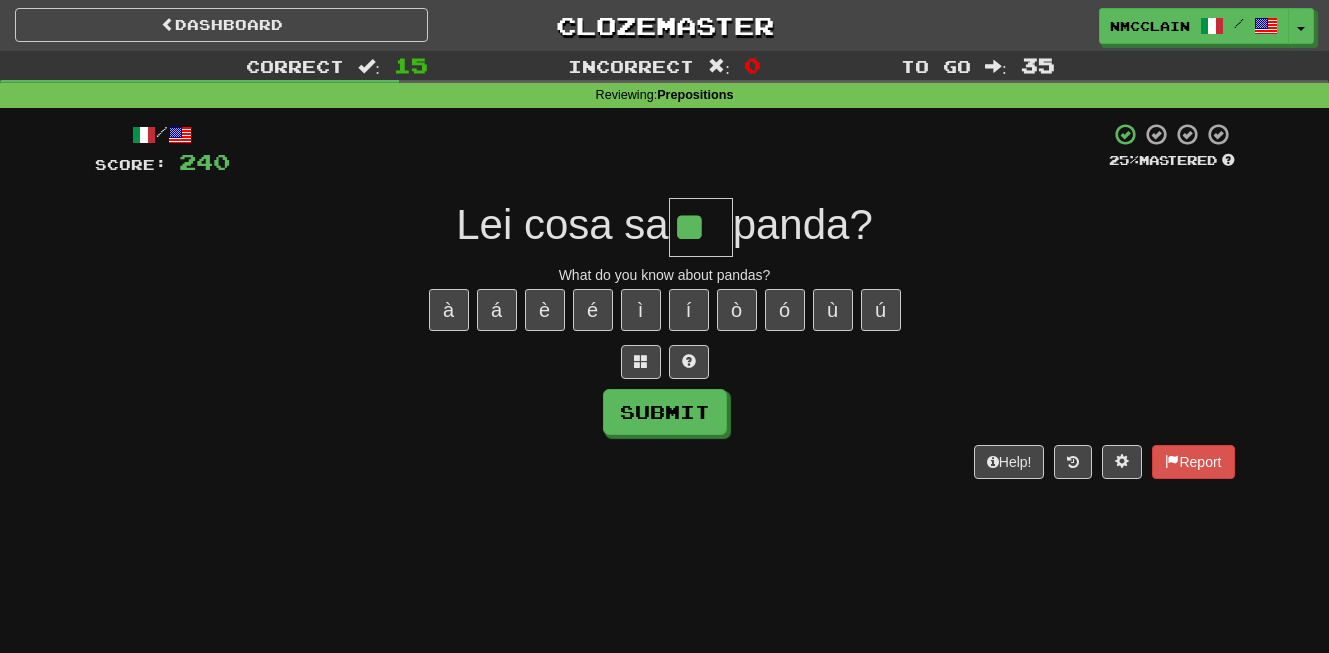 scroll, scrollTop: 0, scrollLeft: 0, axis: both 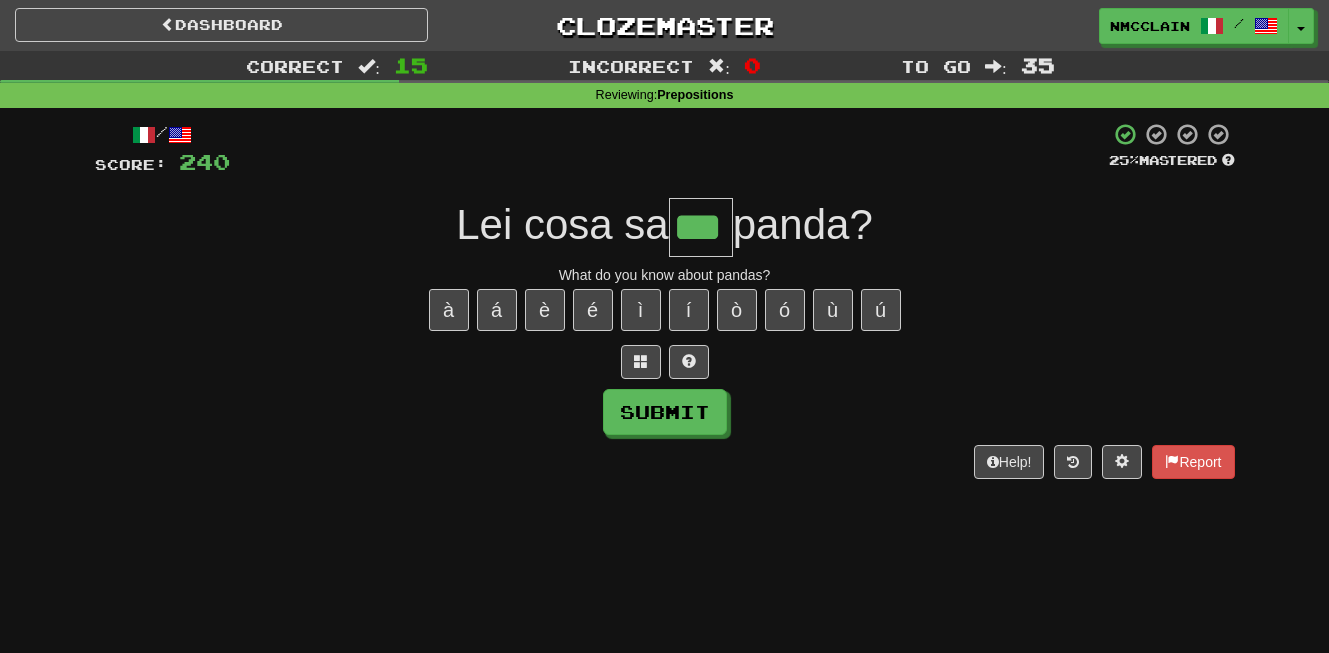 type on "***" 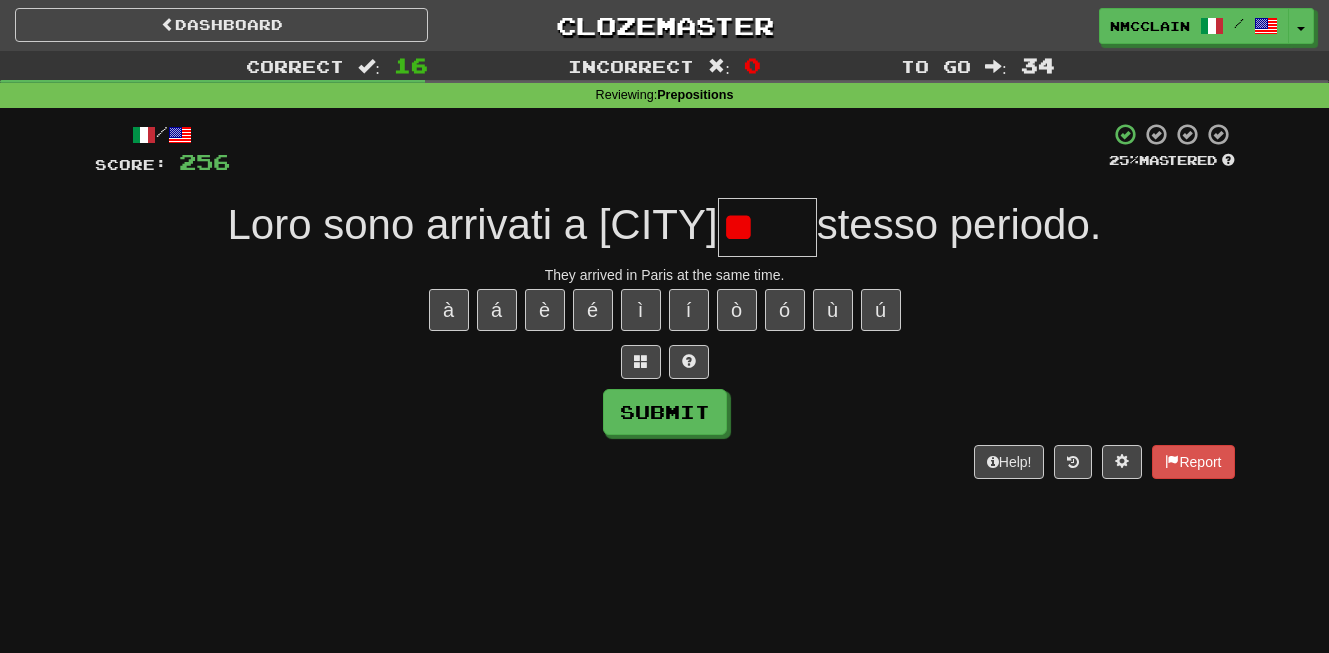 type on "*" 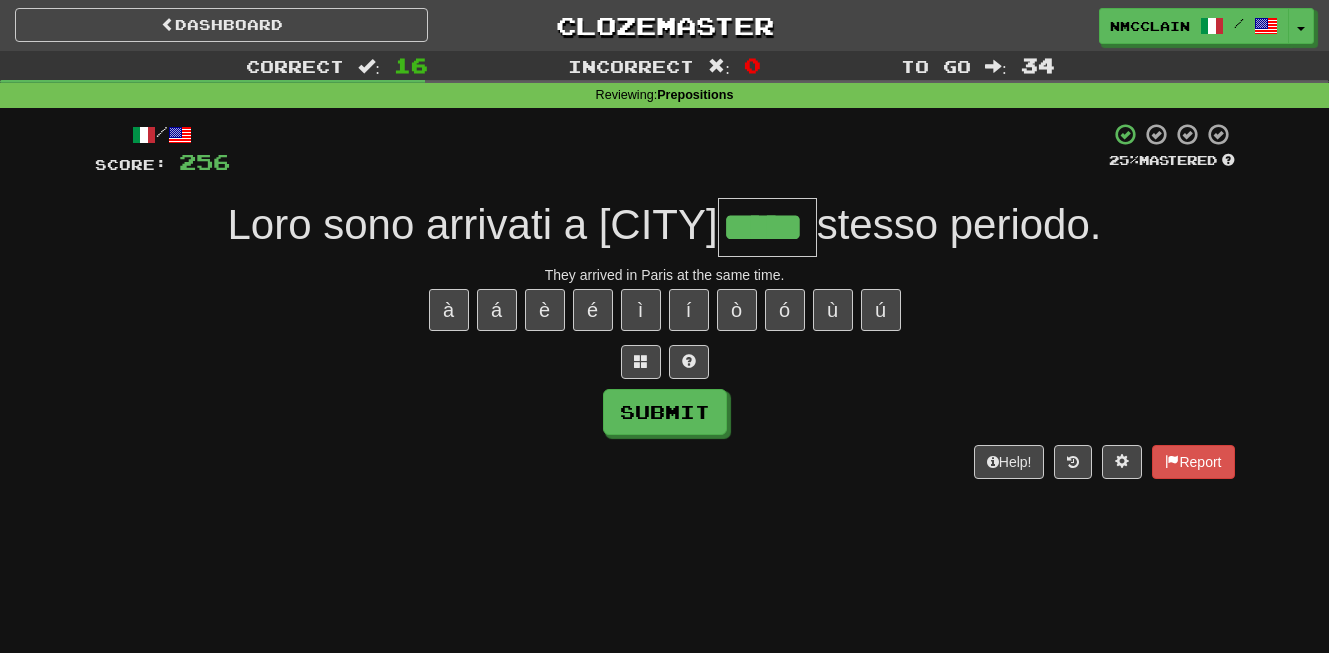 type on "*****" 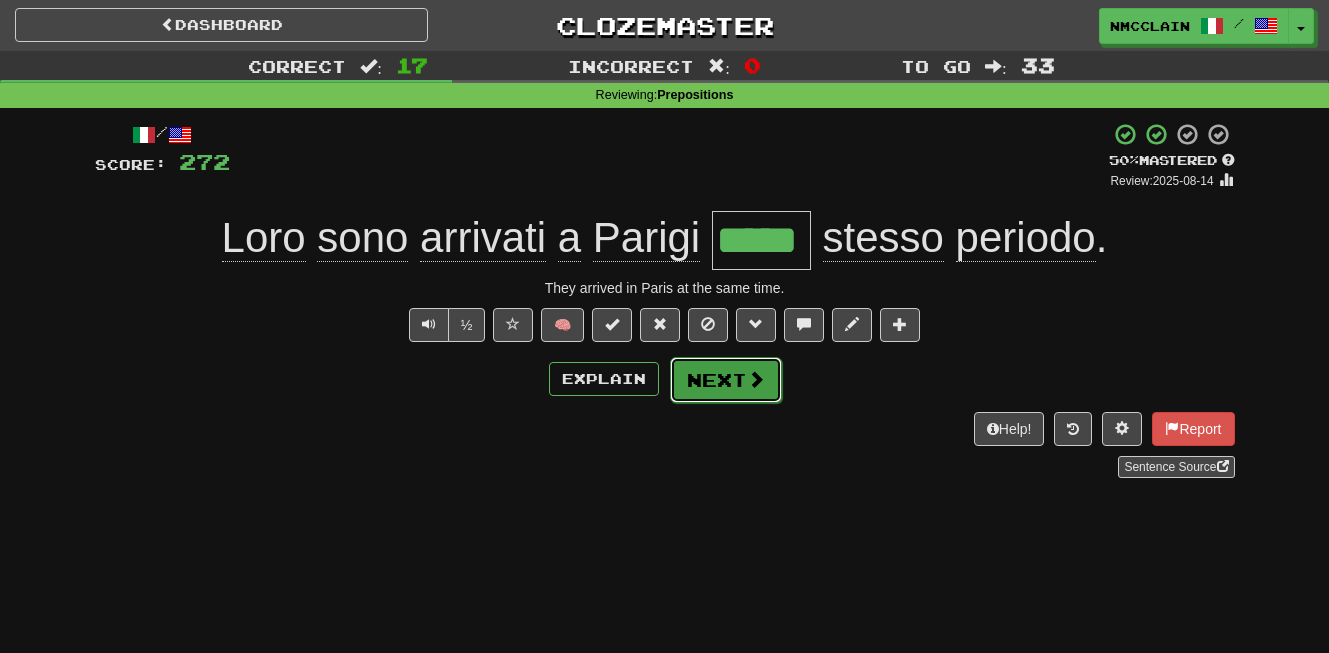 click on "Next" at bounding box center (726, 380) 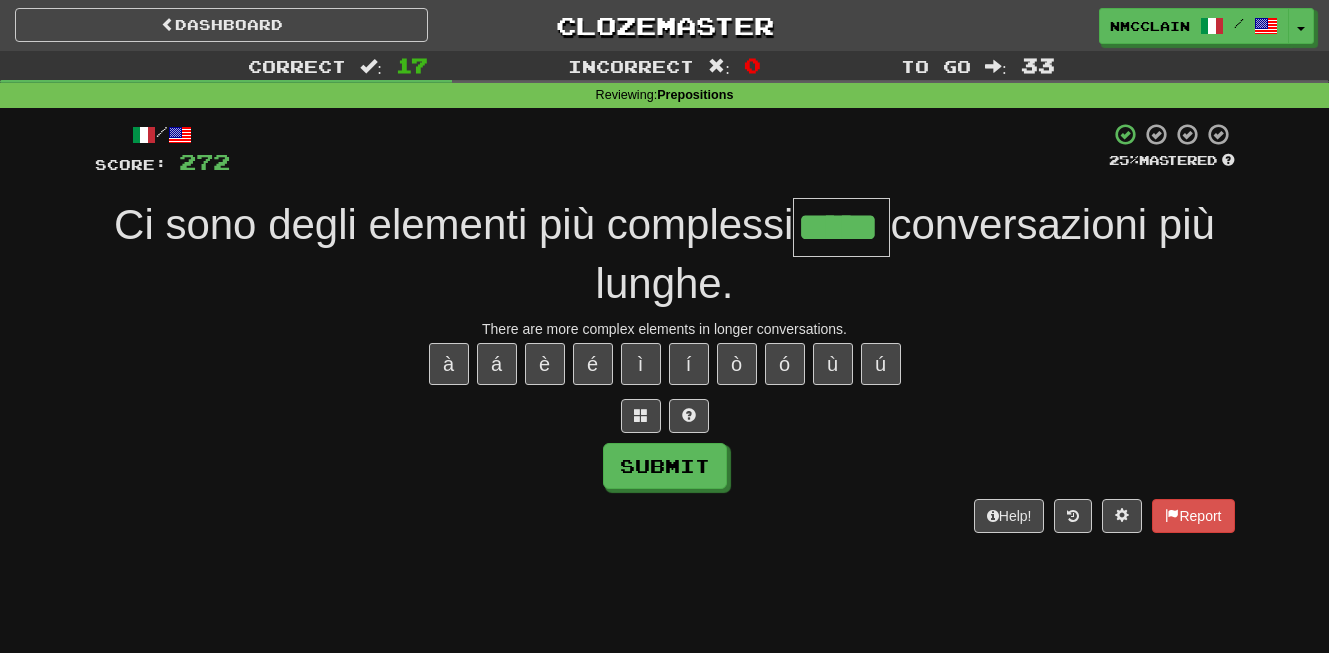 type on "*****" 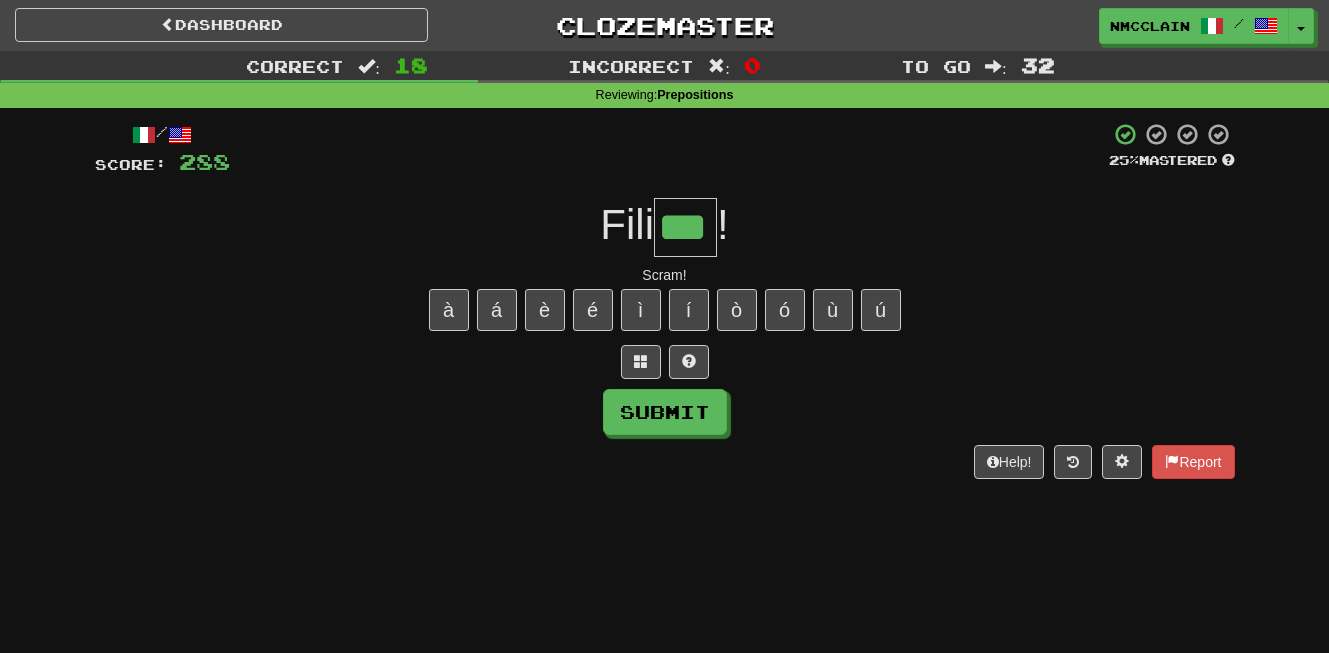 type on "***" 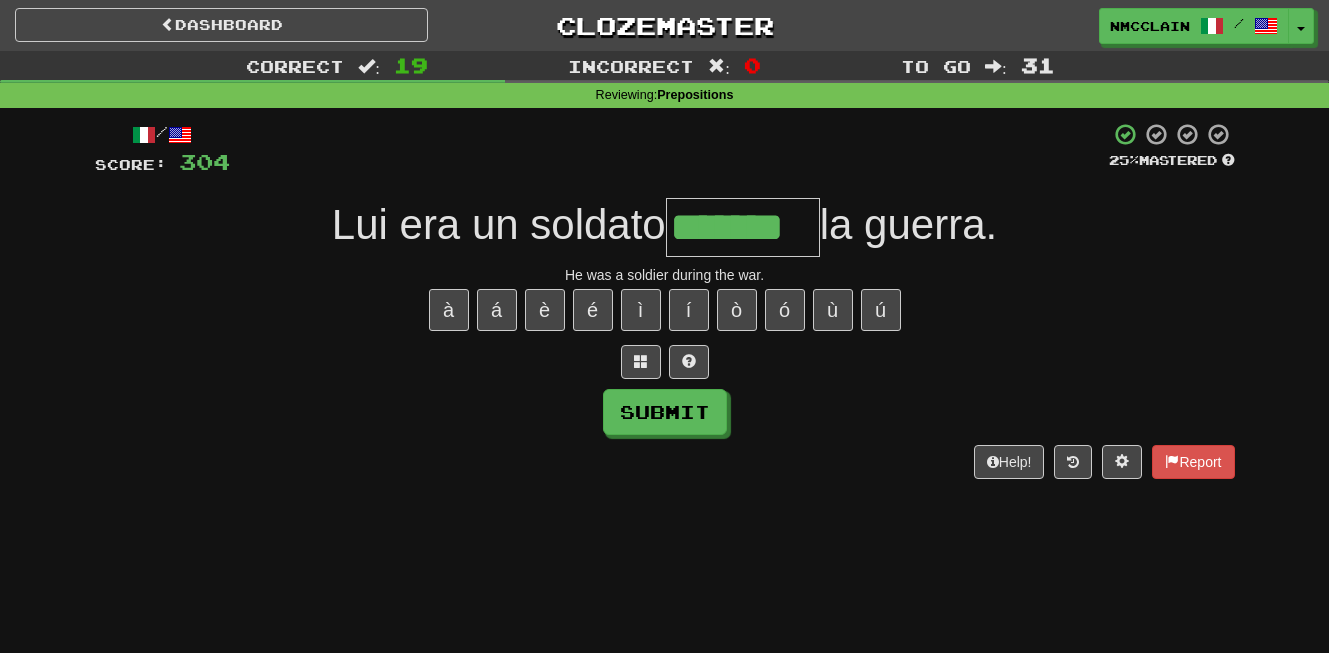 type on "*******" 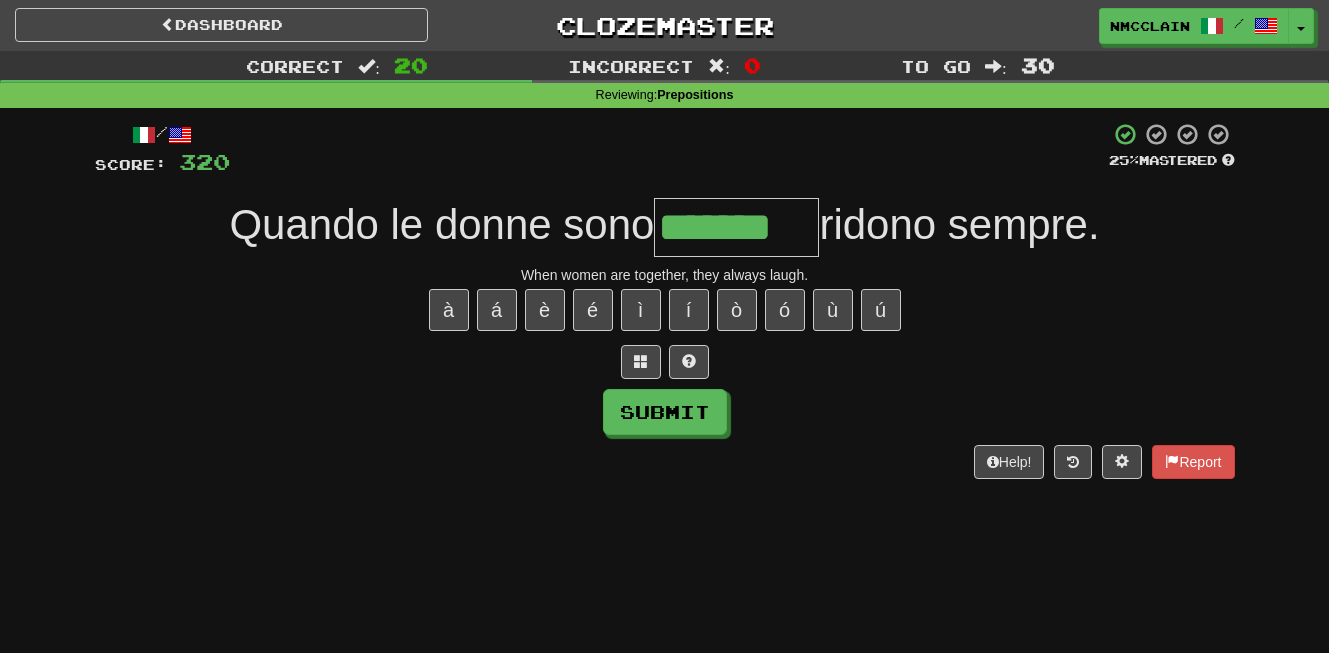 type on "*******" 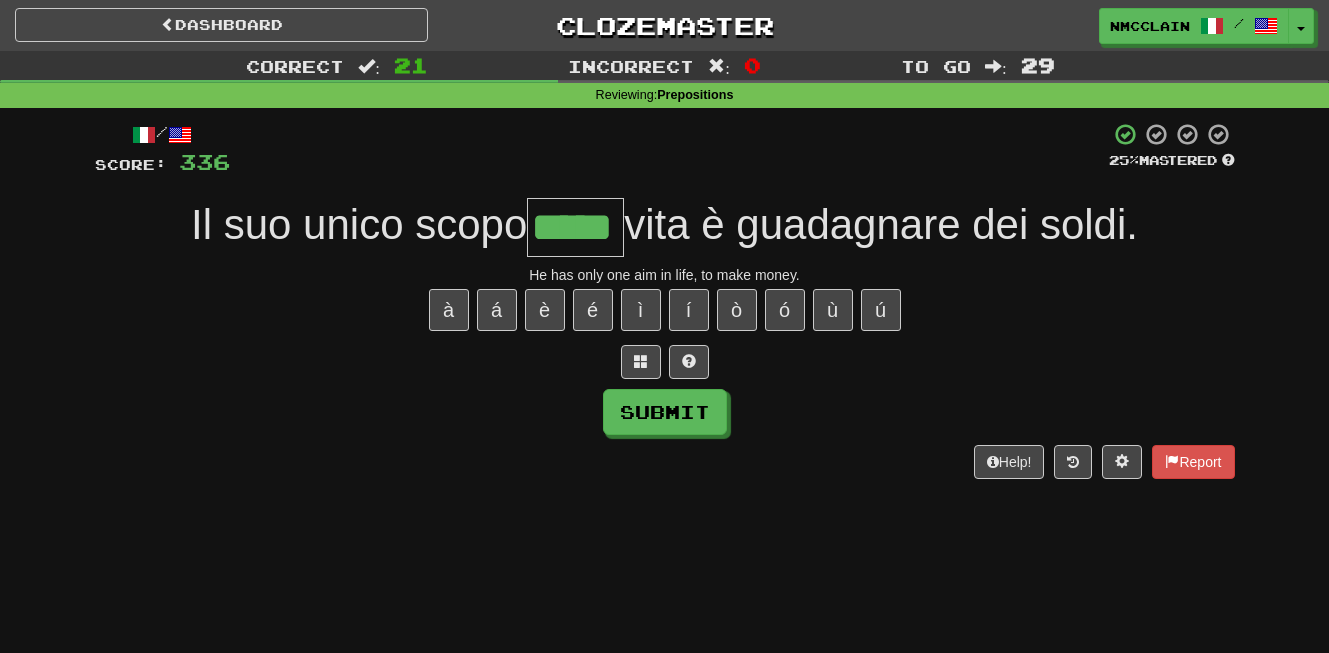 type on "*****" 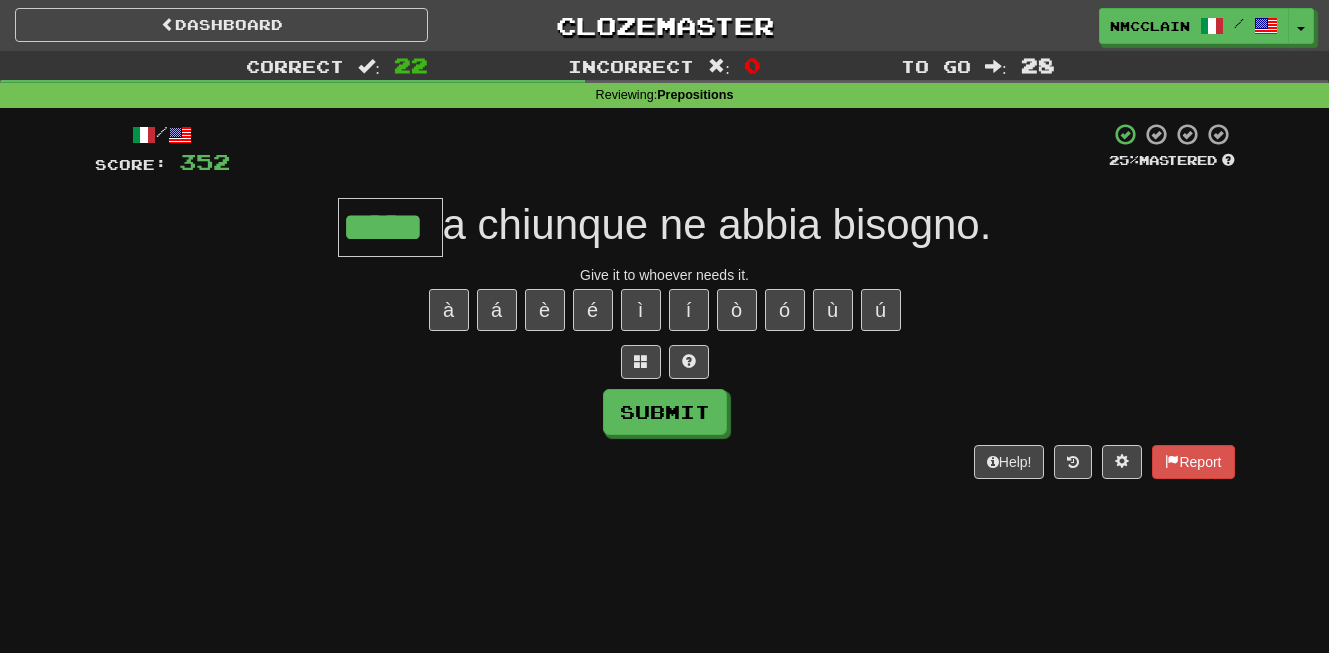 type on "*****" 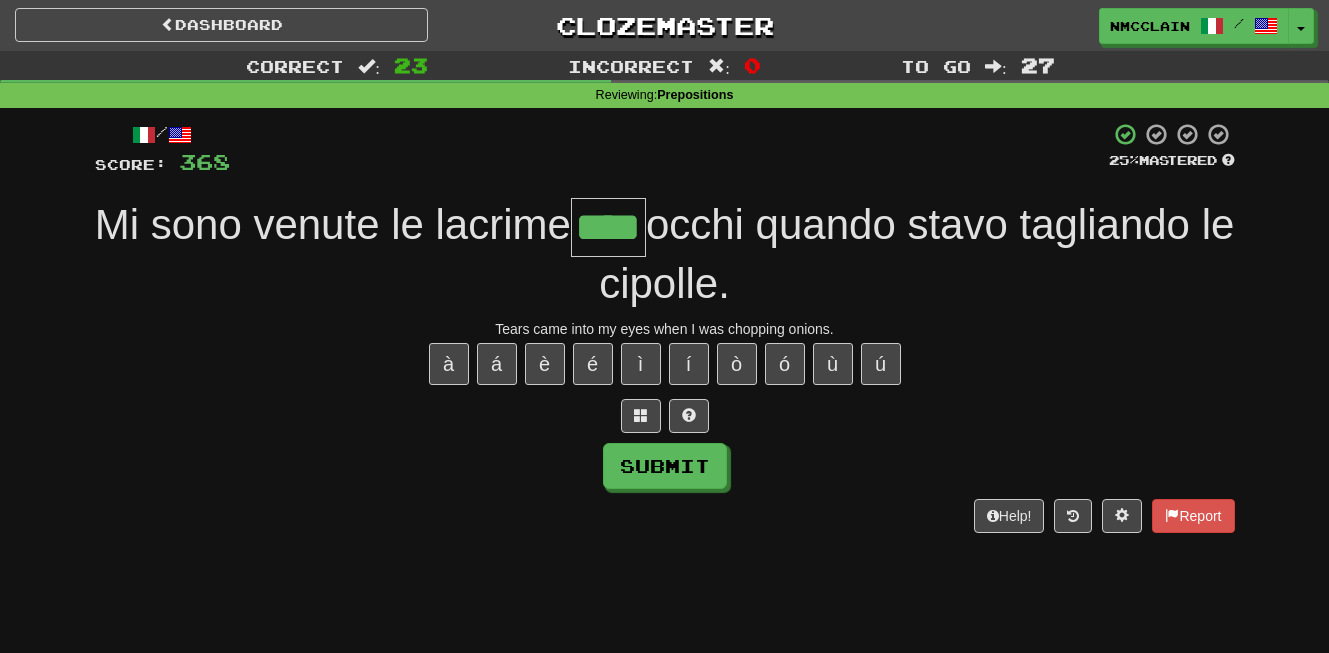 type on "****" 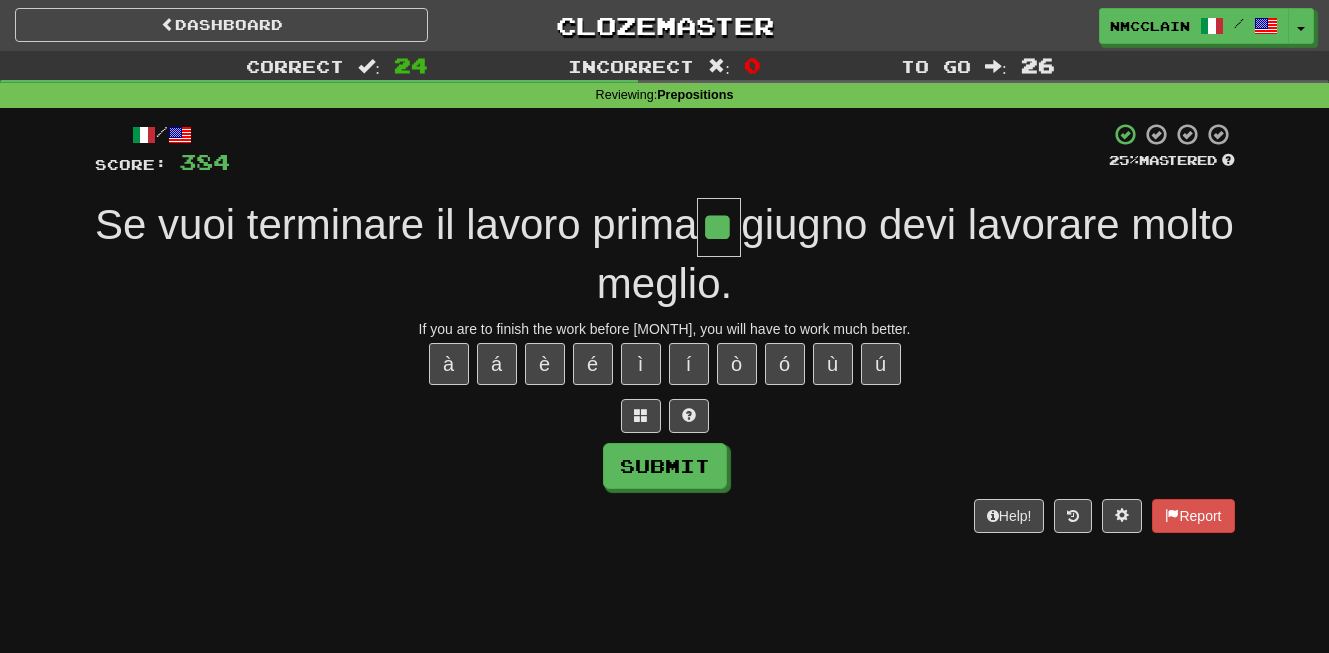 type on "**" 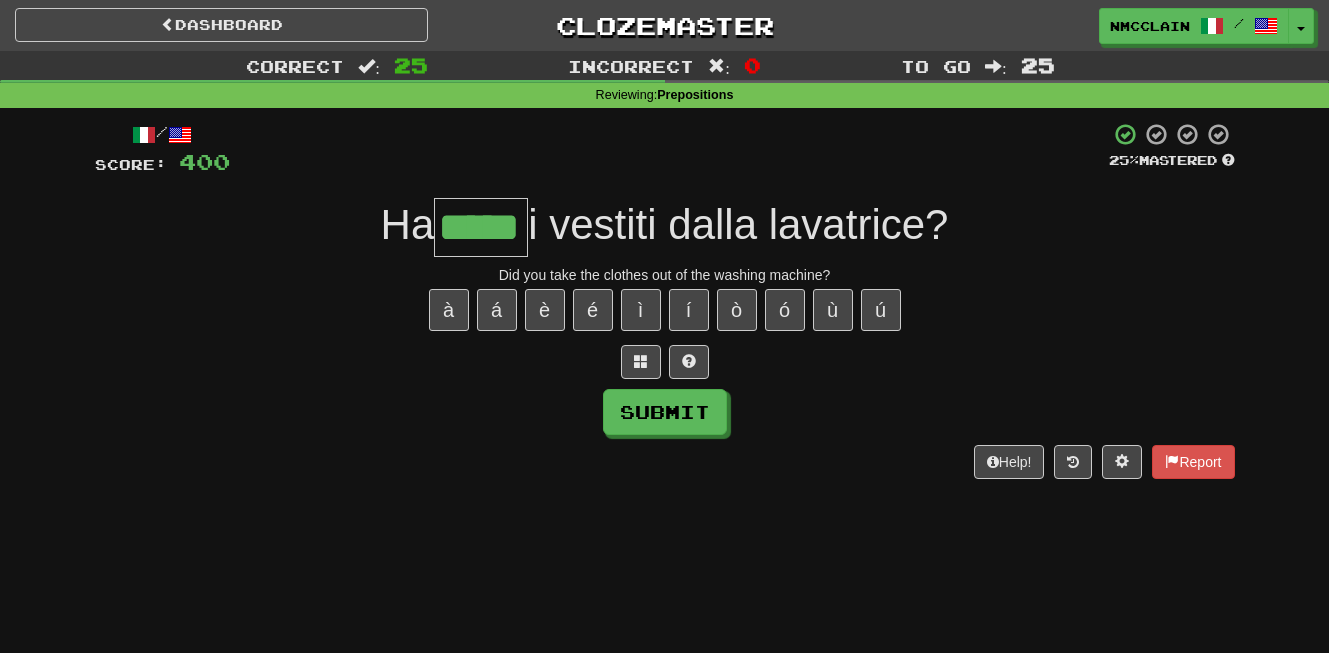 type on "*****" 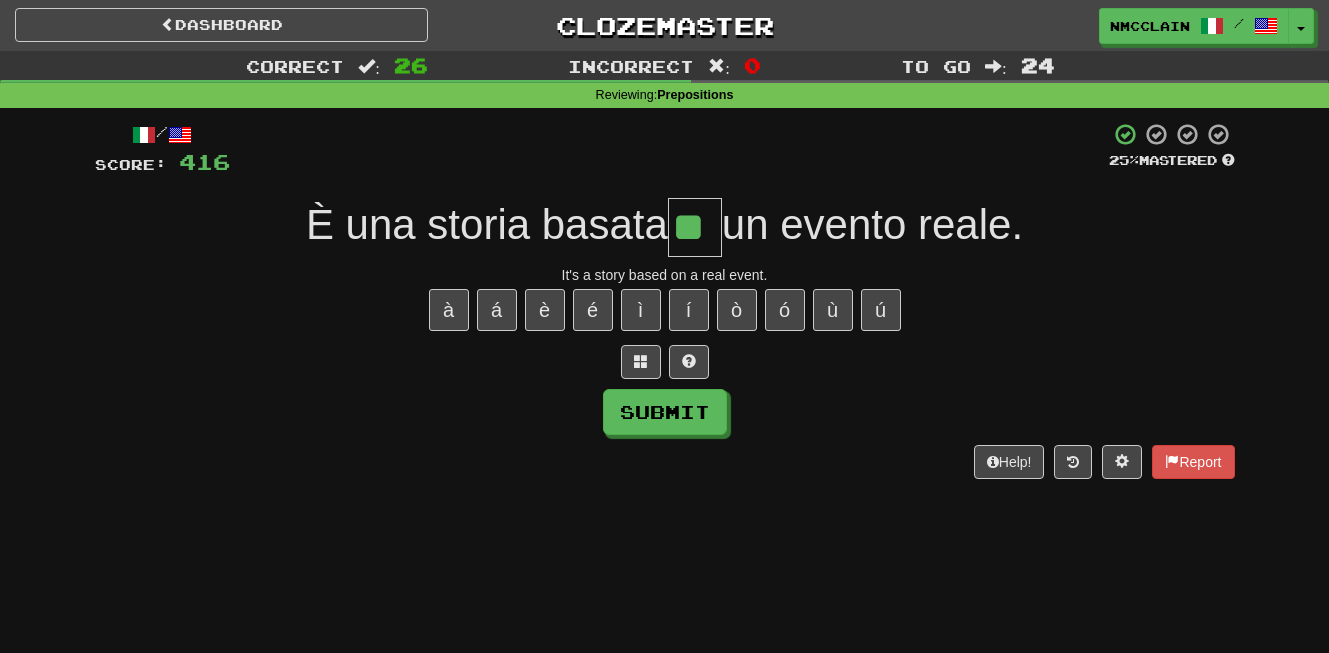 type on "**" 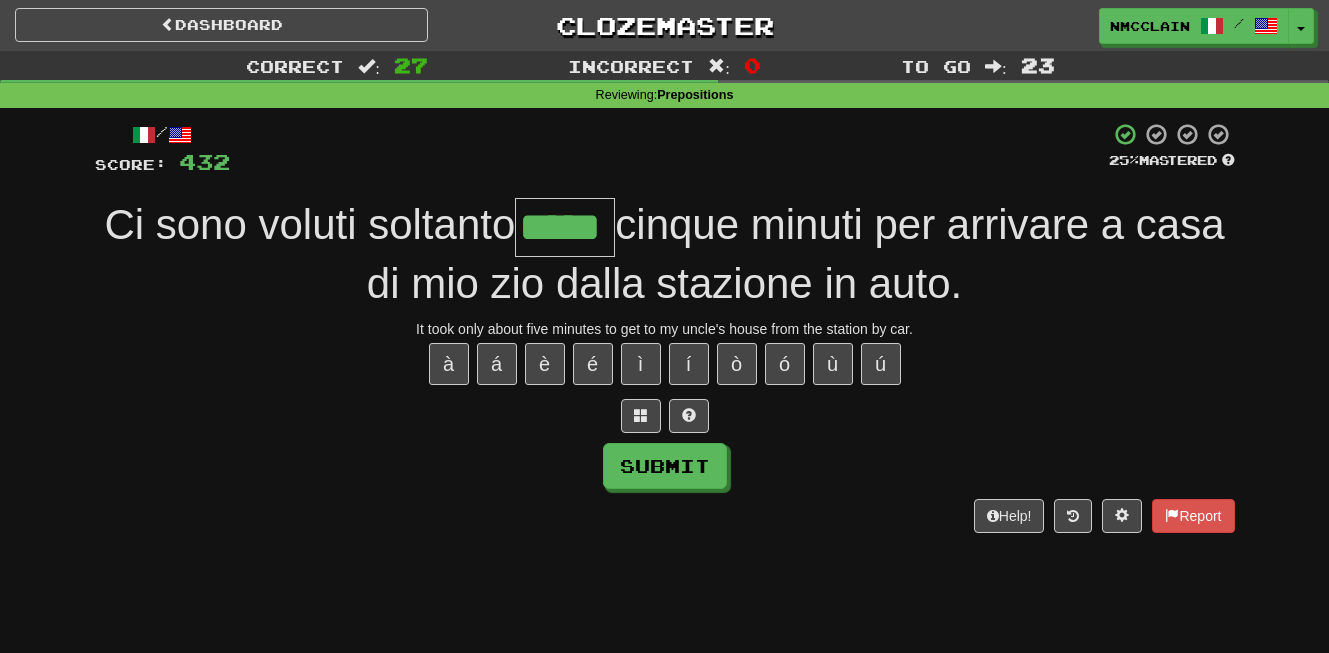 type on "*****" 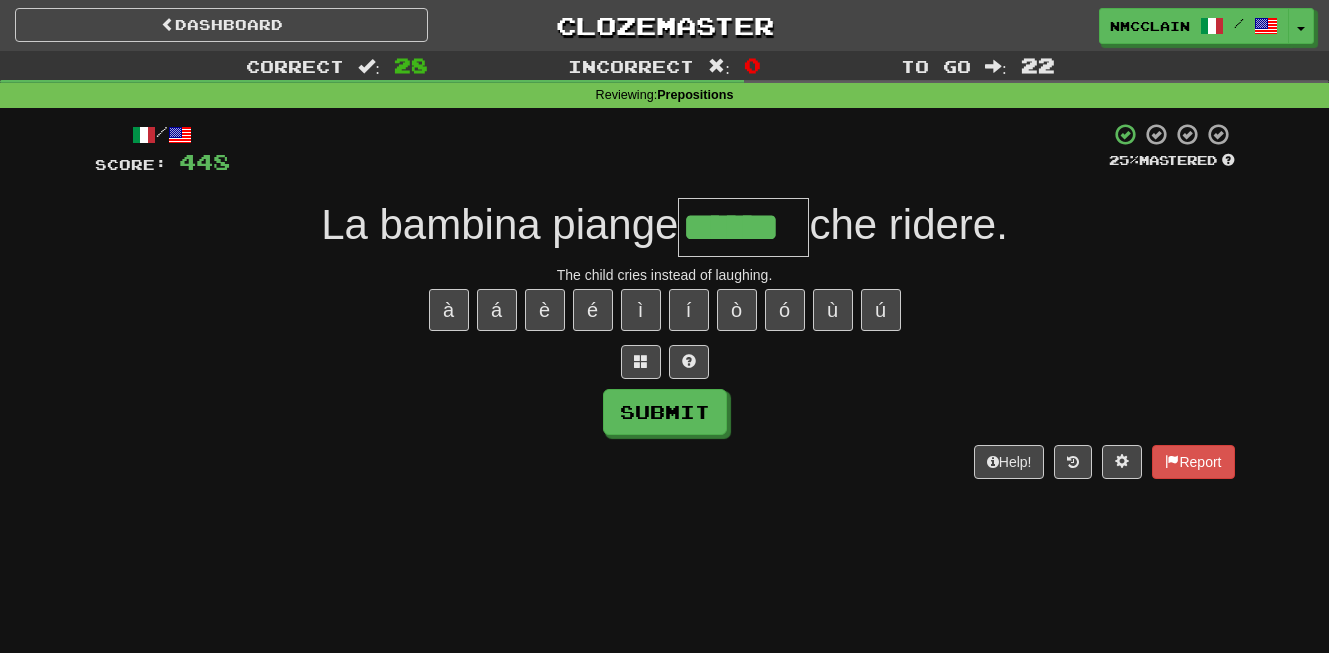type on "******" 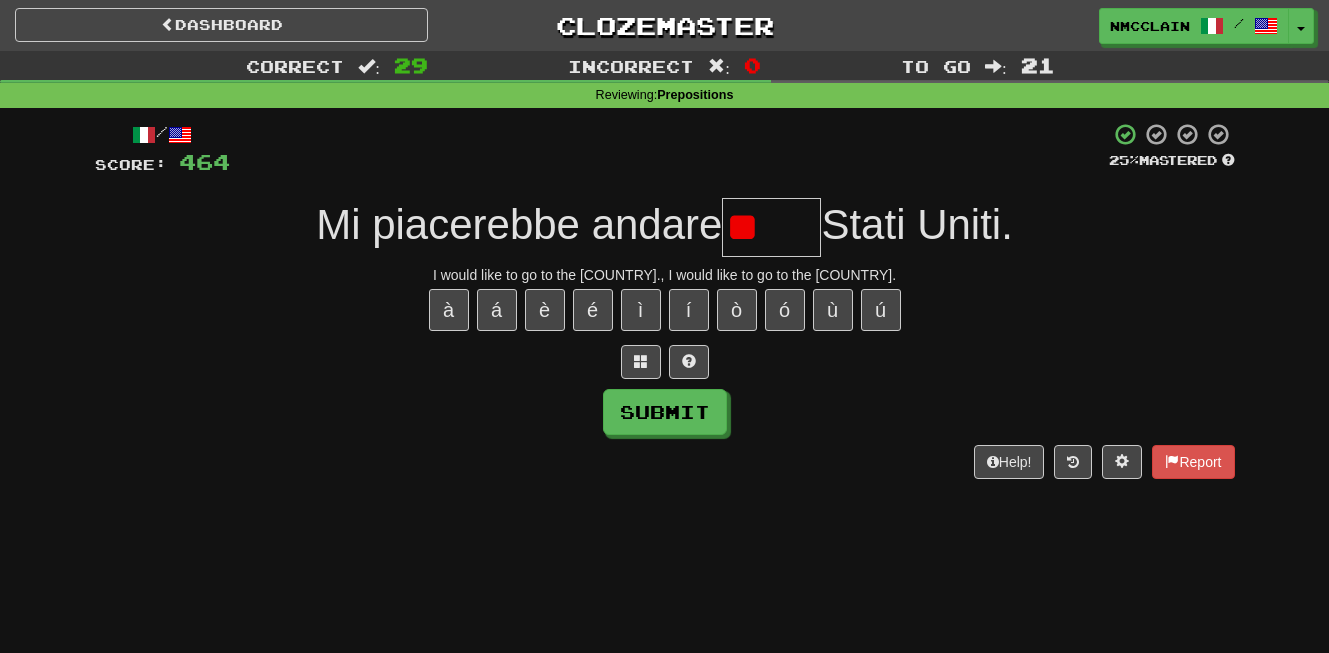 type on "*" 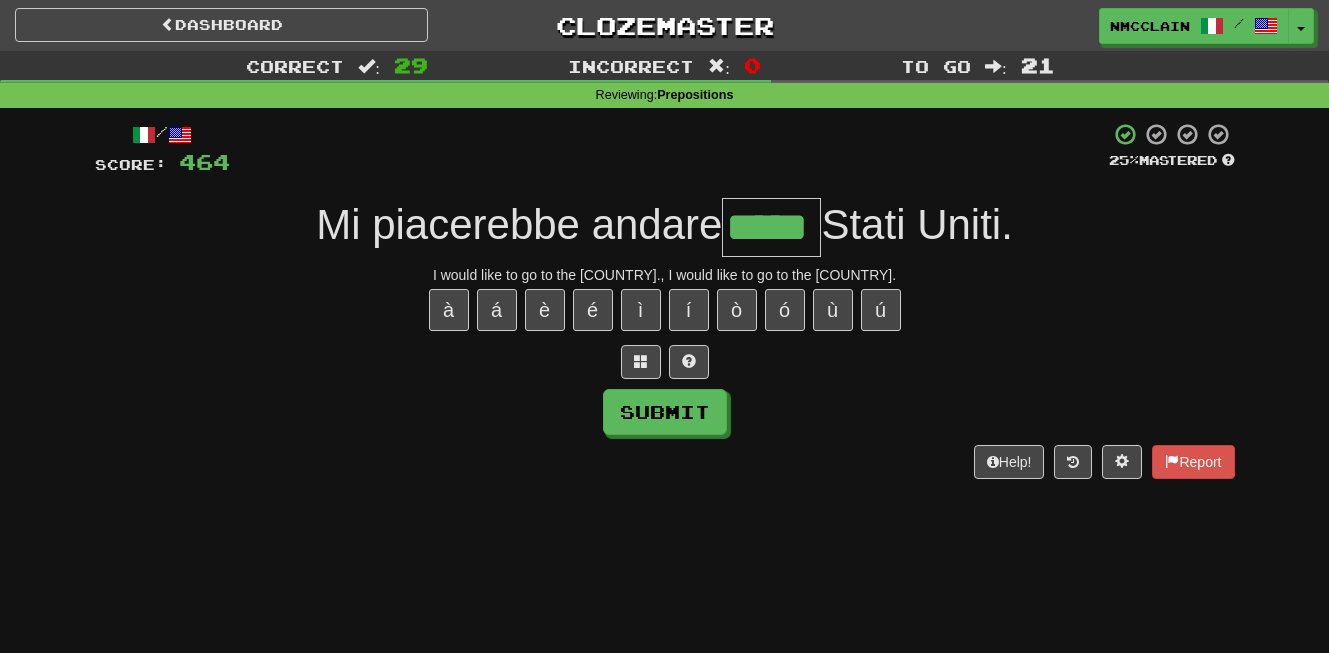 type on "*****" 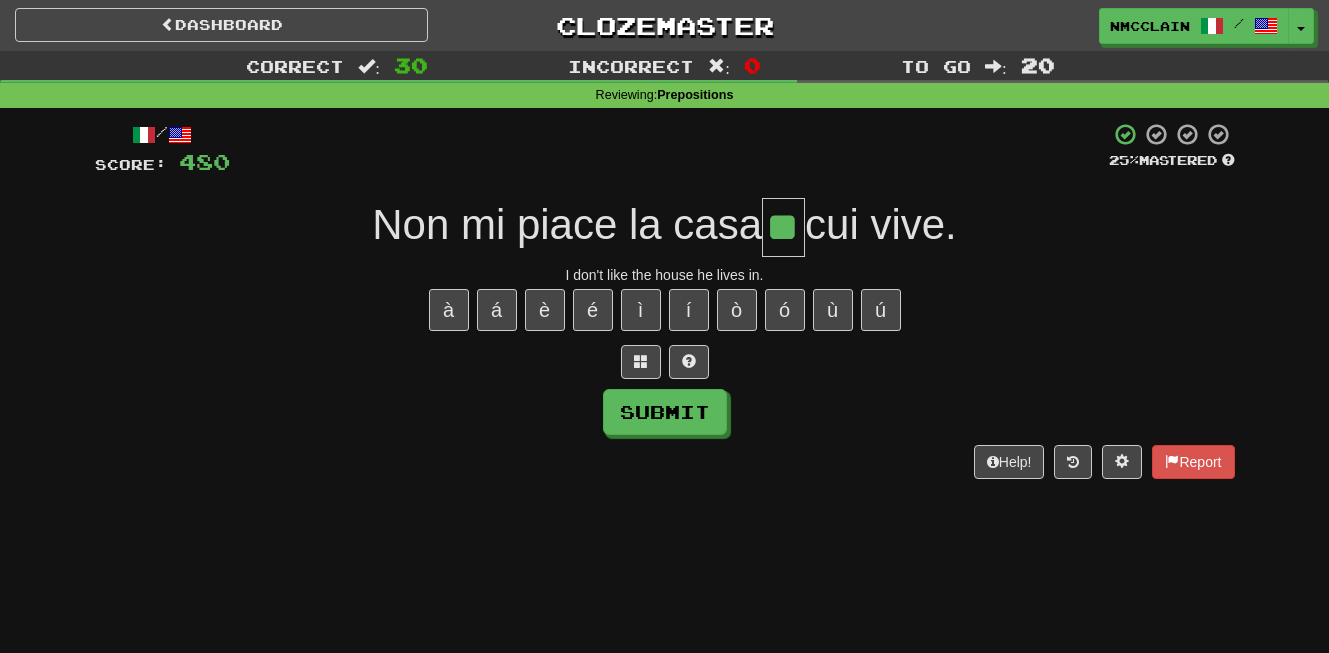 type on "**" 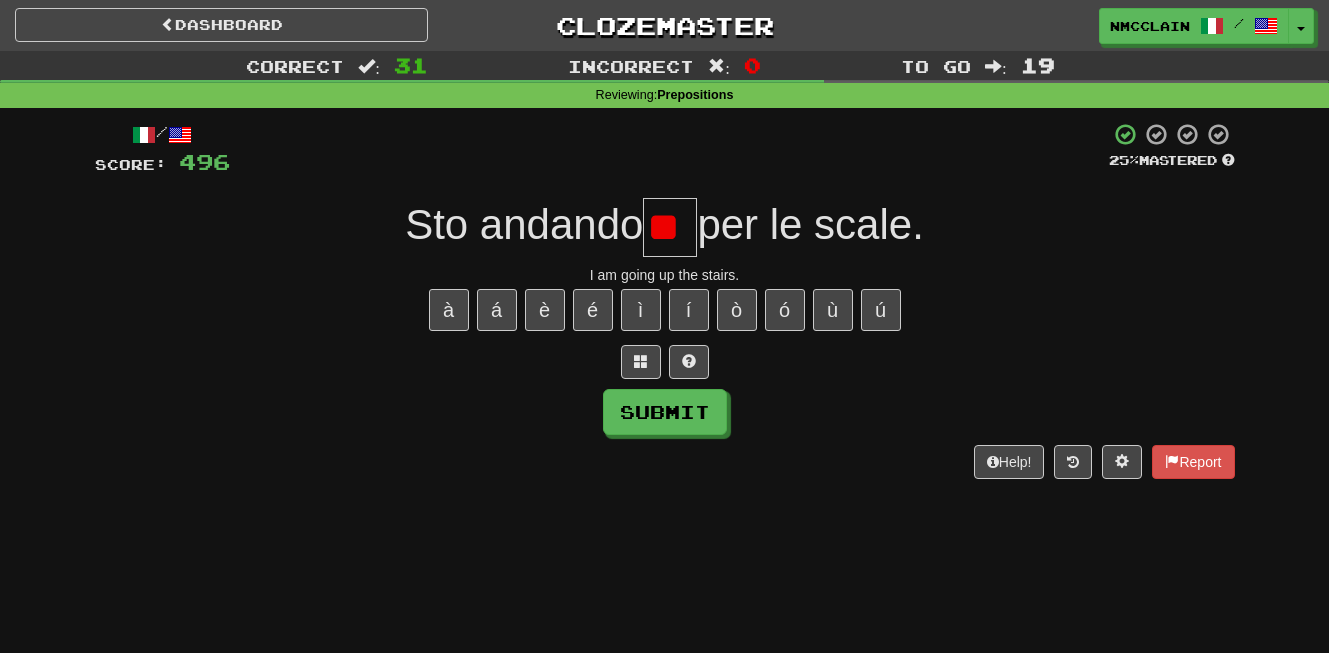 scroll, scrollTop: 0, scrollLeft: 0, axis: both 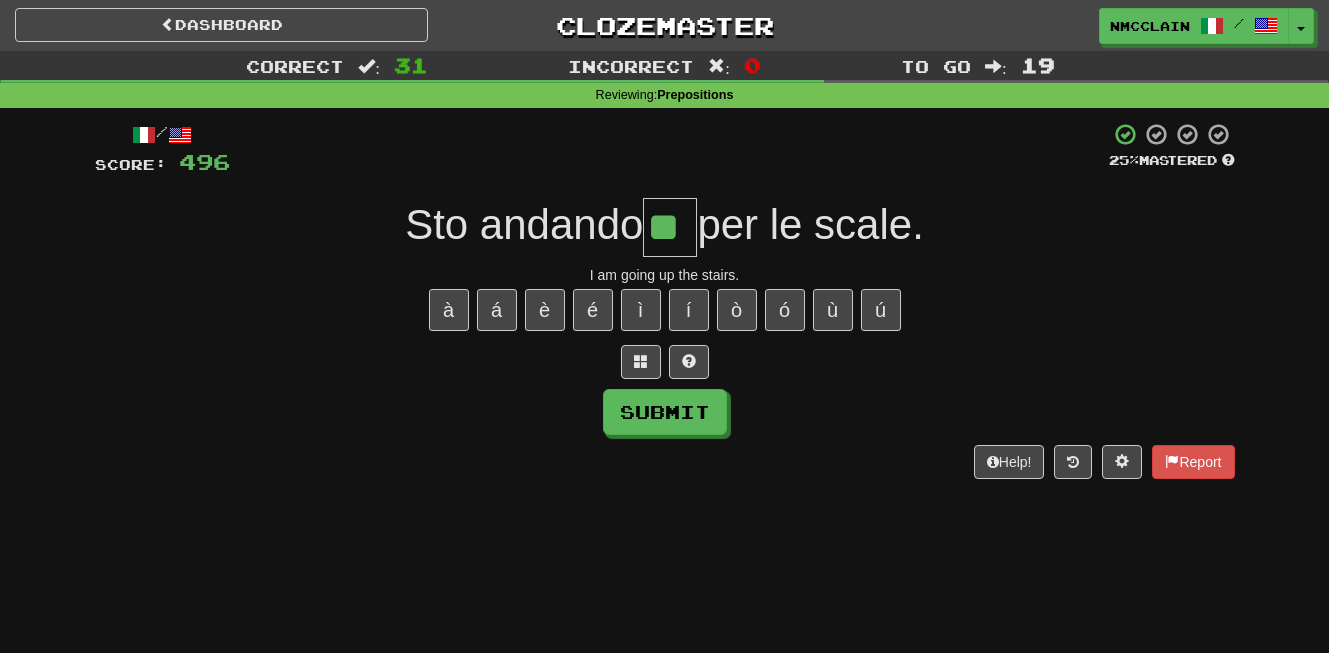 type on "**" 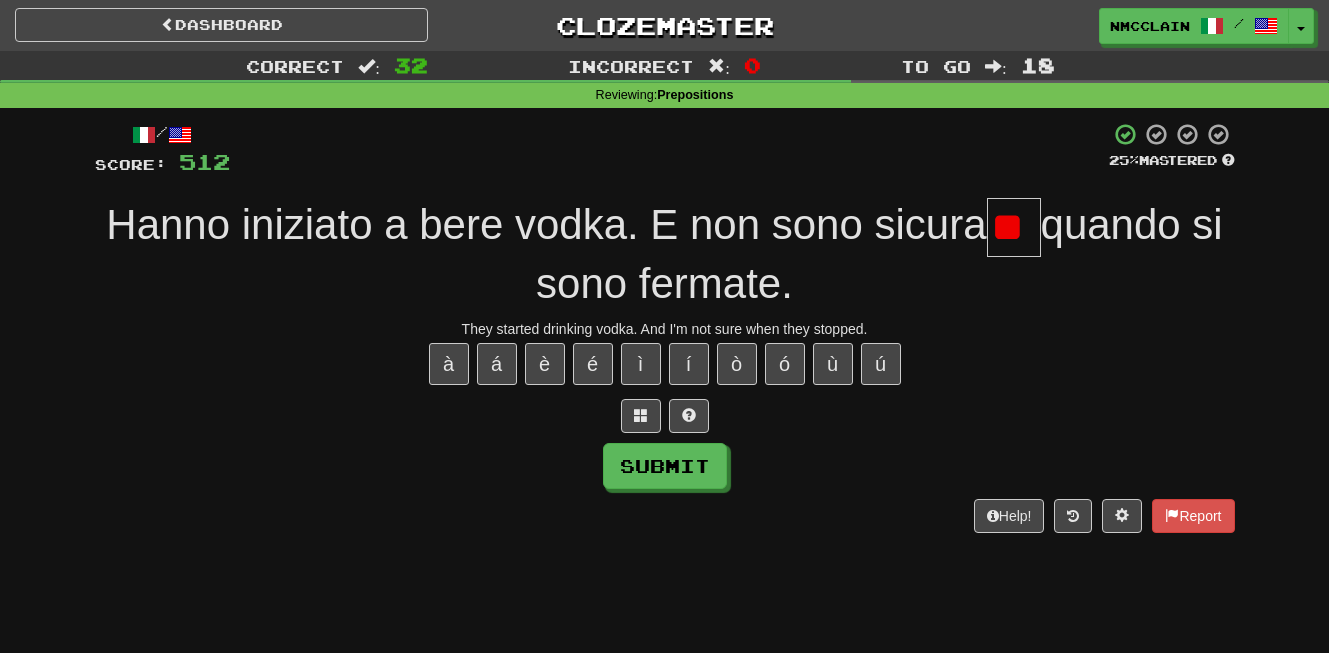 scroll, scrollTop: 0, scrollLeft: 1, axis: horizontal 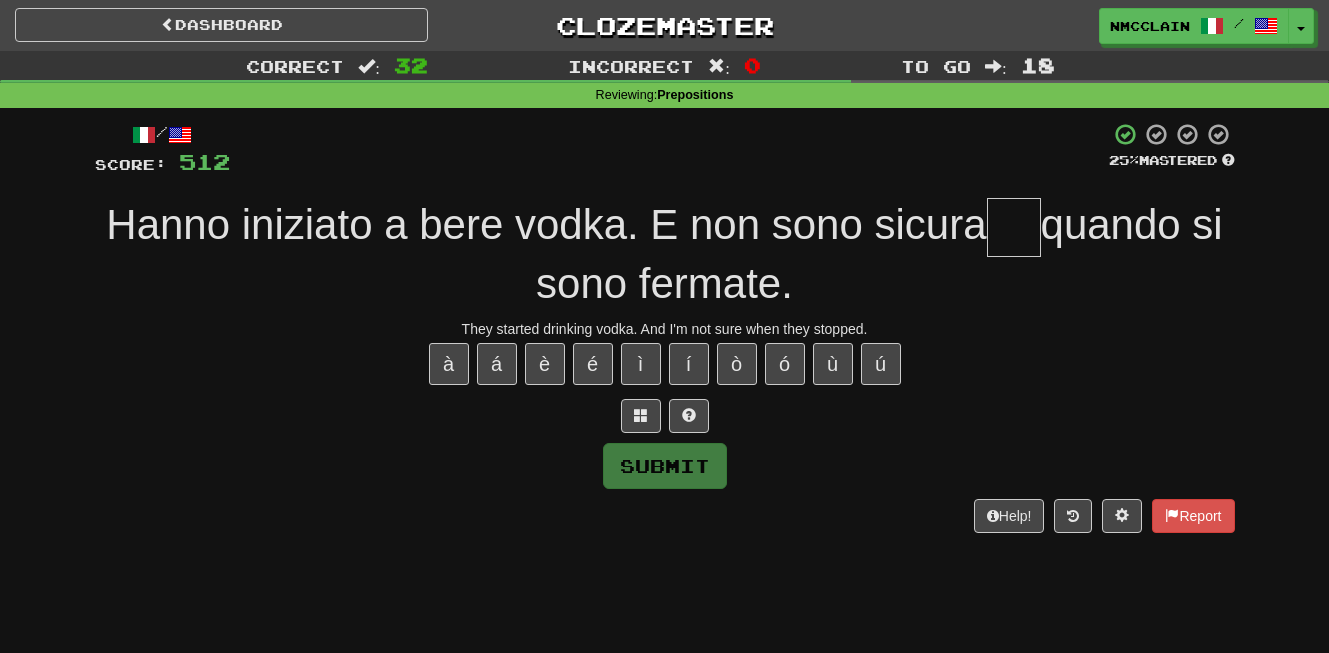 type on "*" 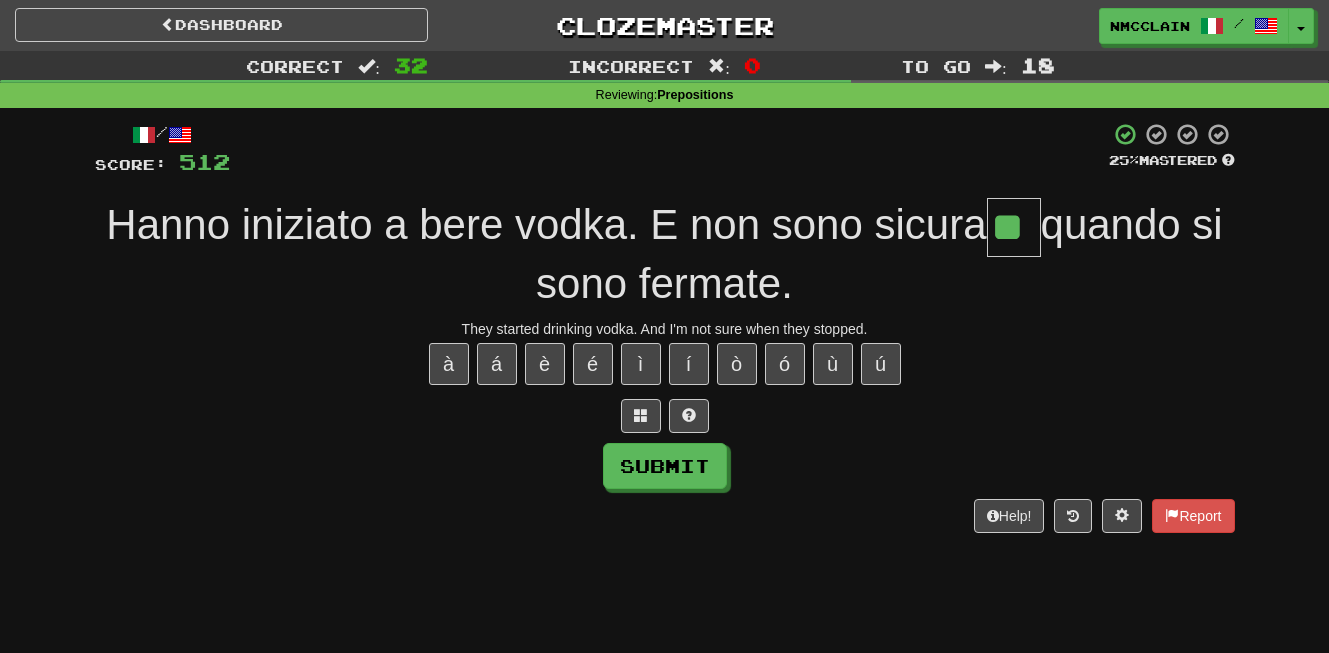 type on "**" 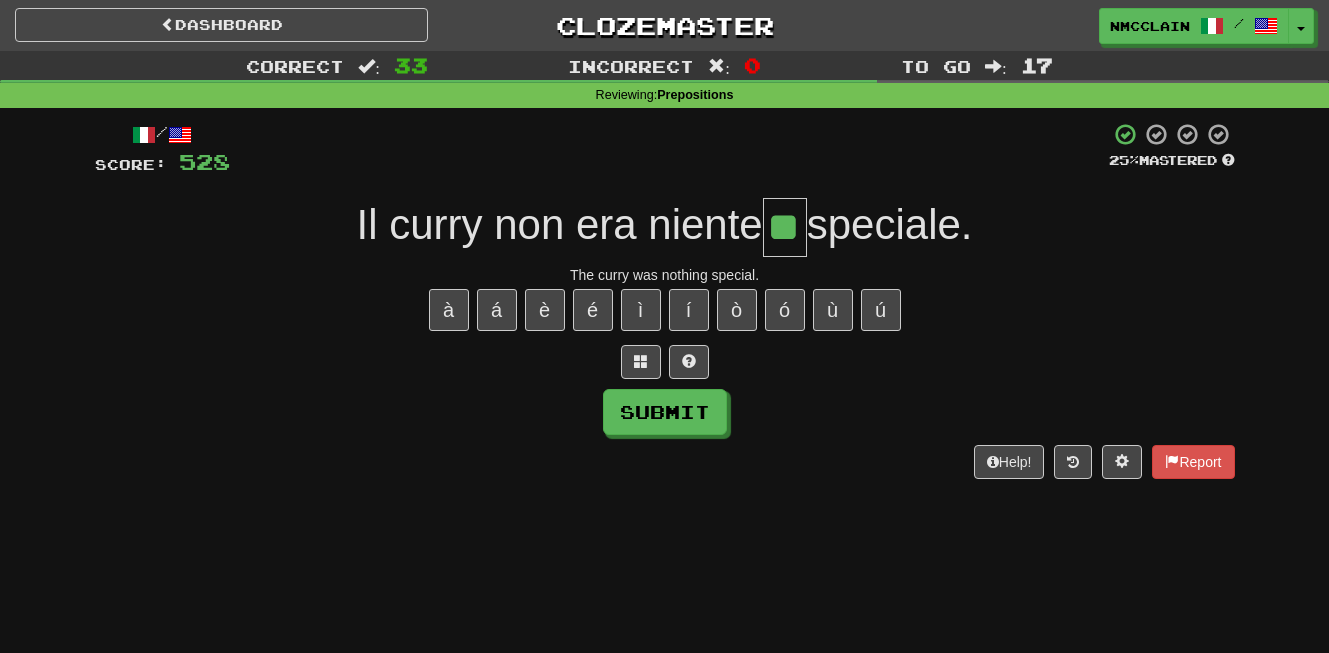 type on "**" 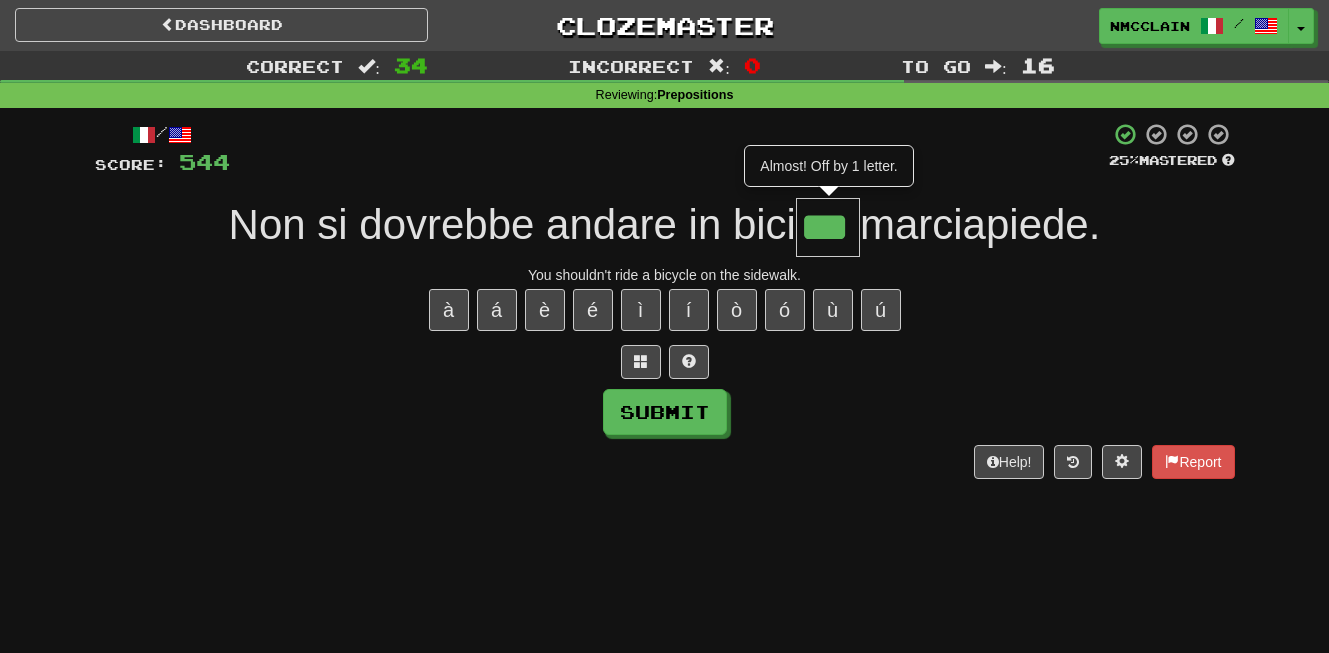 type on "***" 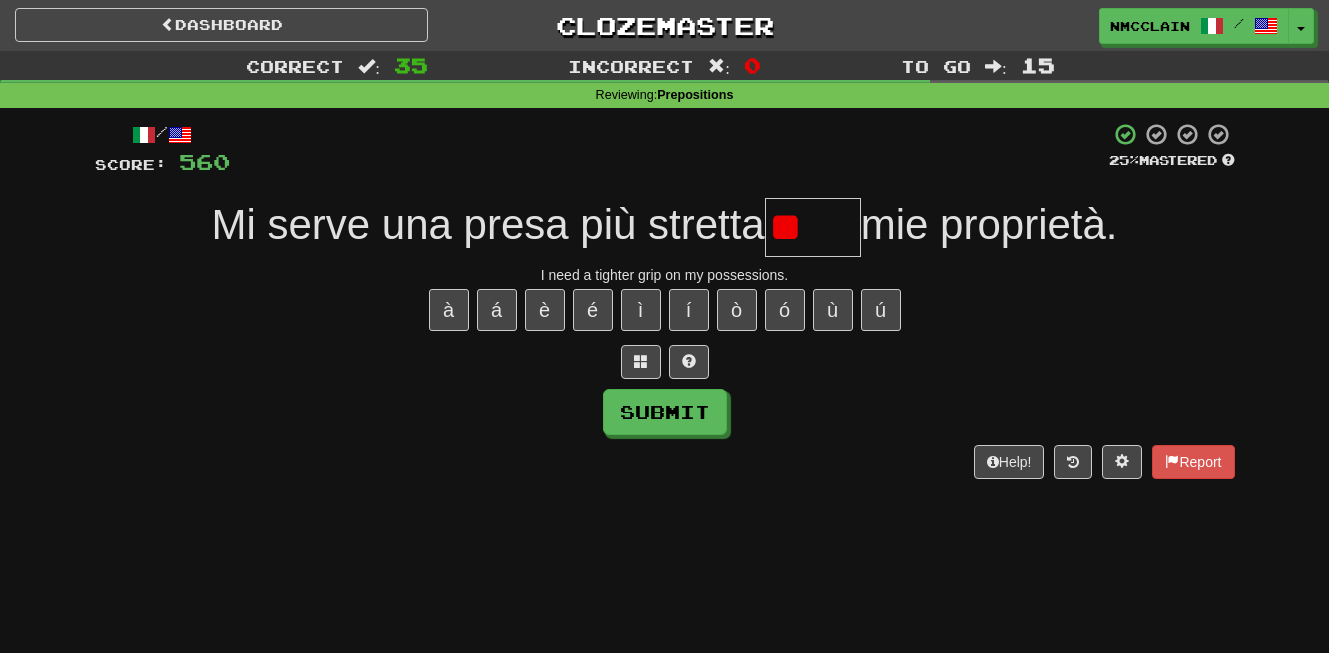 type on "*" 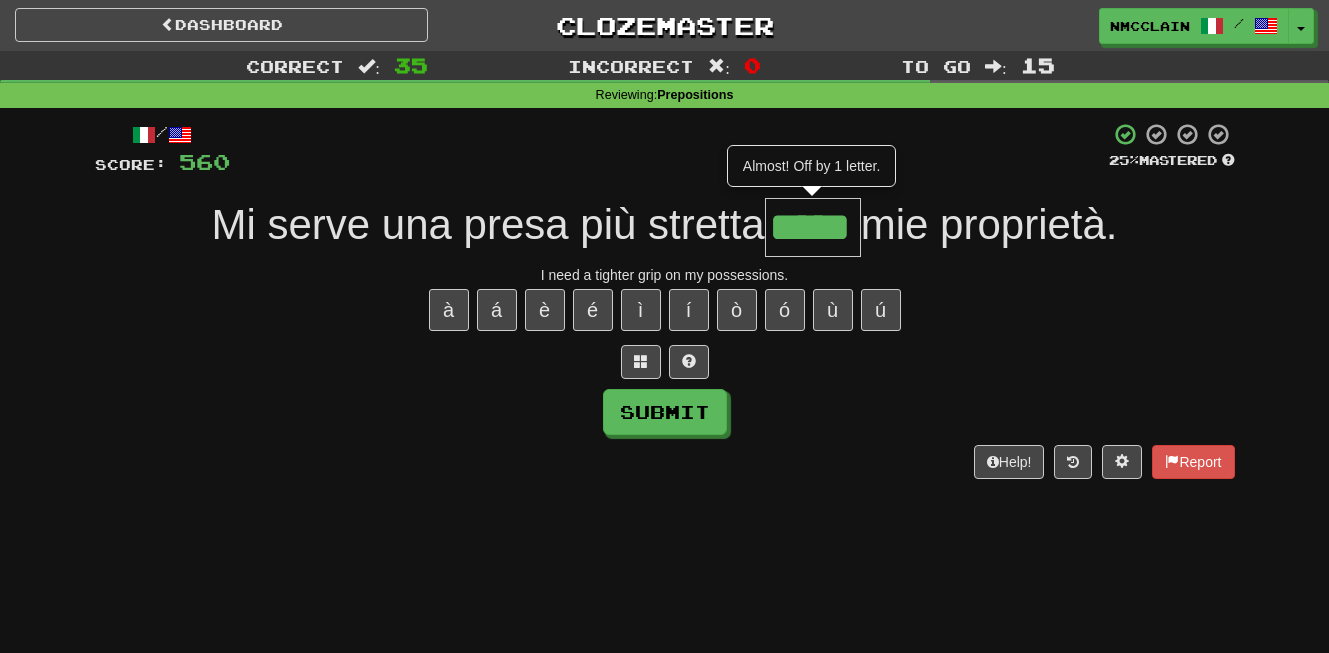 type on "*****" 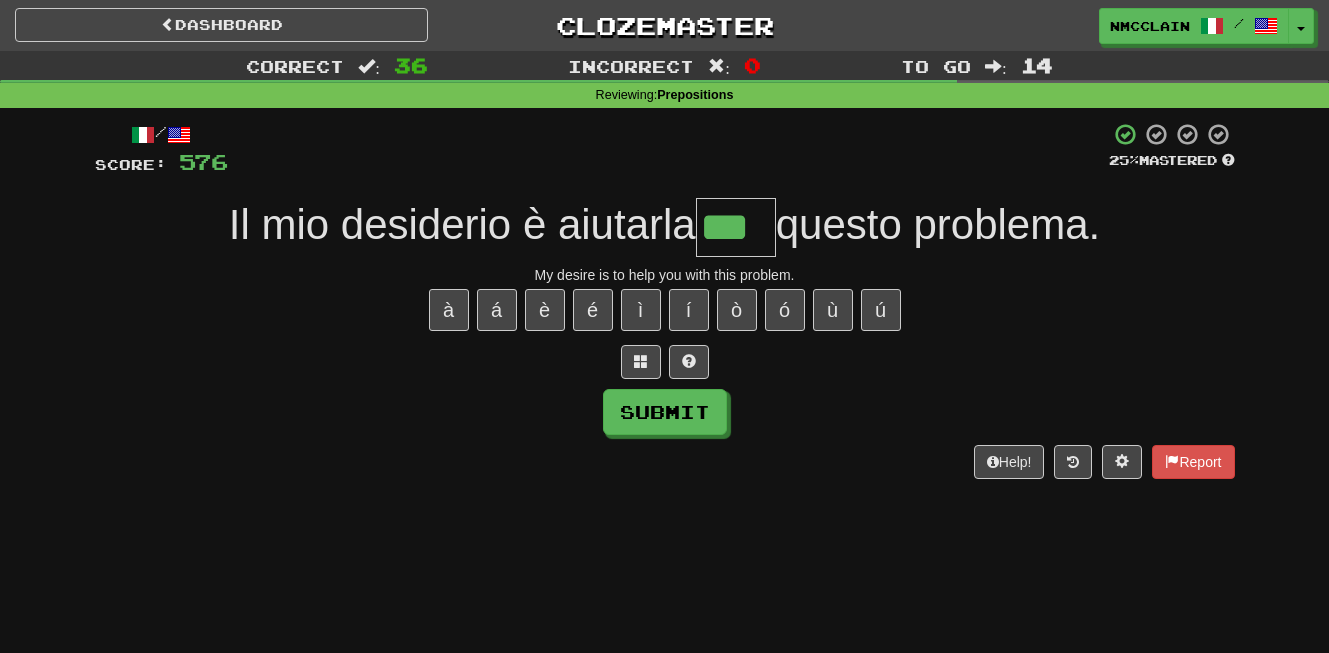 type on "***" 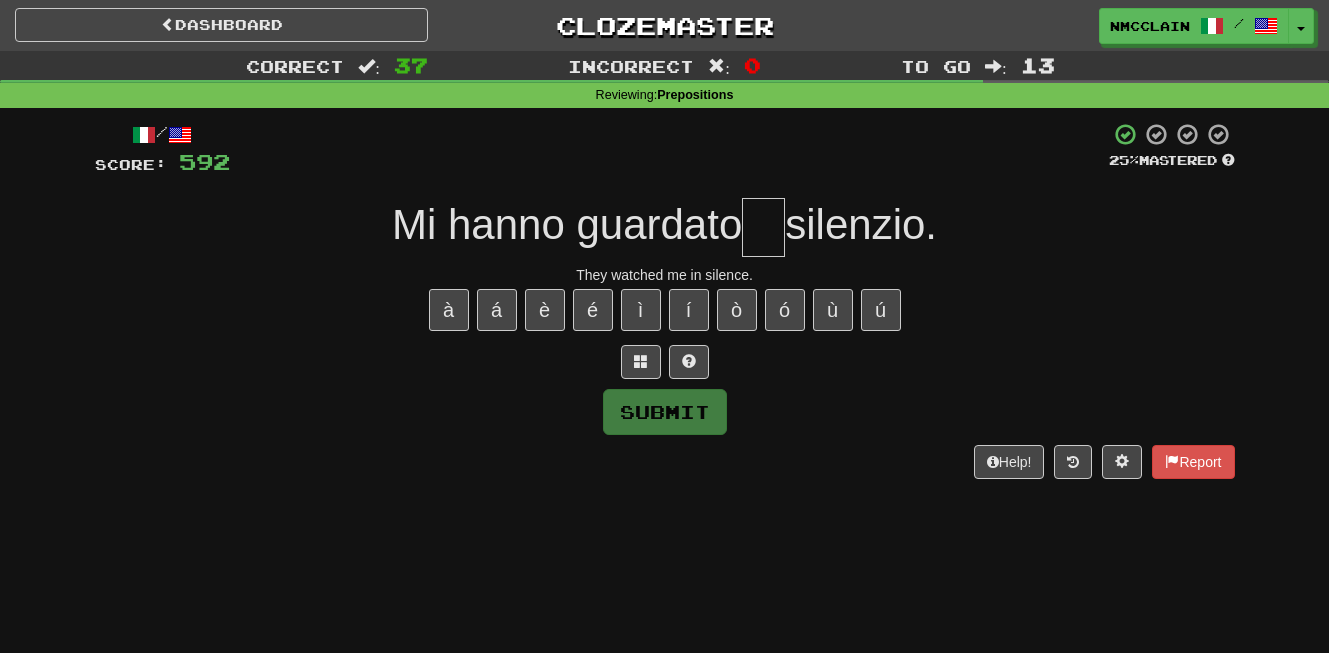 type on "*" 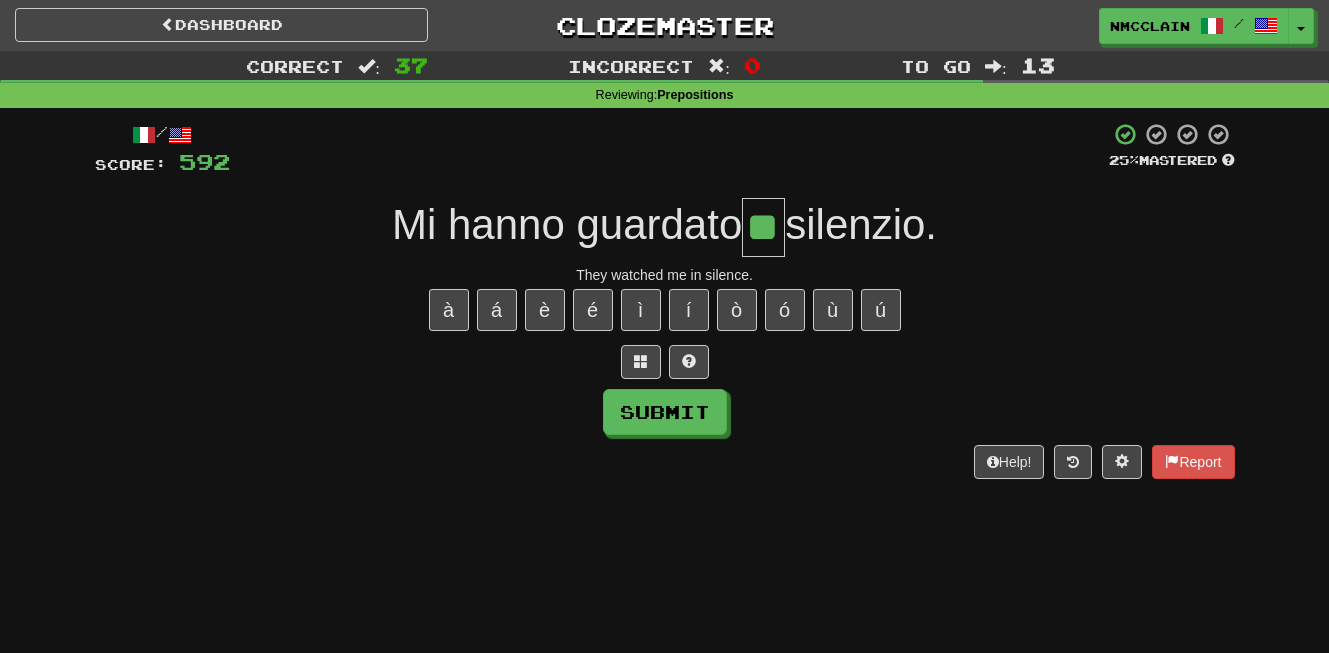 type on "**" 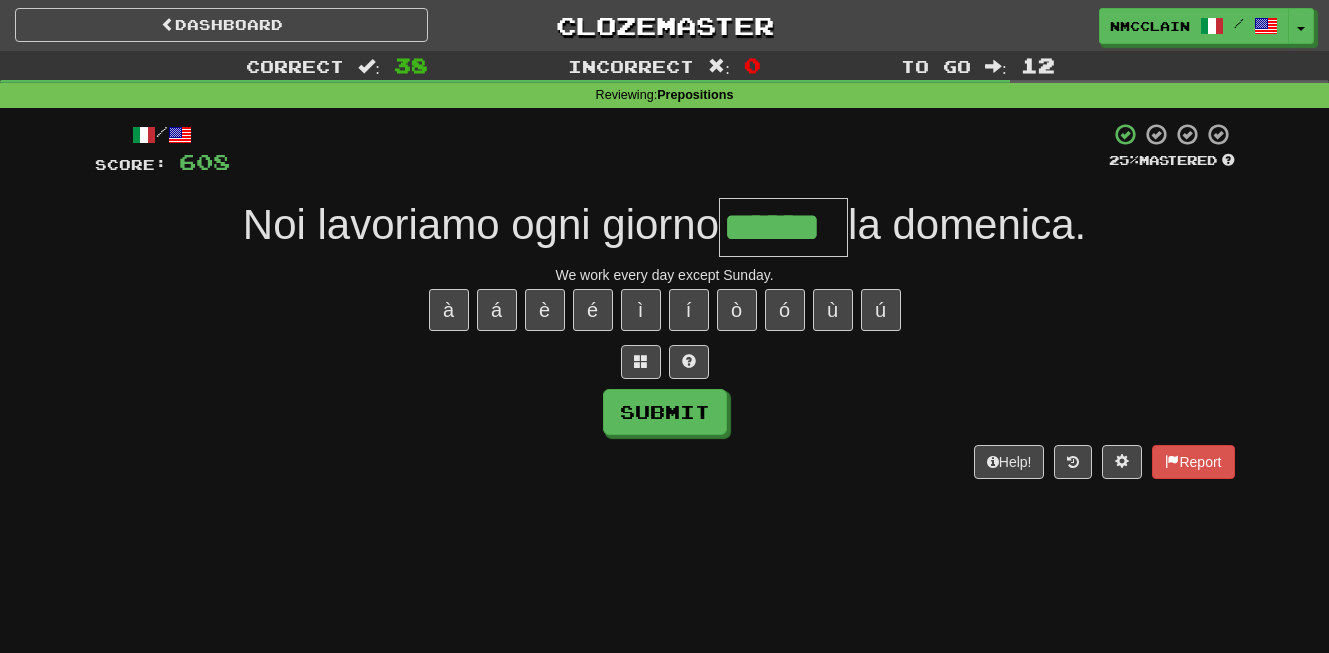 type on "******" 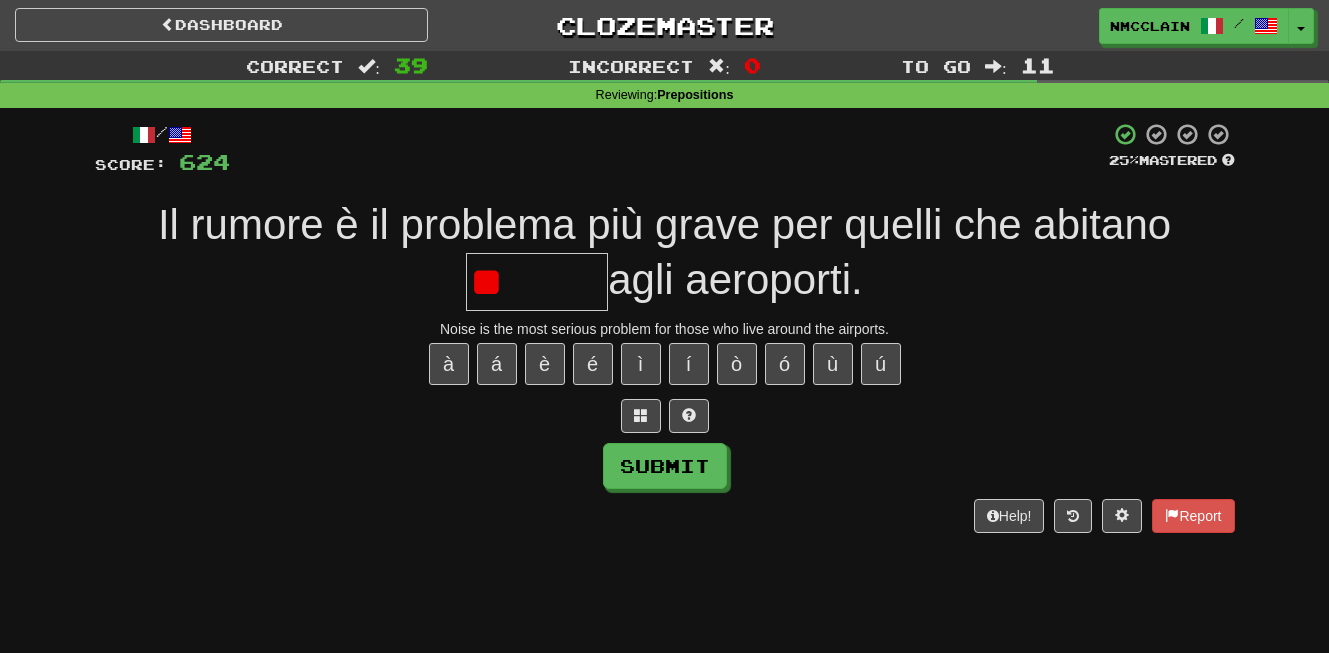 type on "*" 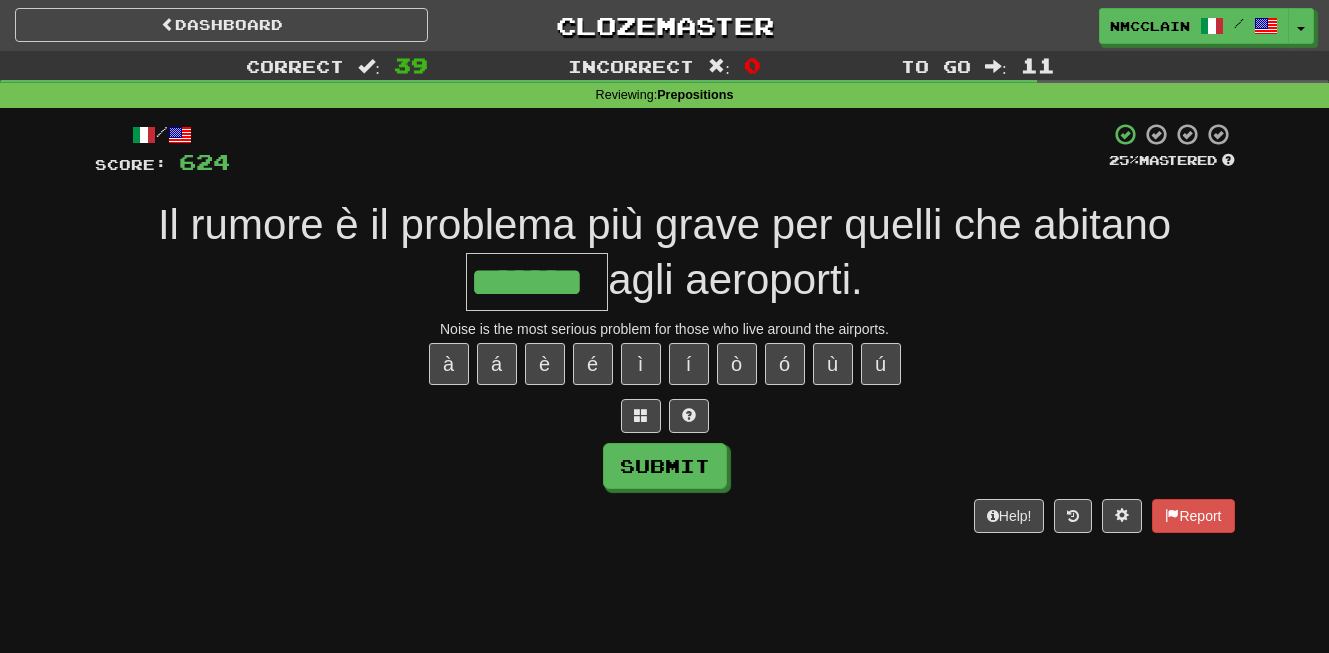 type on "*******" 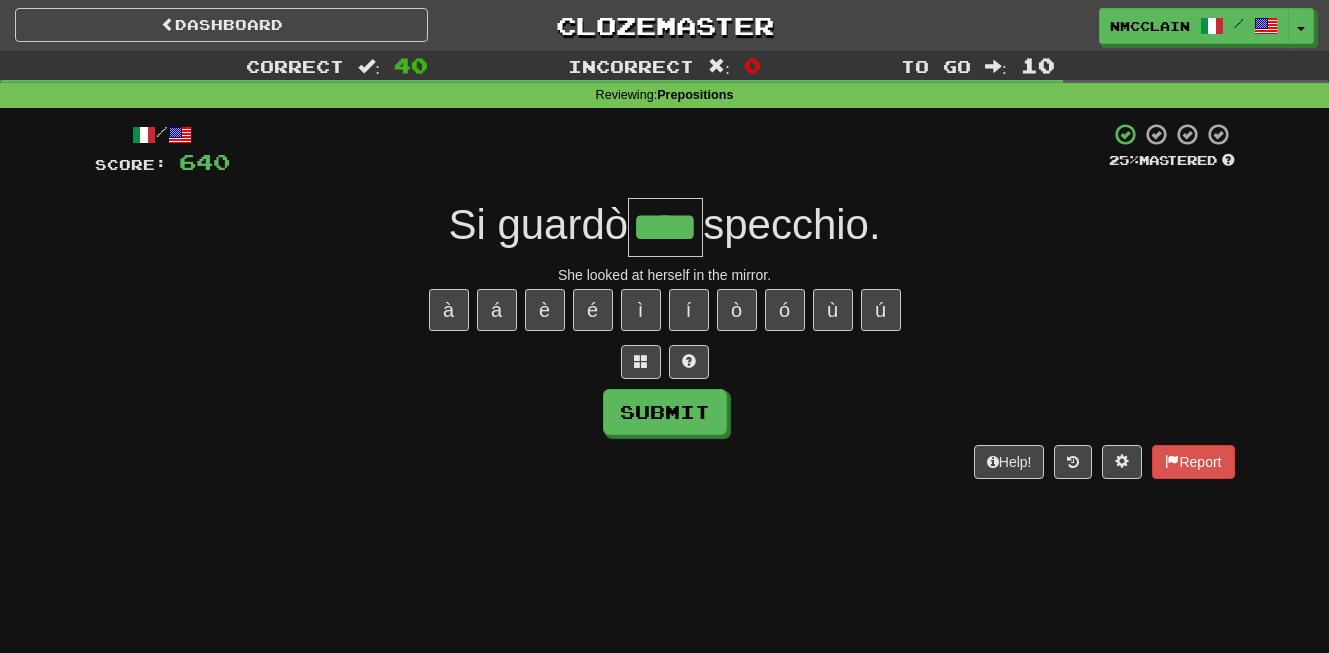 type on "****" 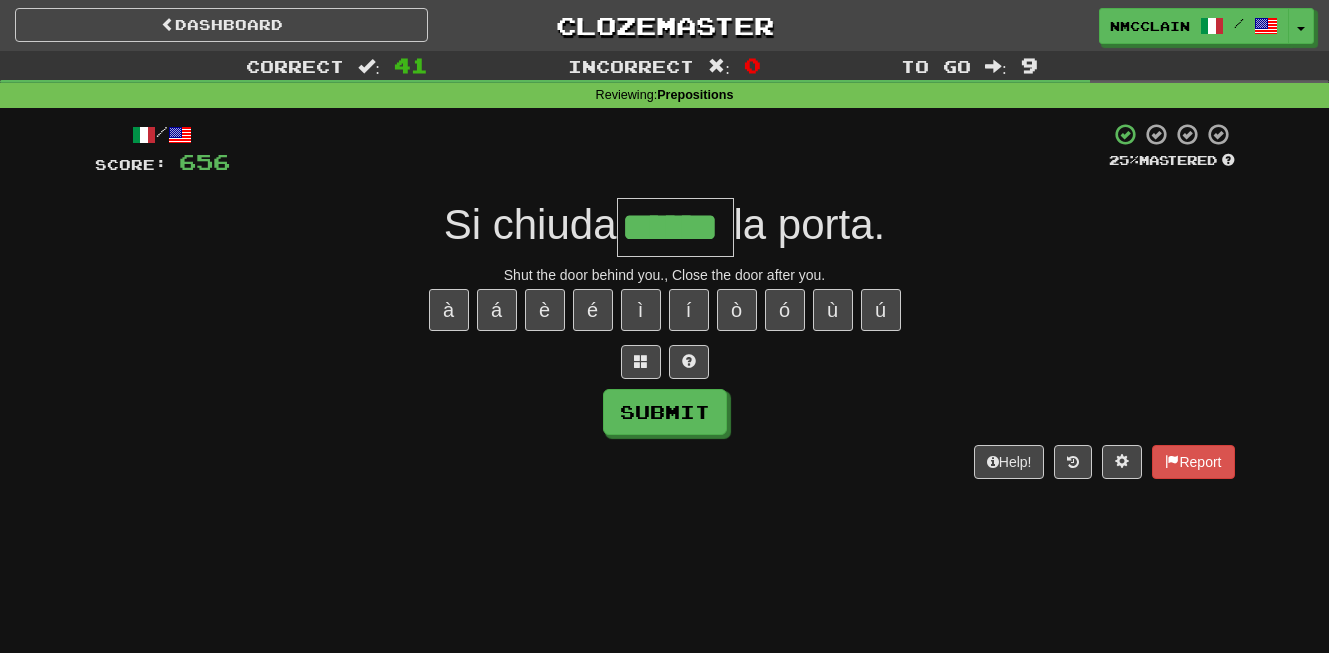 type on "******" 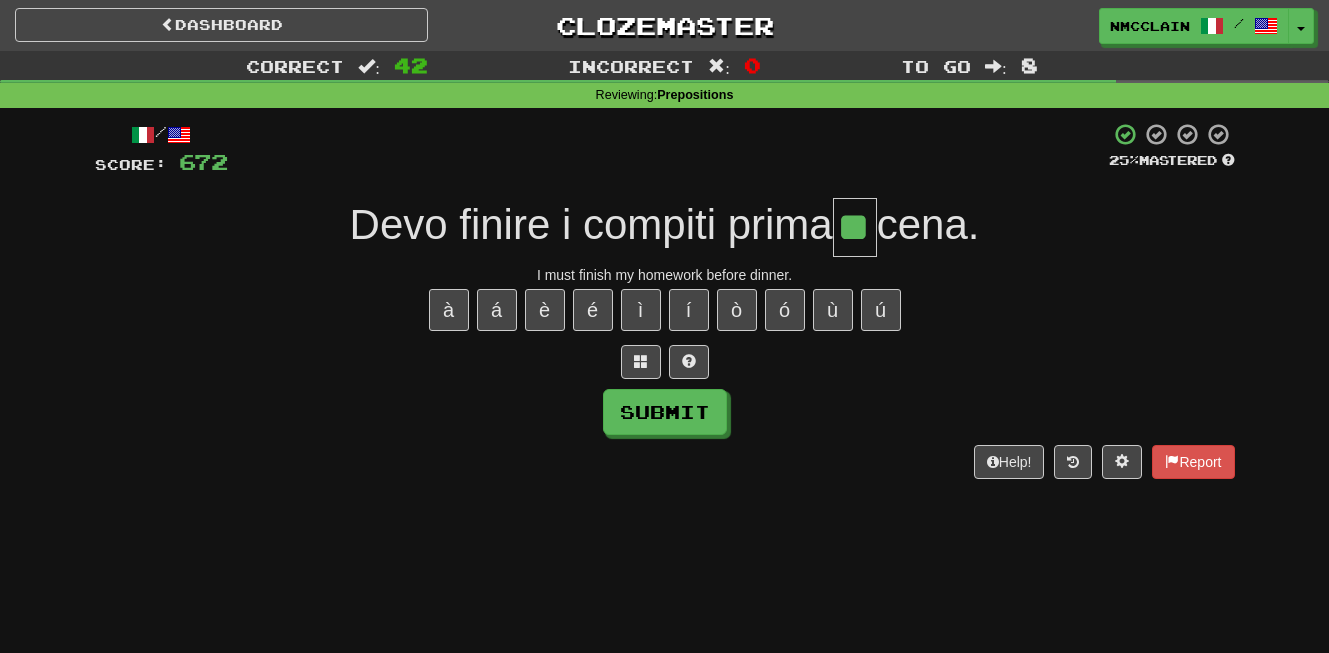 type on "**" 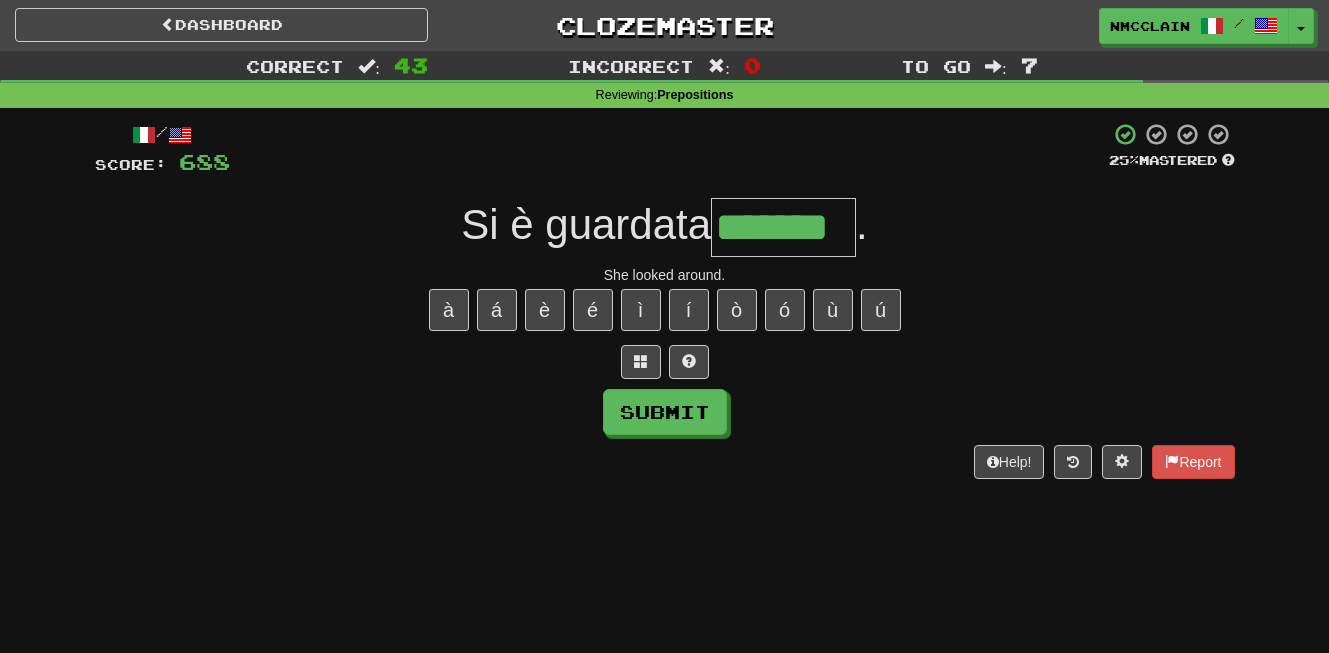 type on "*******" 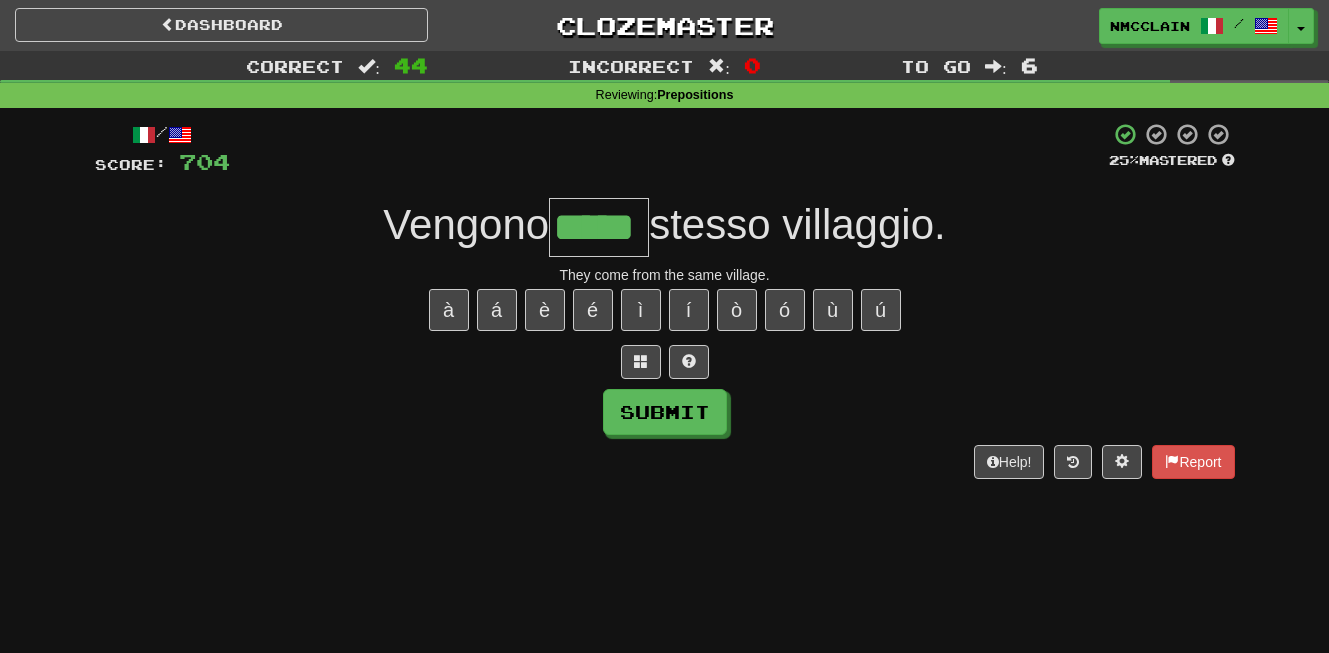 type on "*****" 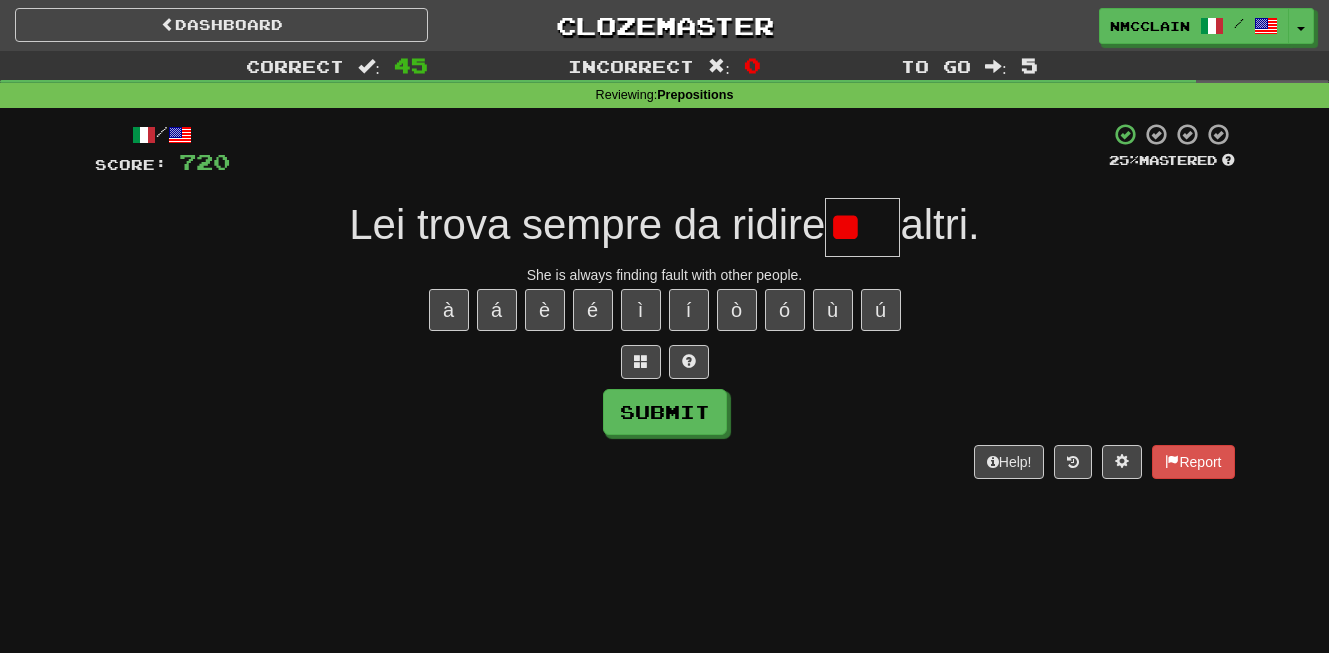 type on "*" 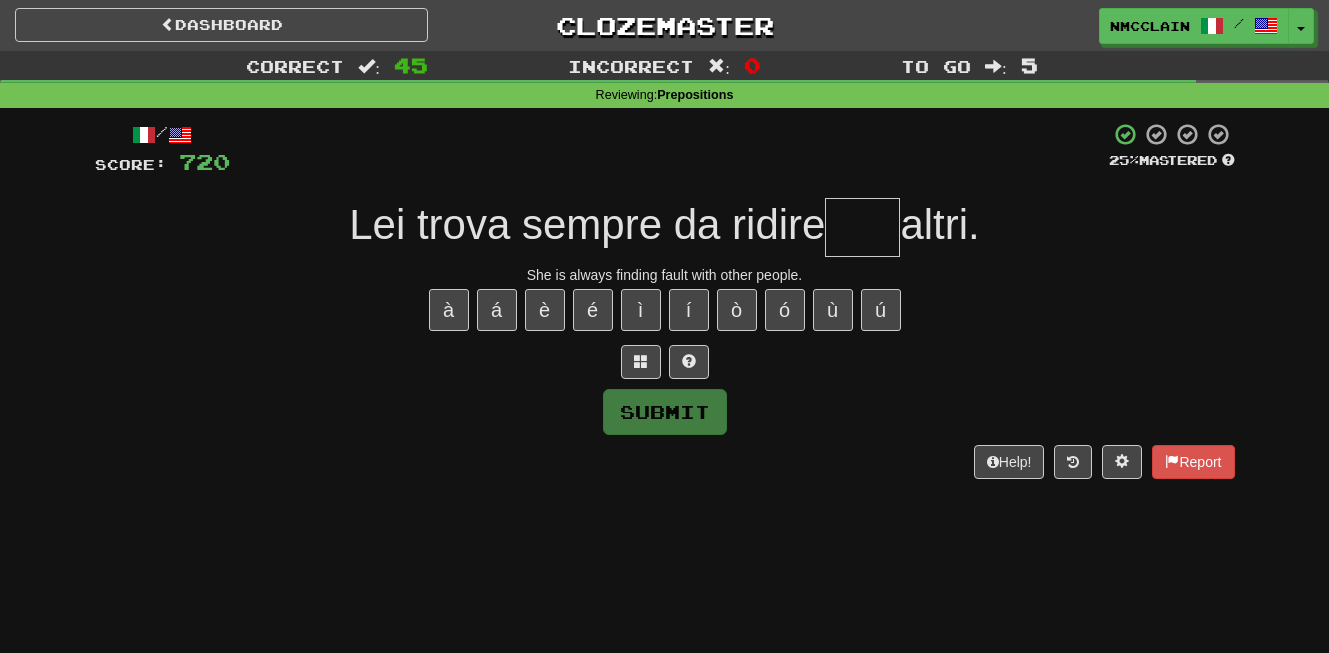 type on "*" 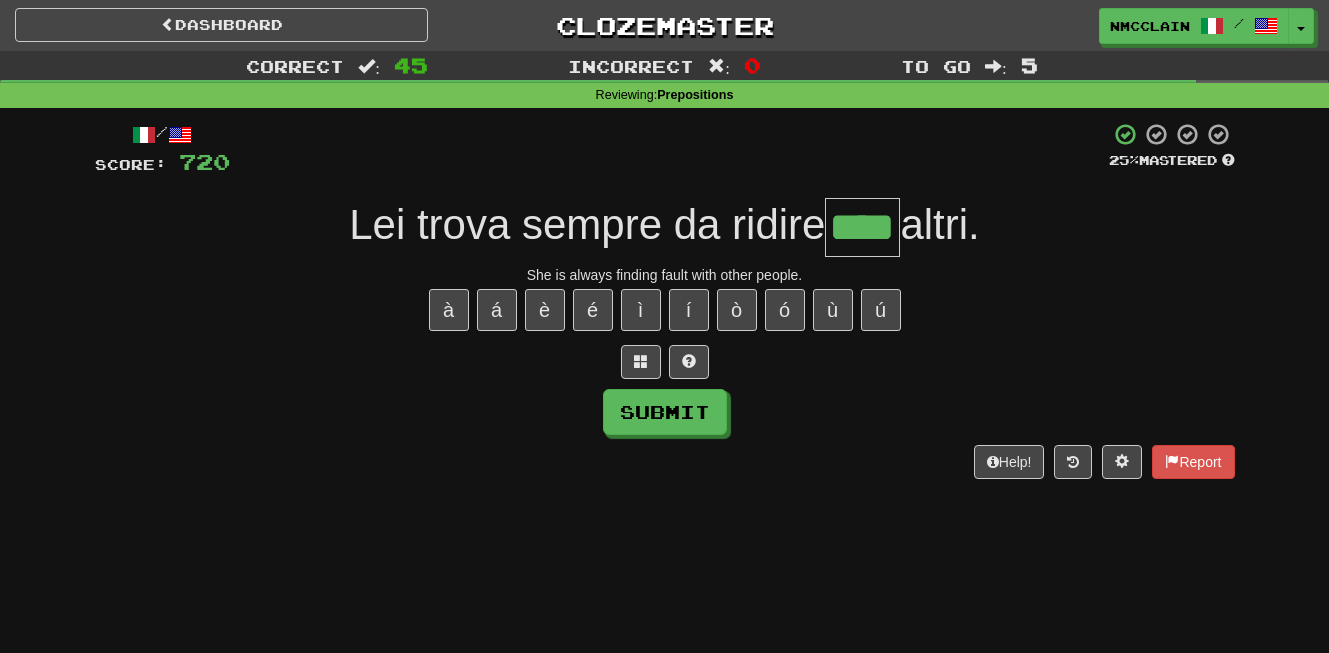 type on "****" 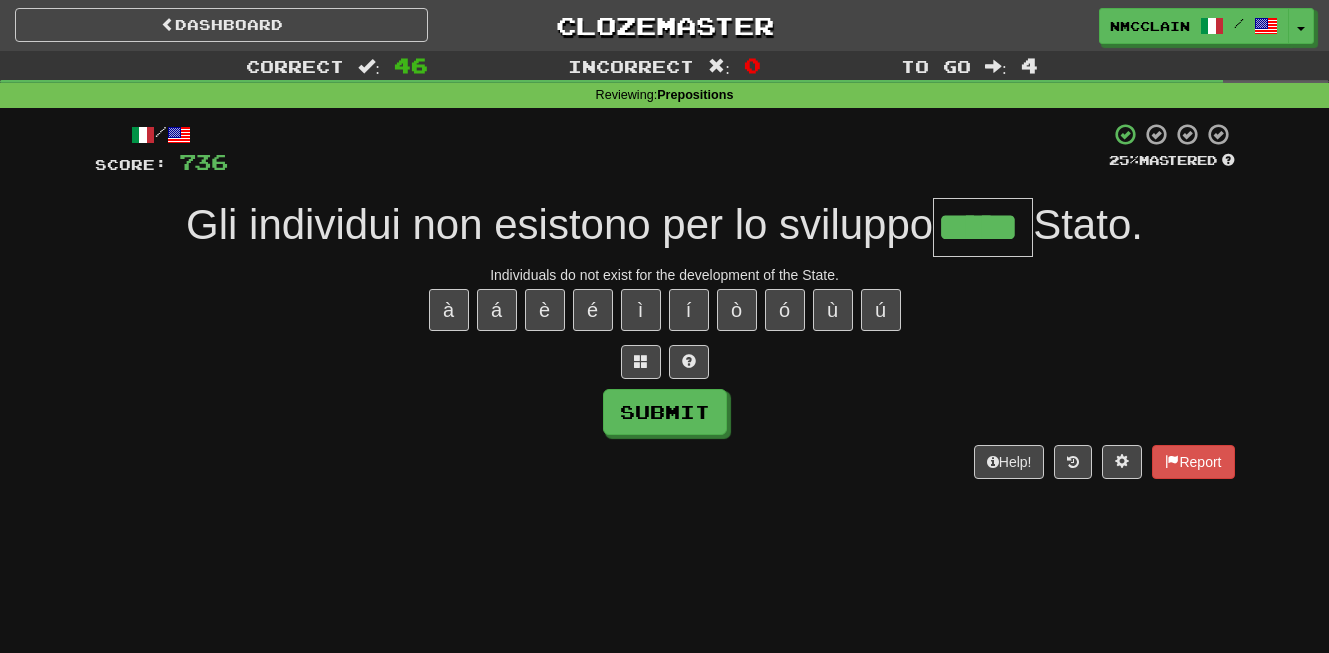 type on "*****" 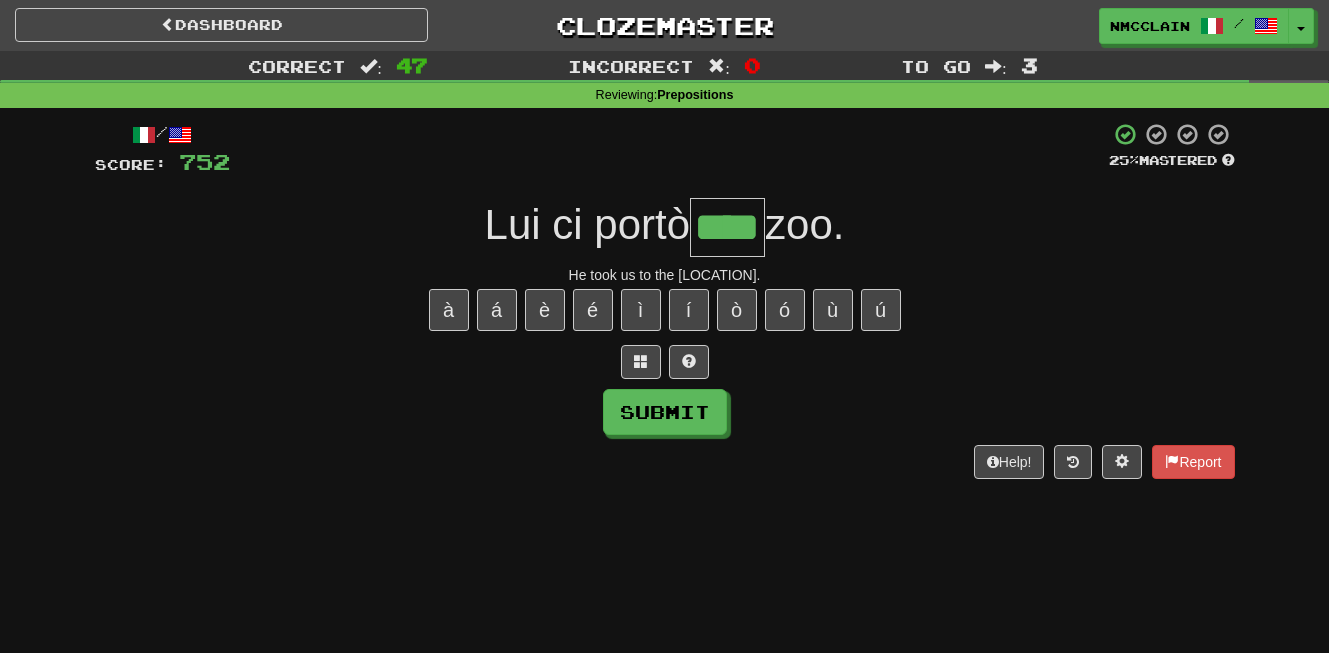 type on "****" 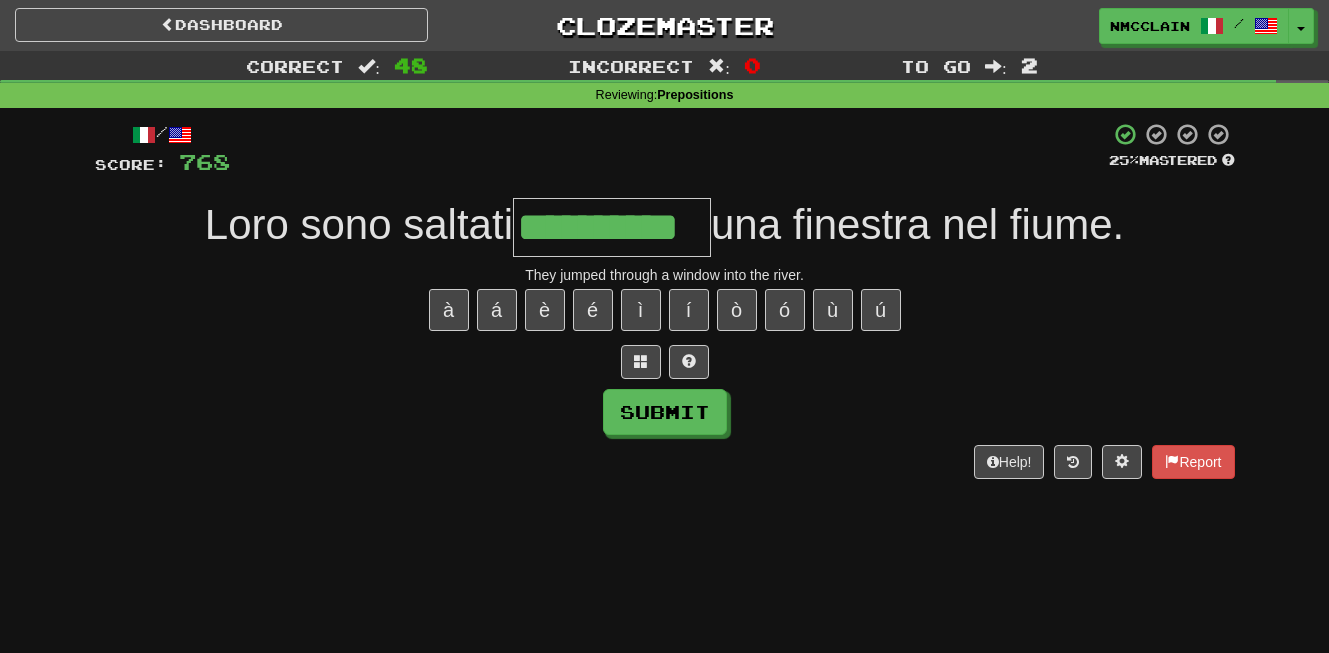 type on "**********" 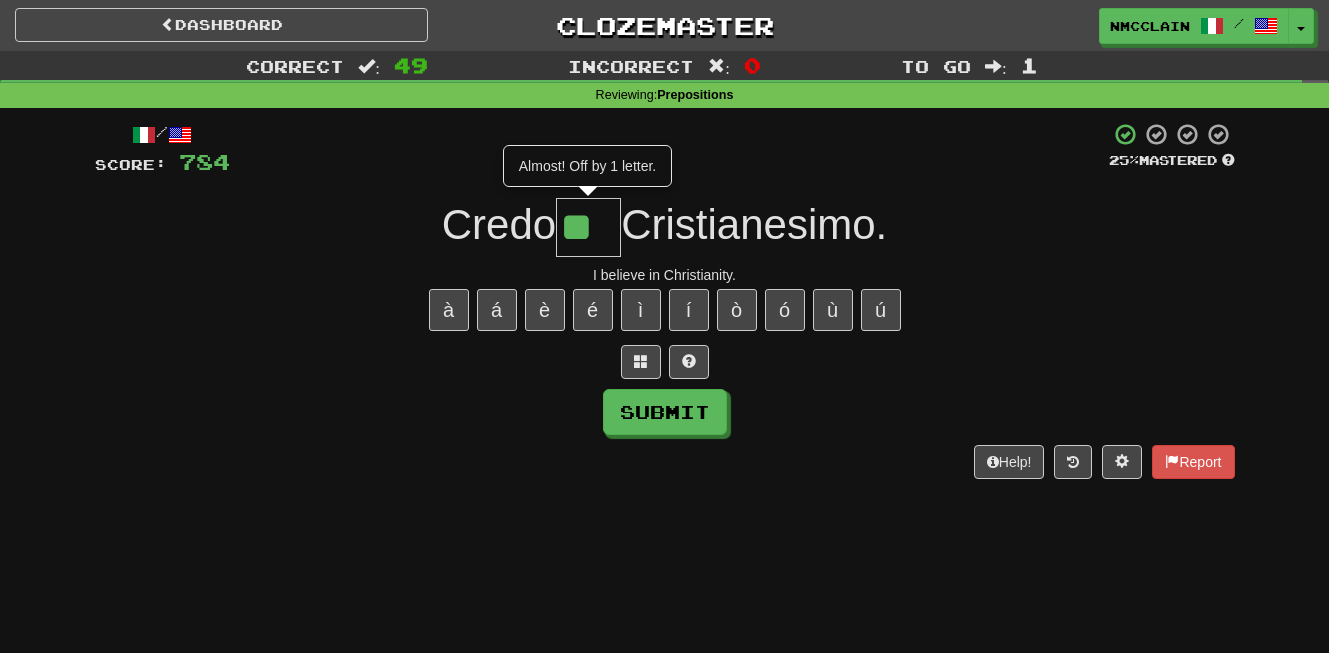 scroll, scrollTop: 0, scrollLeft: 0, axis: both 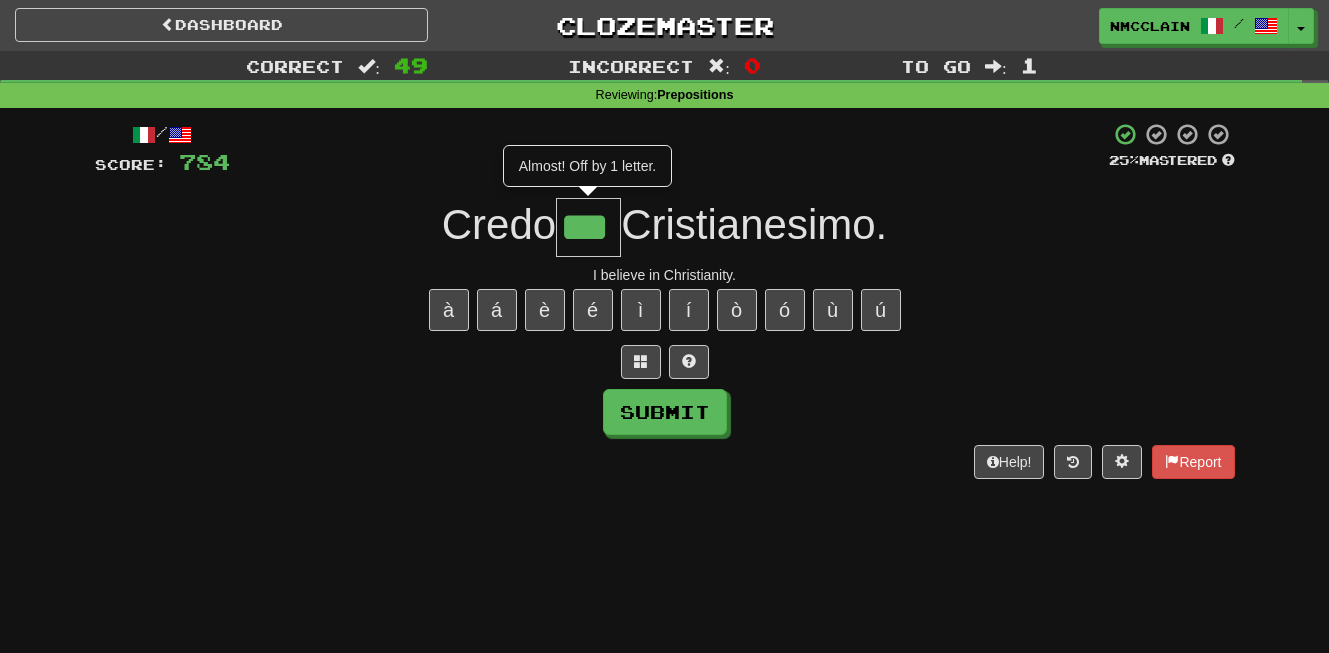 type on "***" 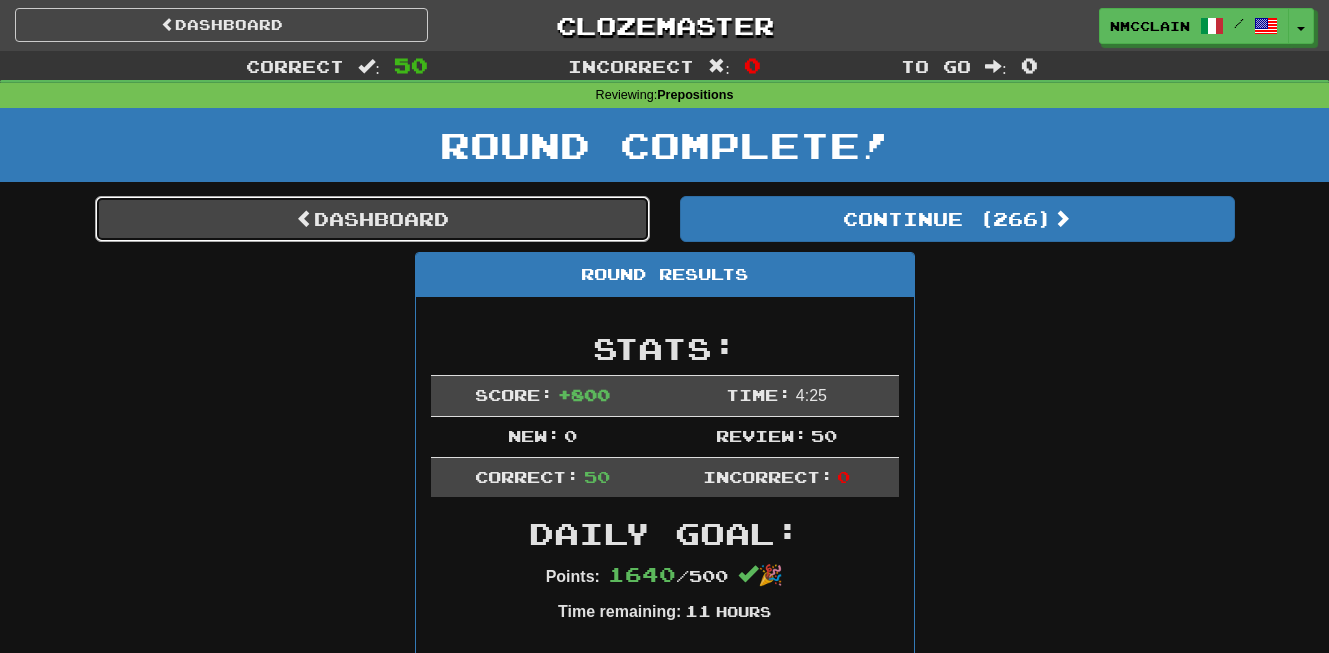 click on "Dashboard" at bounding box center (372, 219) 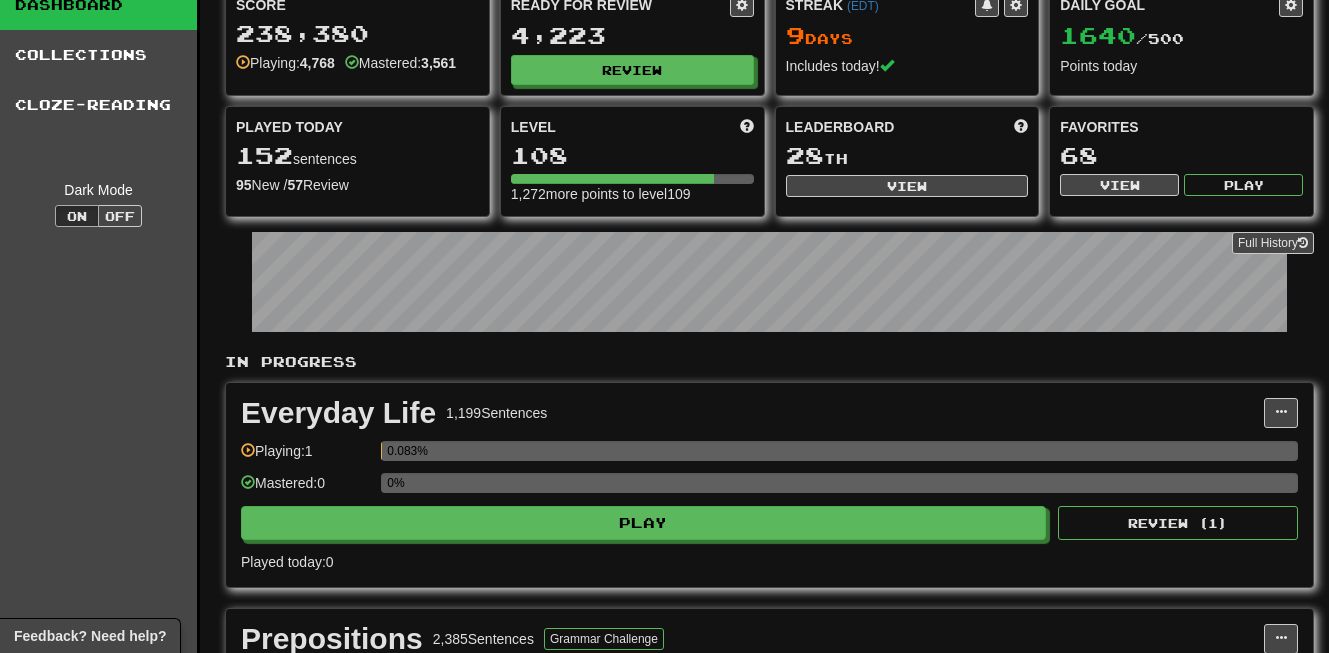 scroll, scrollTop: 0, scrollLeft: 0, axis: both 